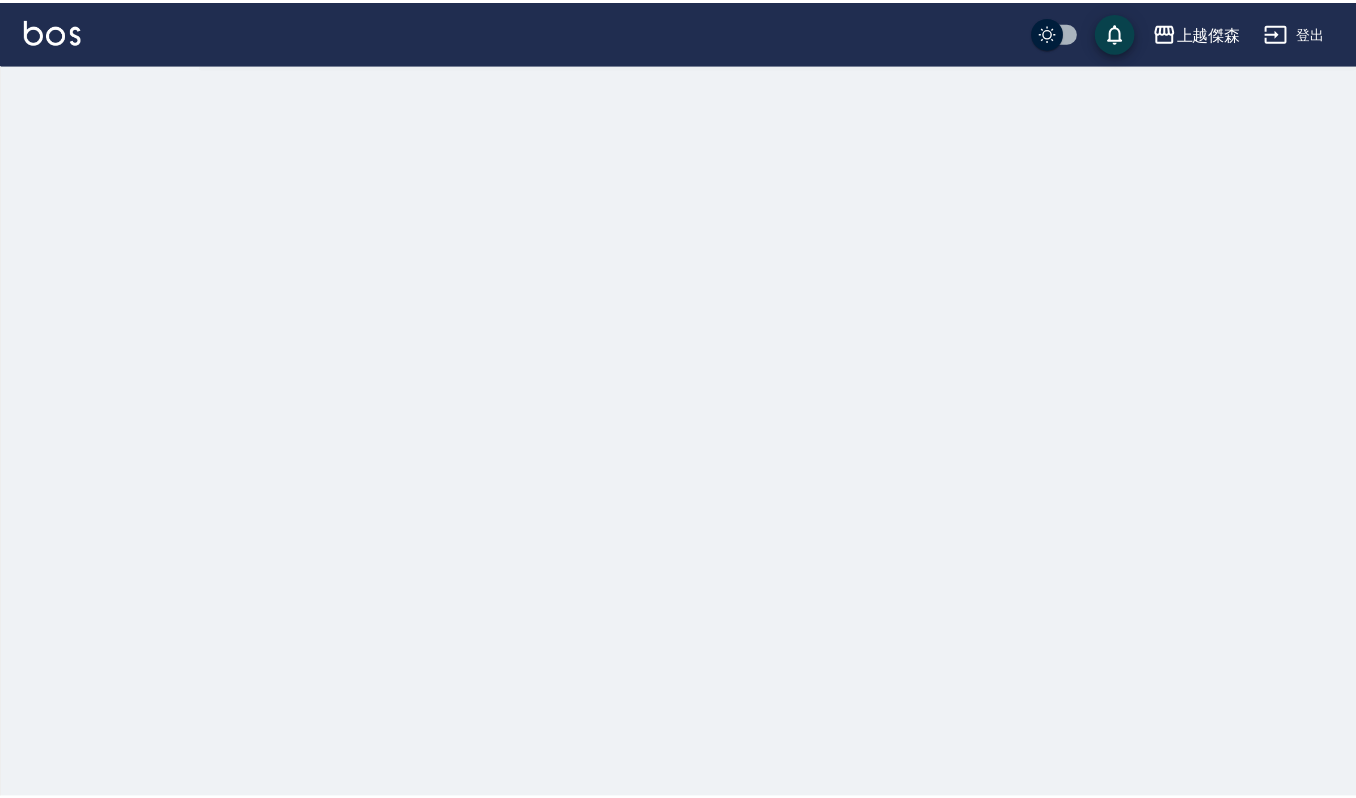 scroll, scrollTop: 0, scrollLeft: 0, axis: both 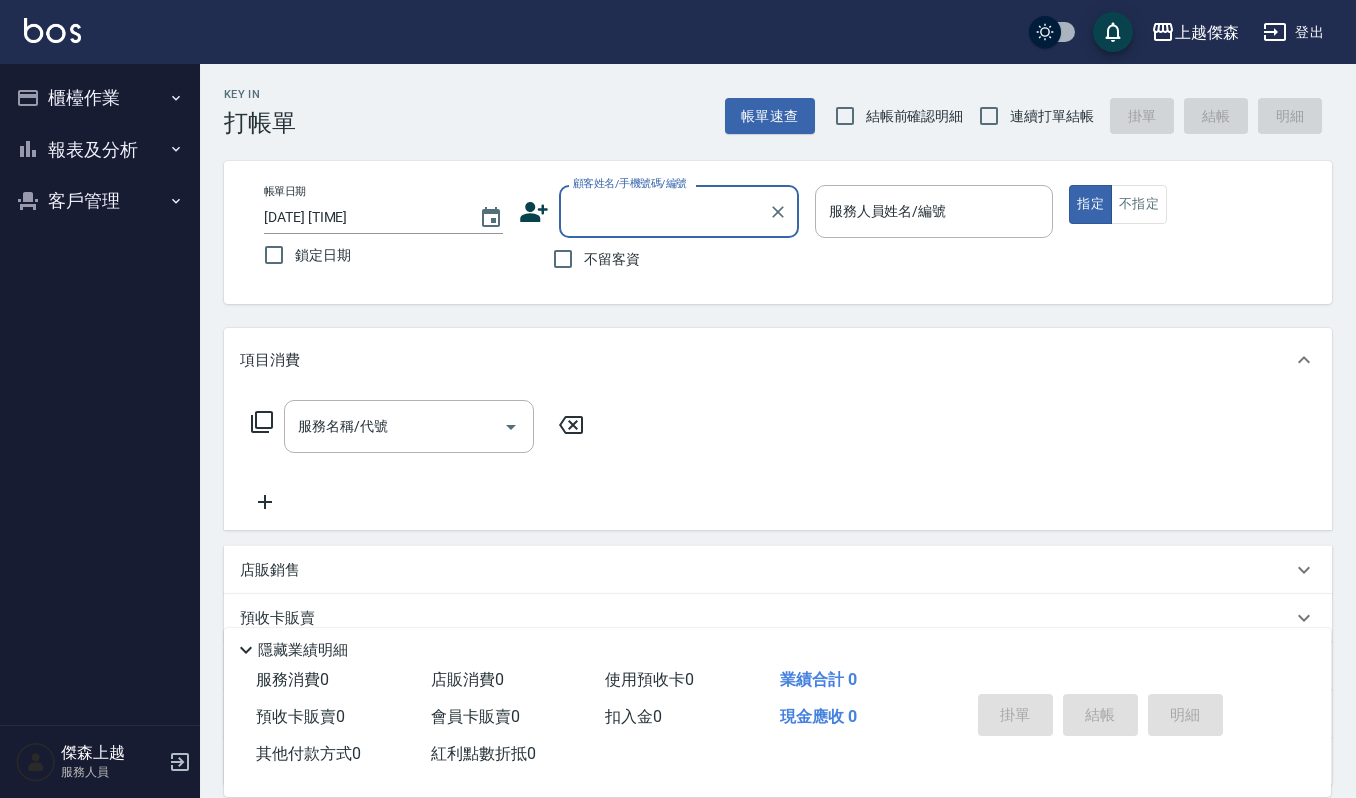click on "櫃檯作業" at bounding box center [100, 98] 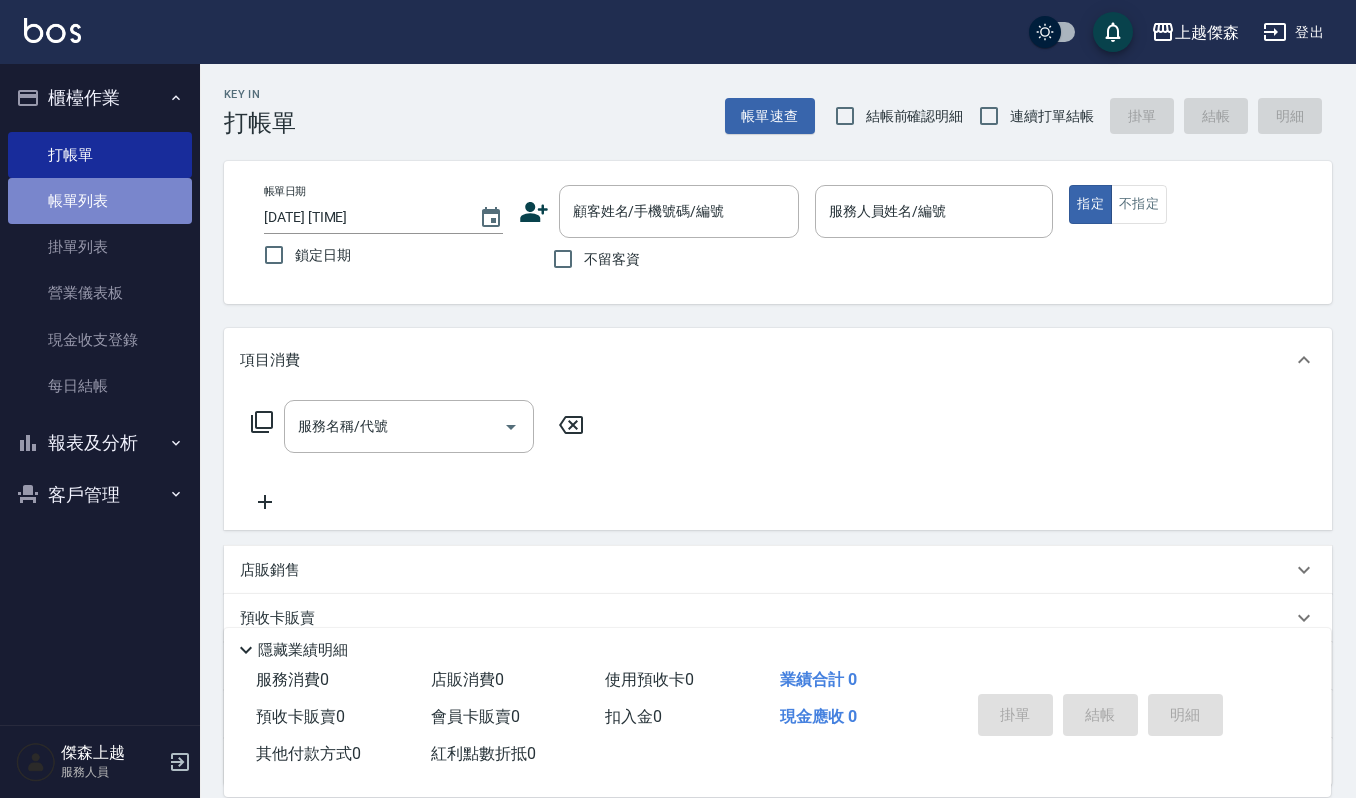 click on "帳單列表" at bounding box center [100, 201] 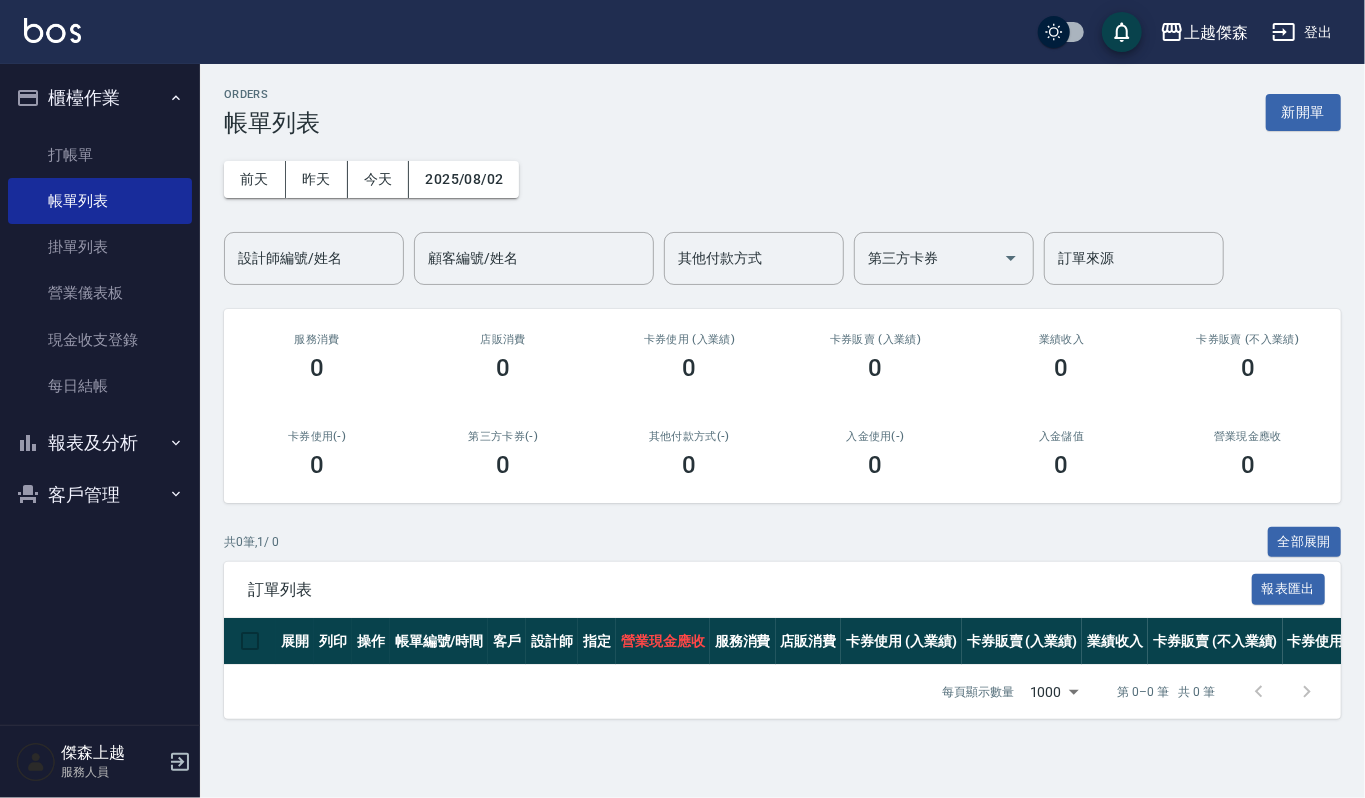 click on "報表及分析" at bounding box center (100, 443) 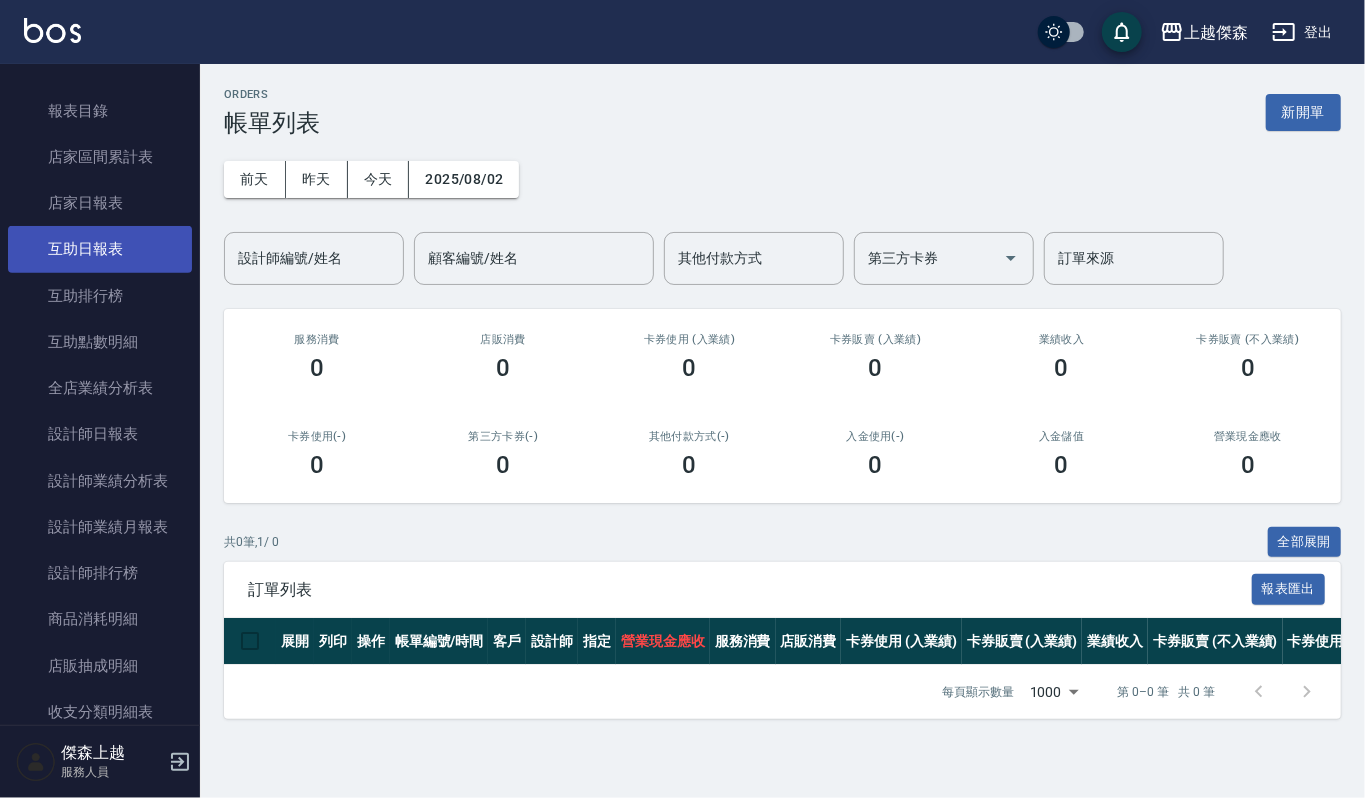 scroll, scrollTop: 400, scrollLeft: 0, axis: vertical 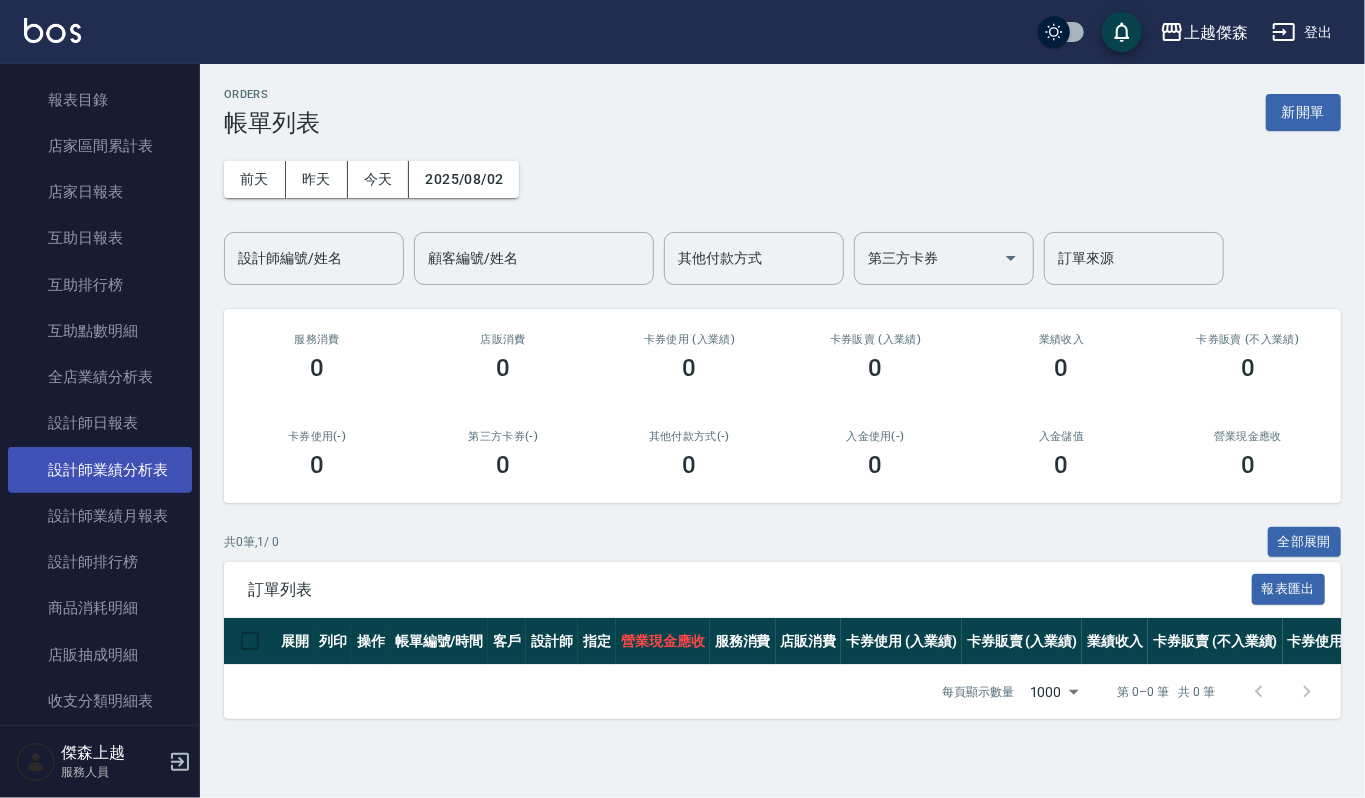 click on "設計師業績分析表" at bounding box center (100, 470) 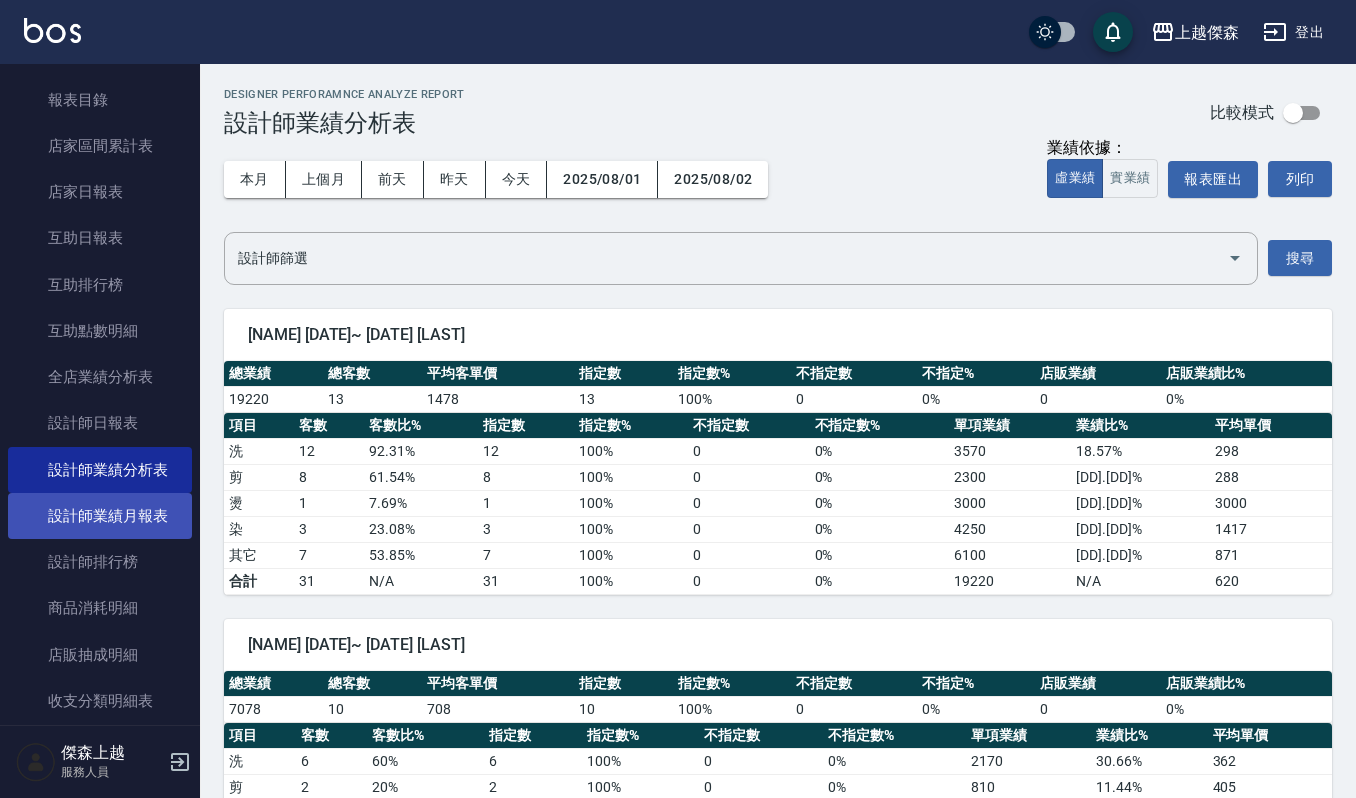 click on "設計師業績月報表" at bounding box center (100, 516) 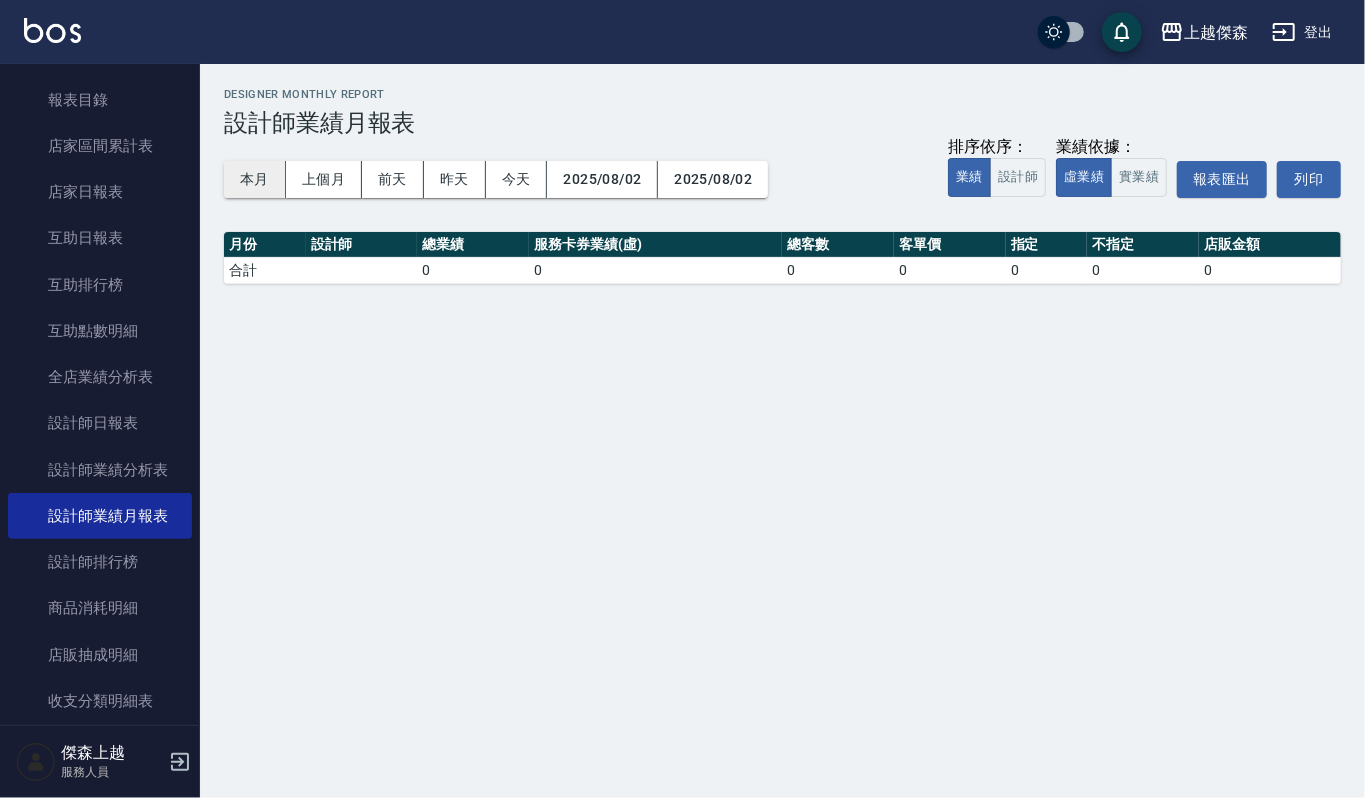 click on "本月" at bounding box center [255, 179] 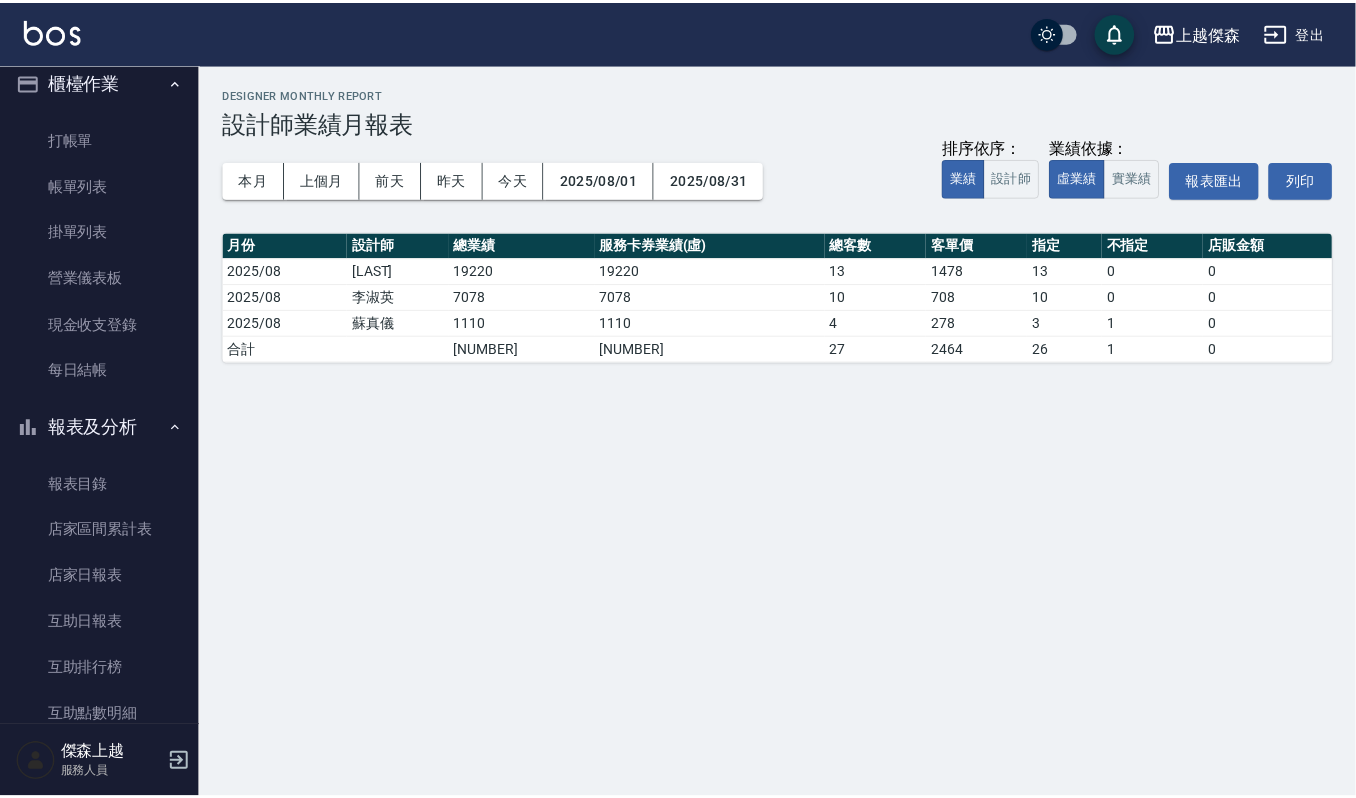 scroll, scrollTop: 0, scrollLeft: 0, axis: both 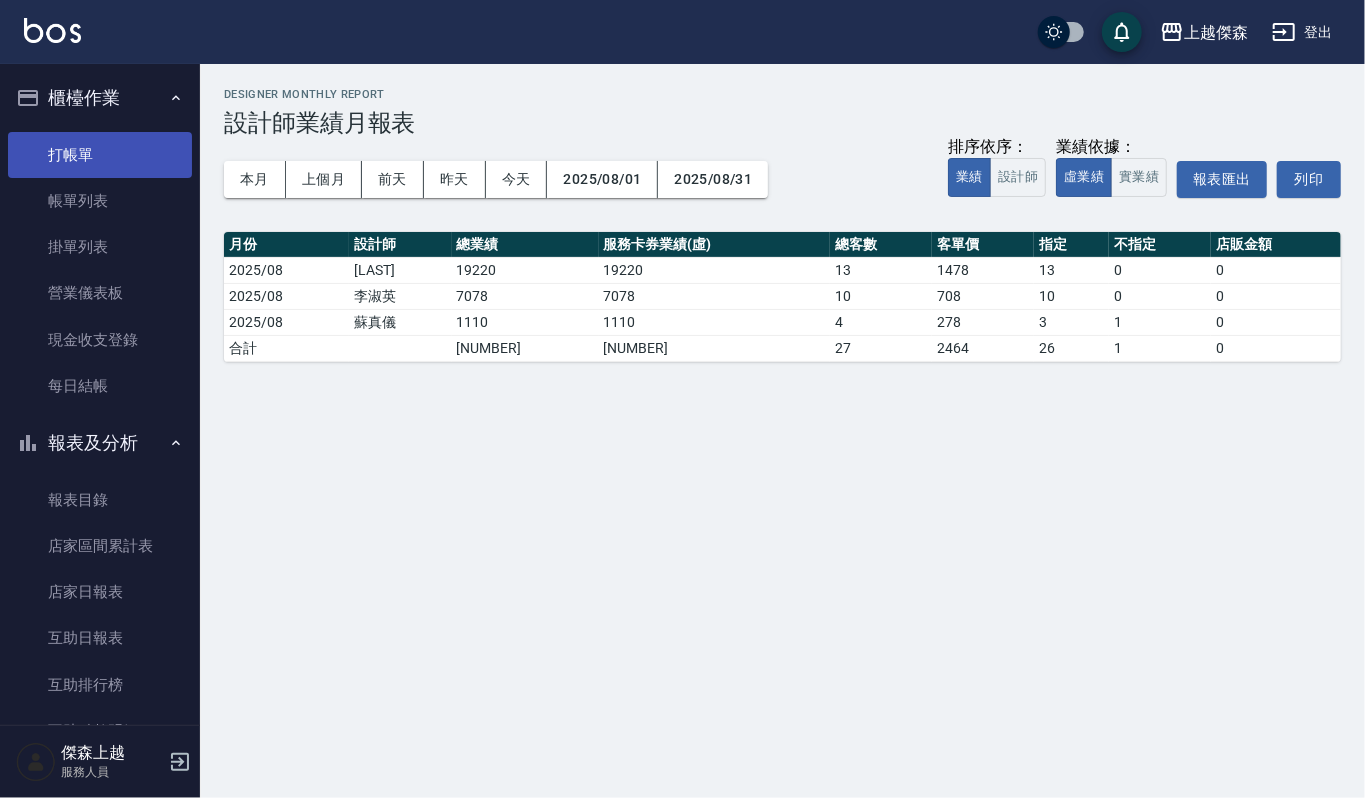 click on "打帳單" at bounding box center (100, 155) 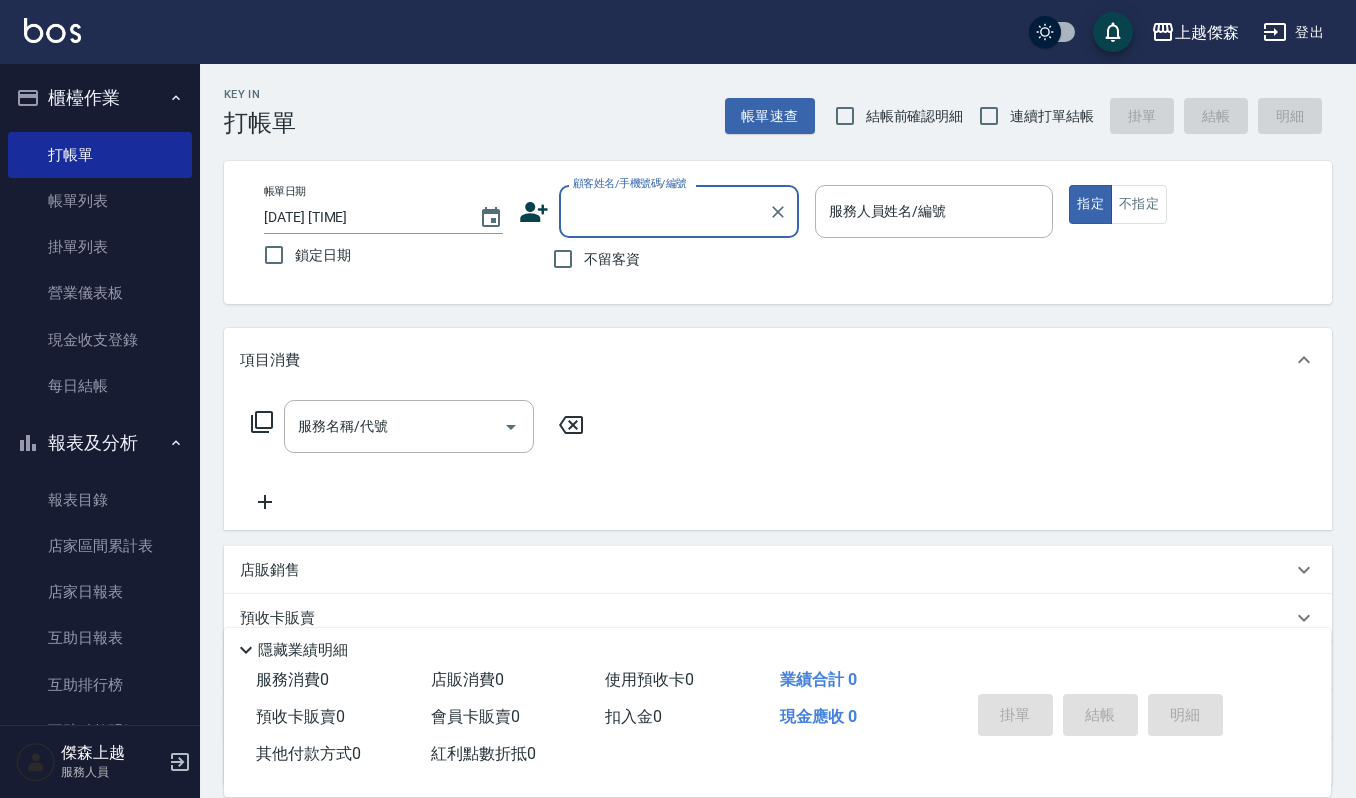 click on "顧客姓名/手機號碼/編號" at bounding box center [664, 211] 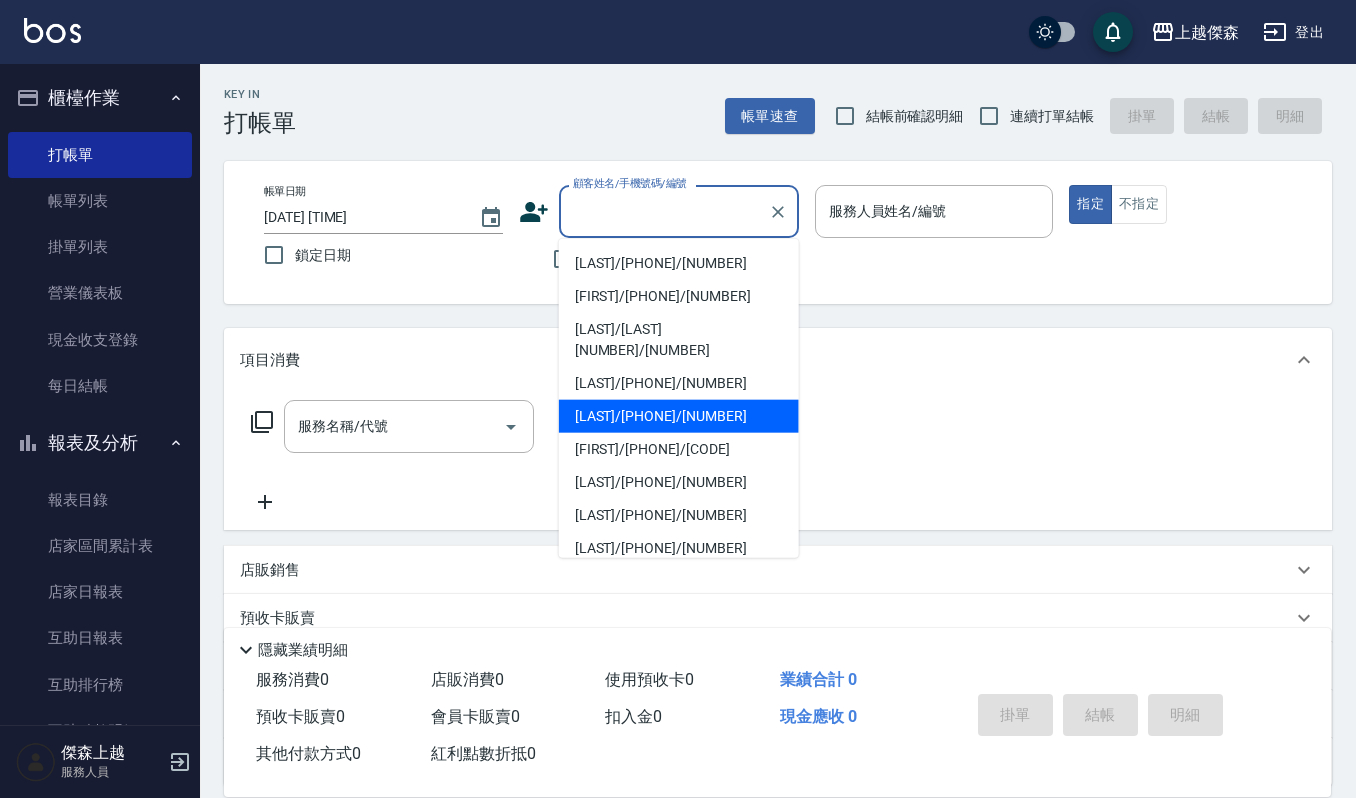 click on "報表及分析" at bounding box center [100, 443] 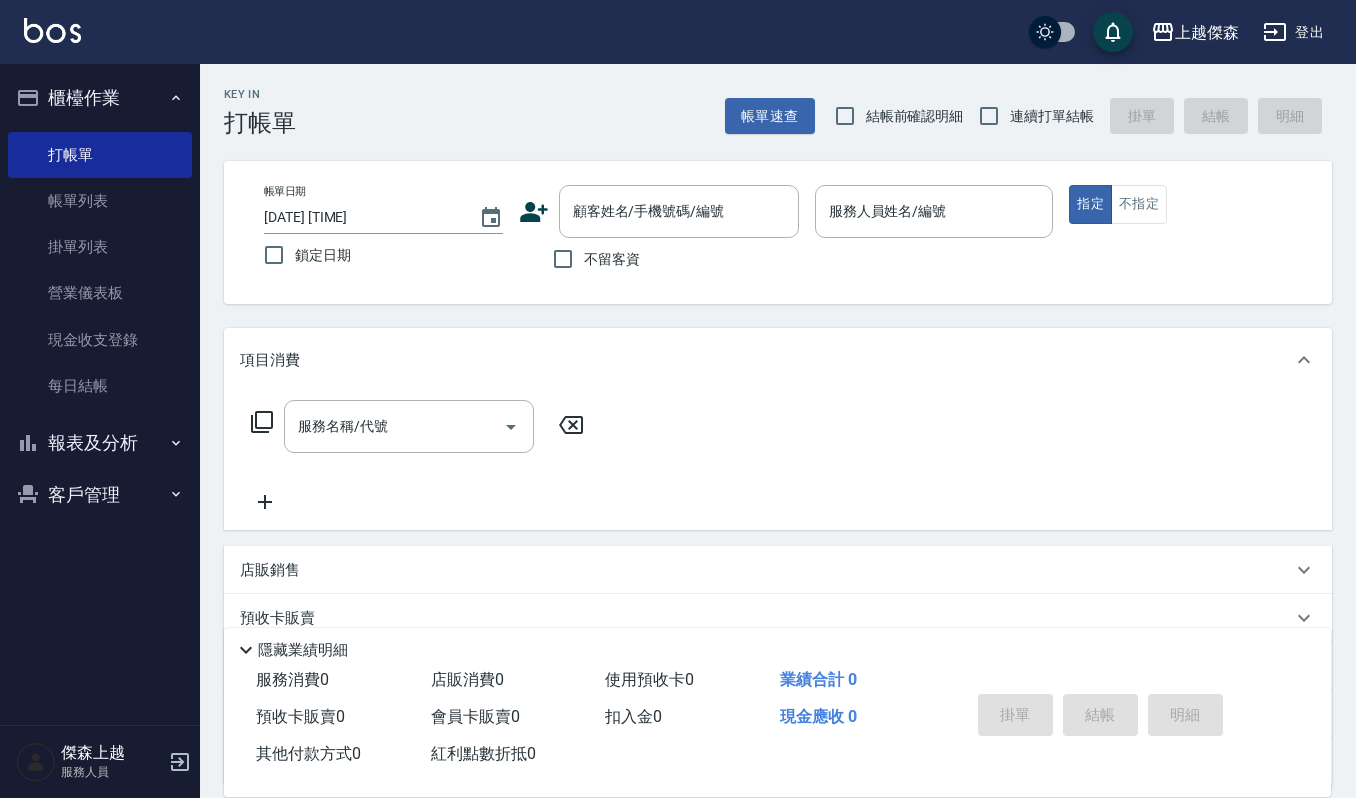 click on "客戶管理" at bounding box center [100, 495] 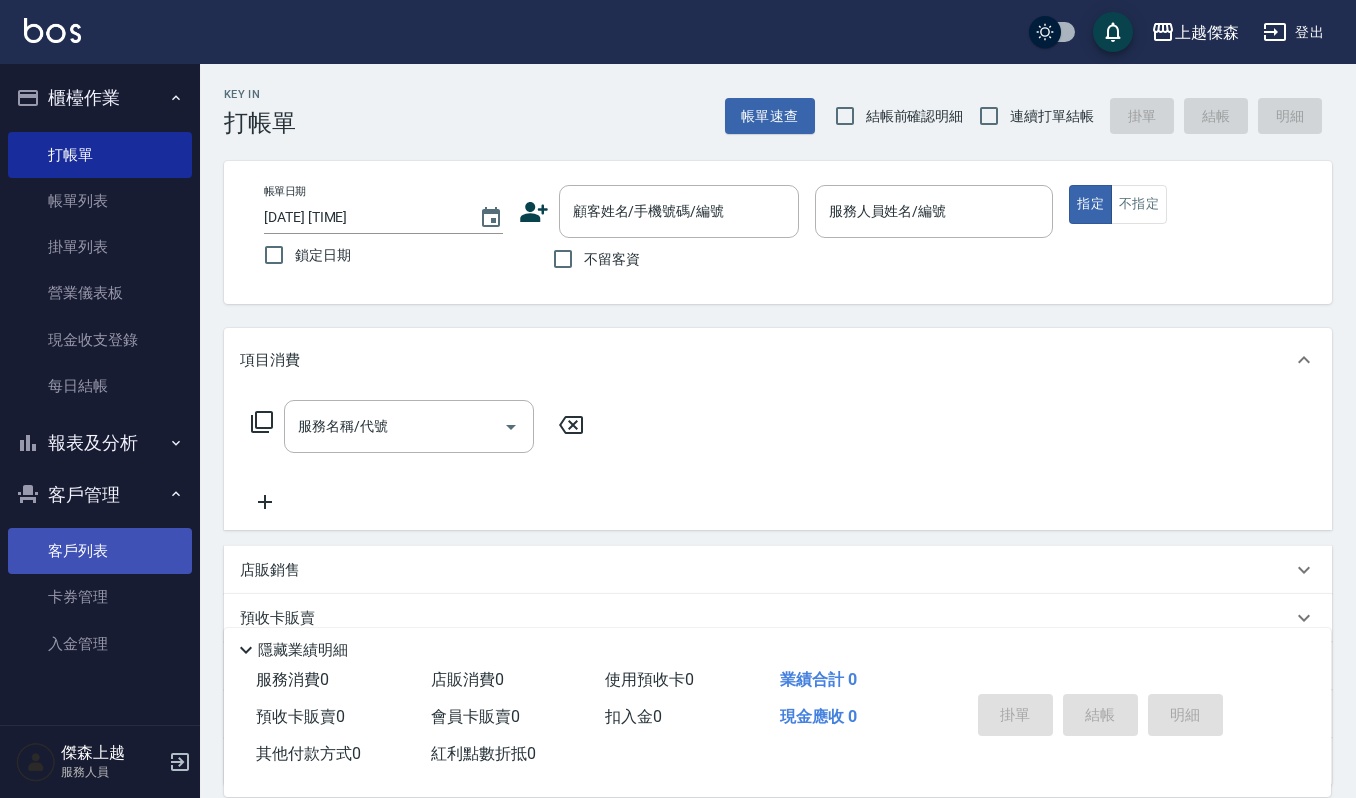 click on "客戶列表" at bounding box center (100, 551) 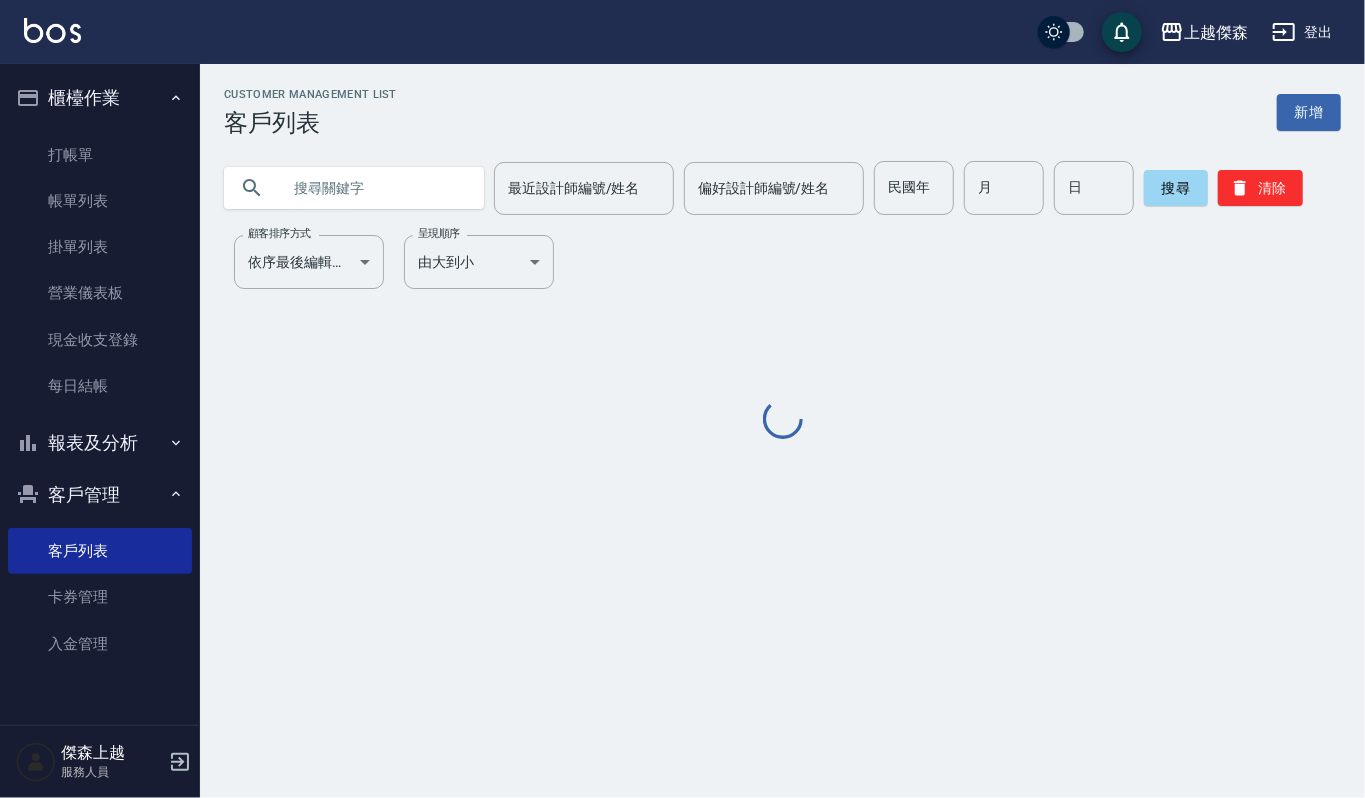 click at bounding box center [374, 188] 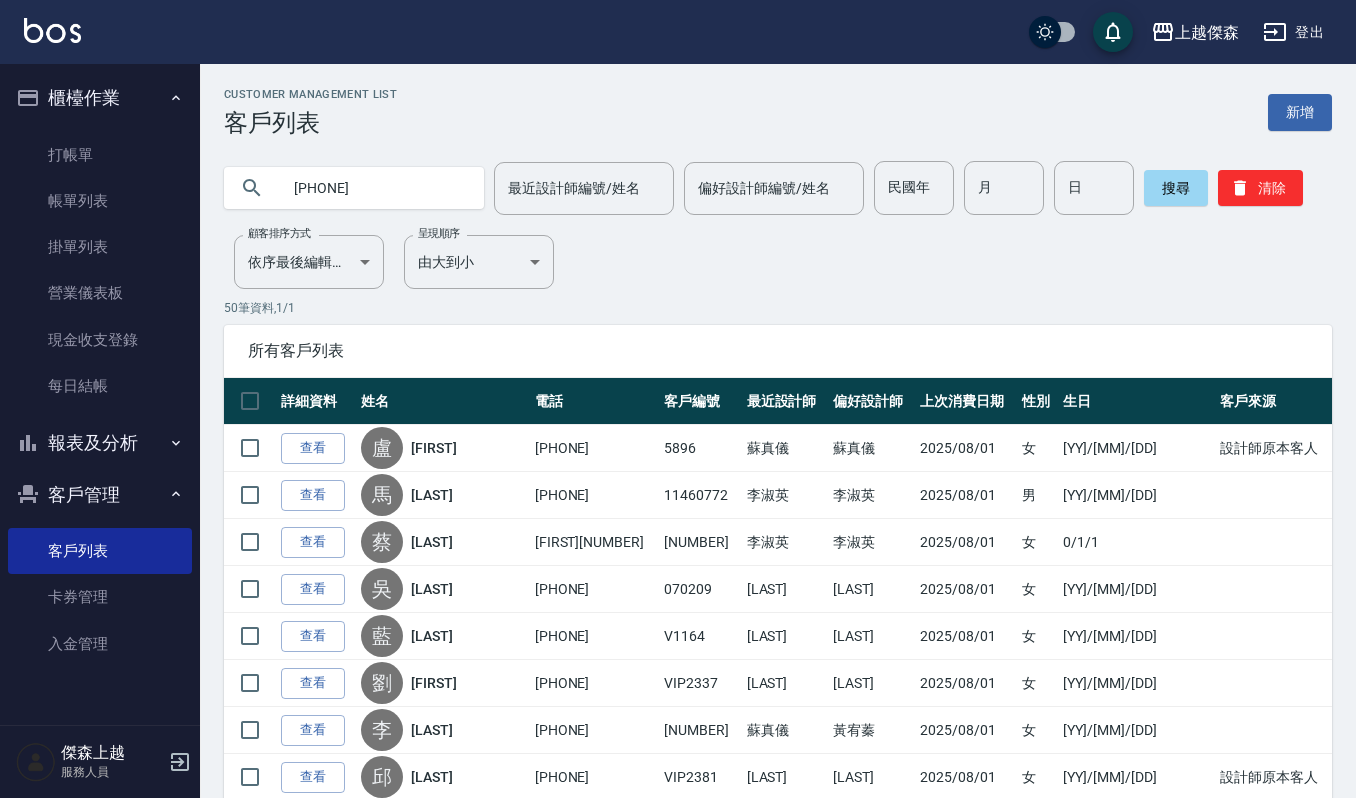 type on "[PHONE]" 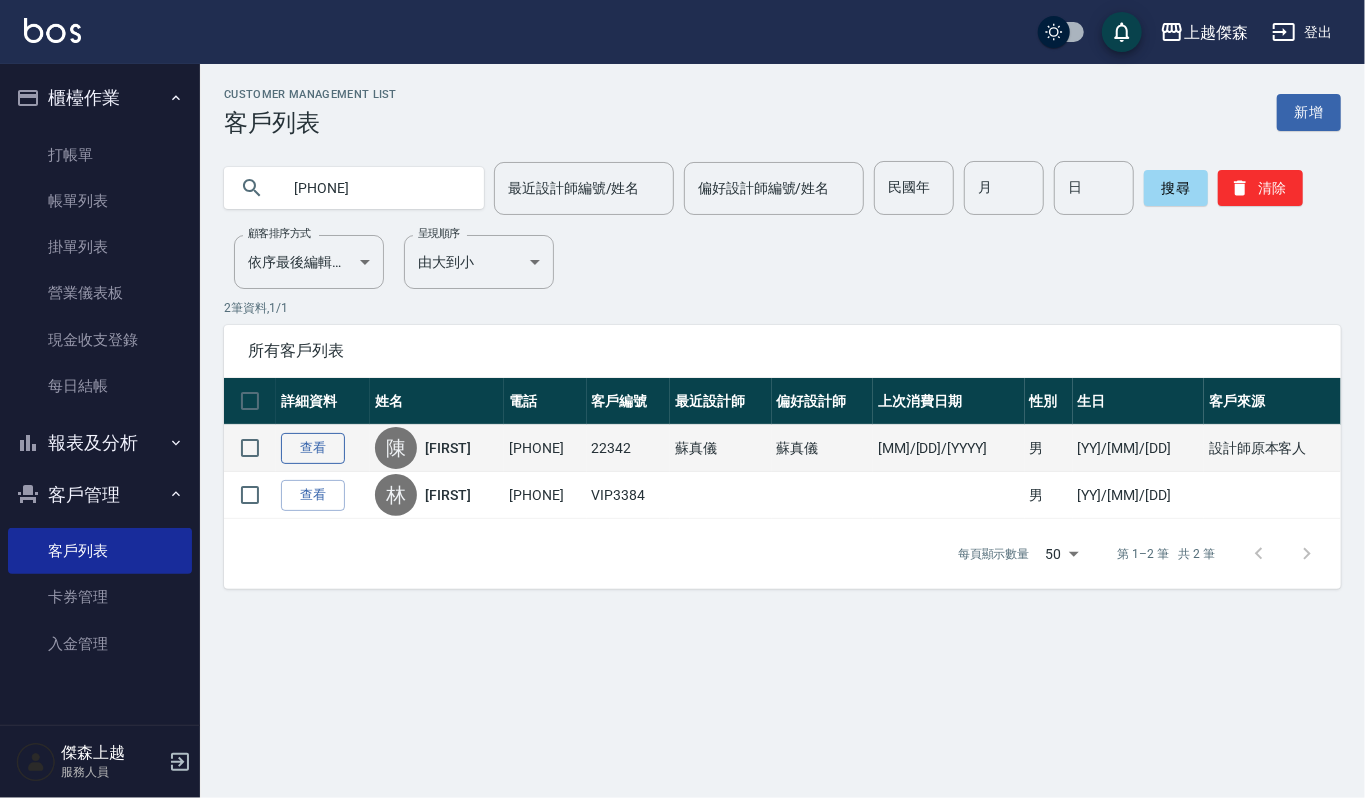 click on "查看" at bounding box center (313, 448) 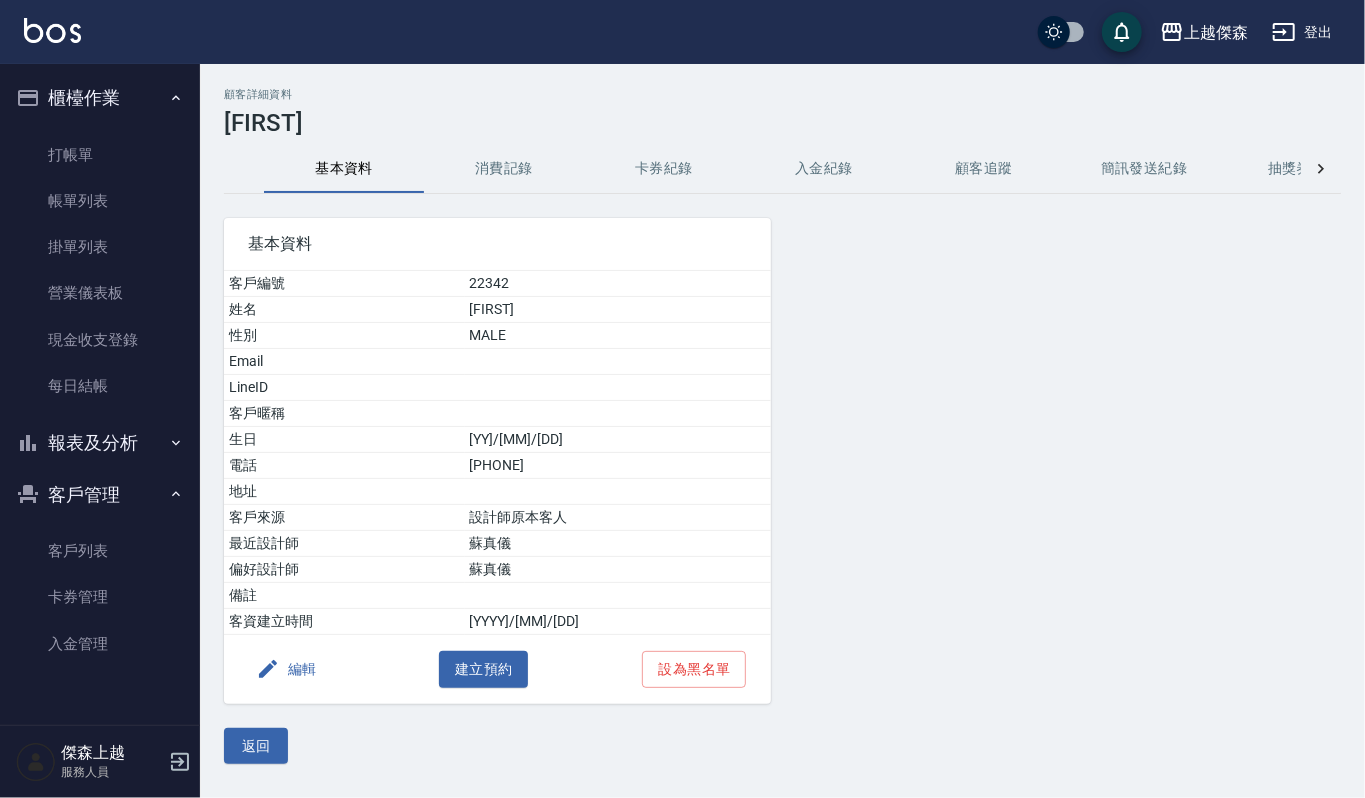 click on "消費記錄" at bounding box center (504, 169) 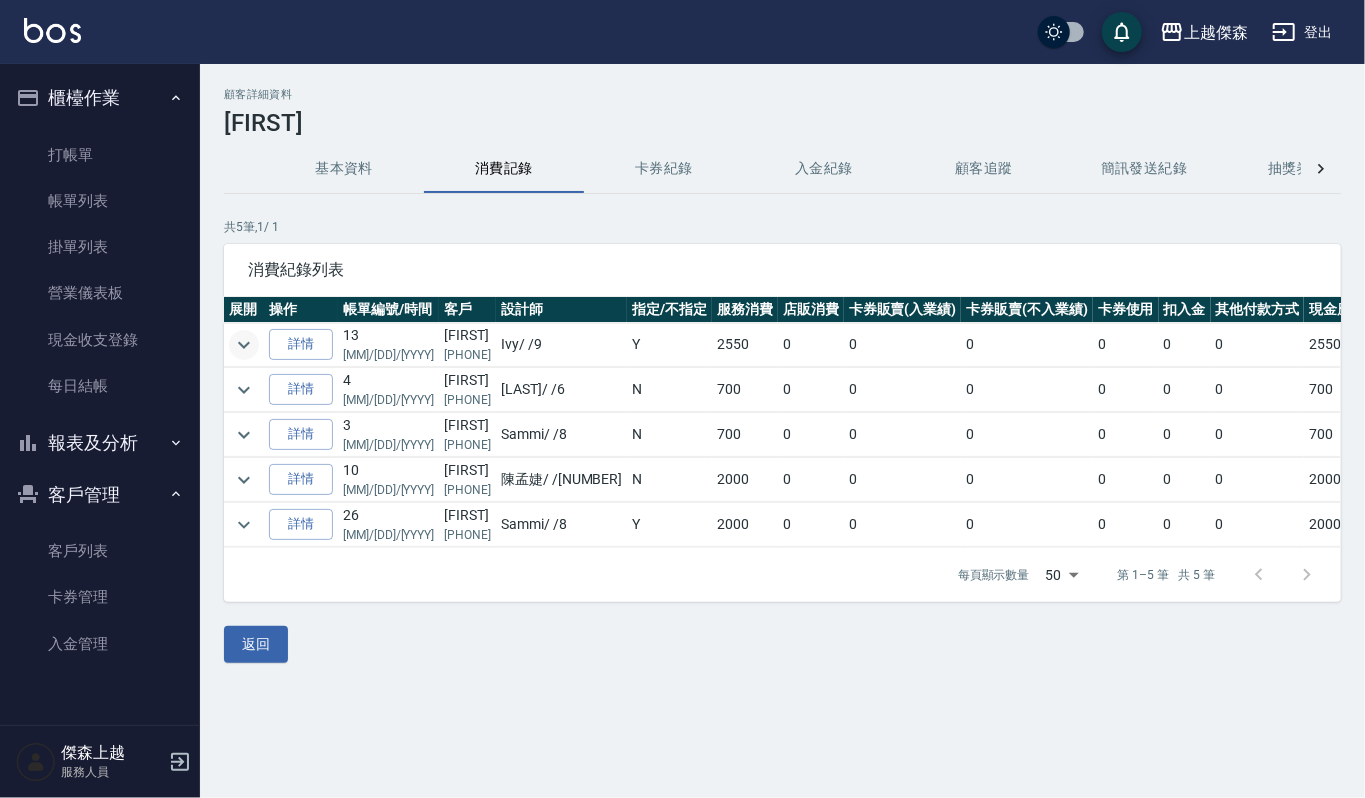 click 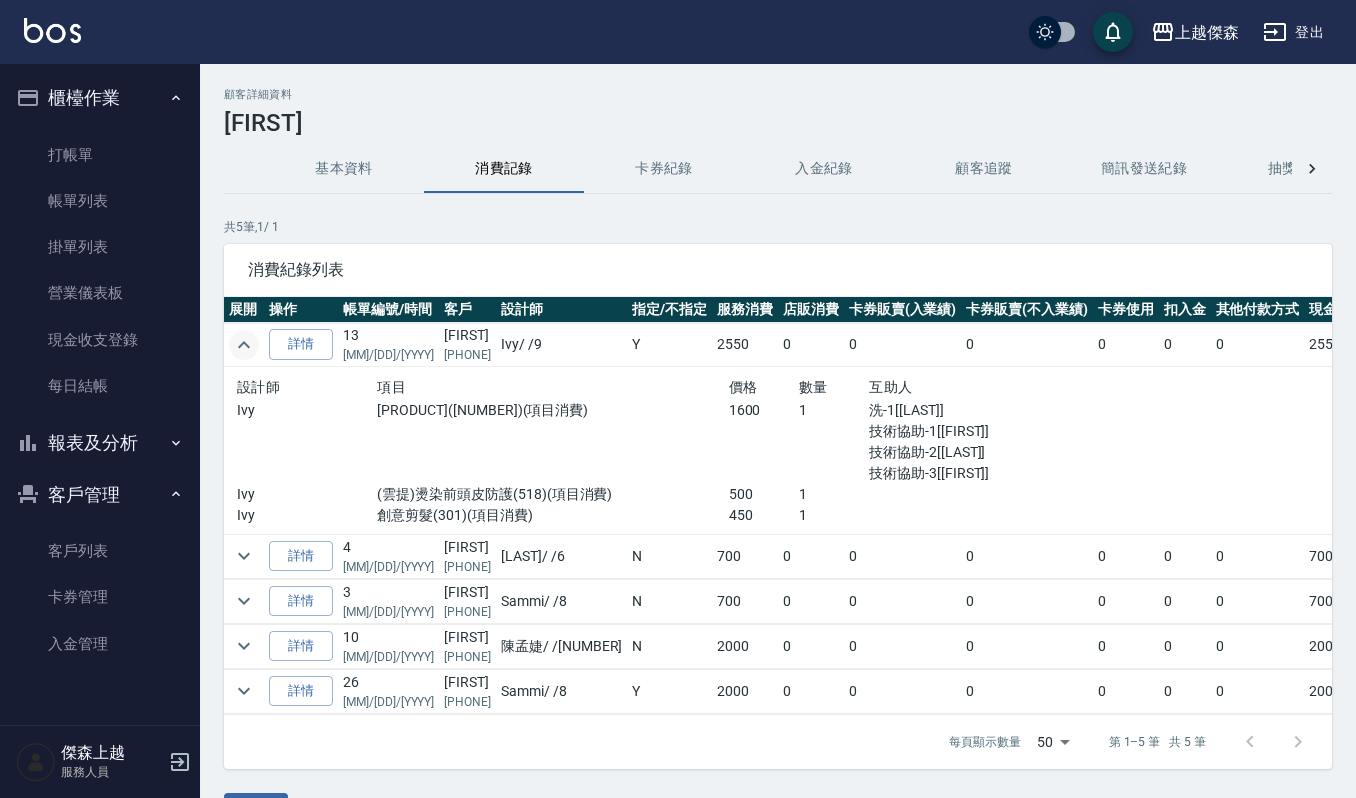 click 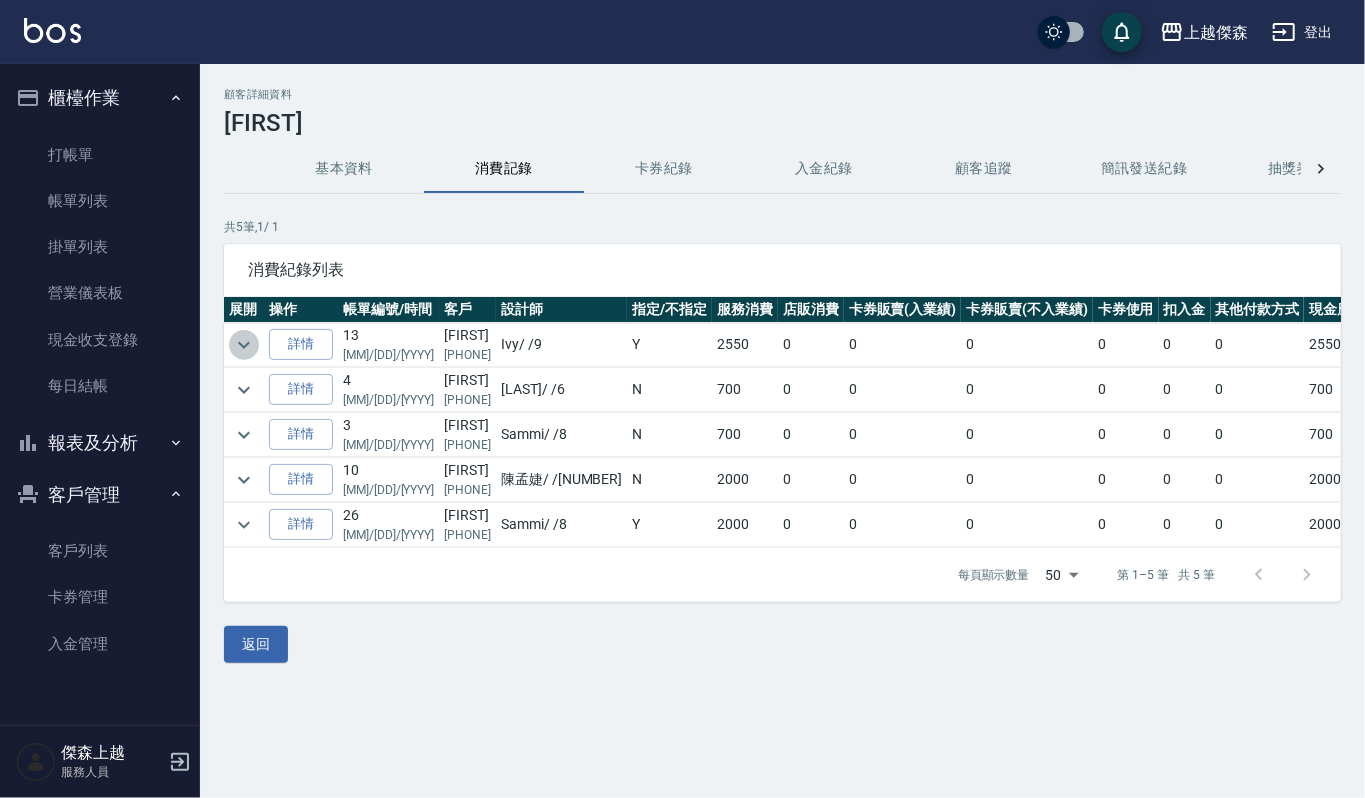 click 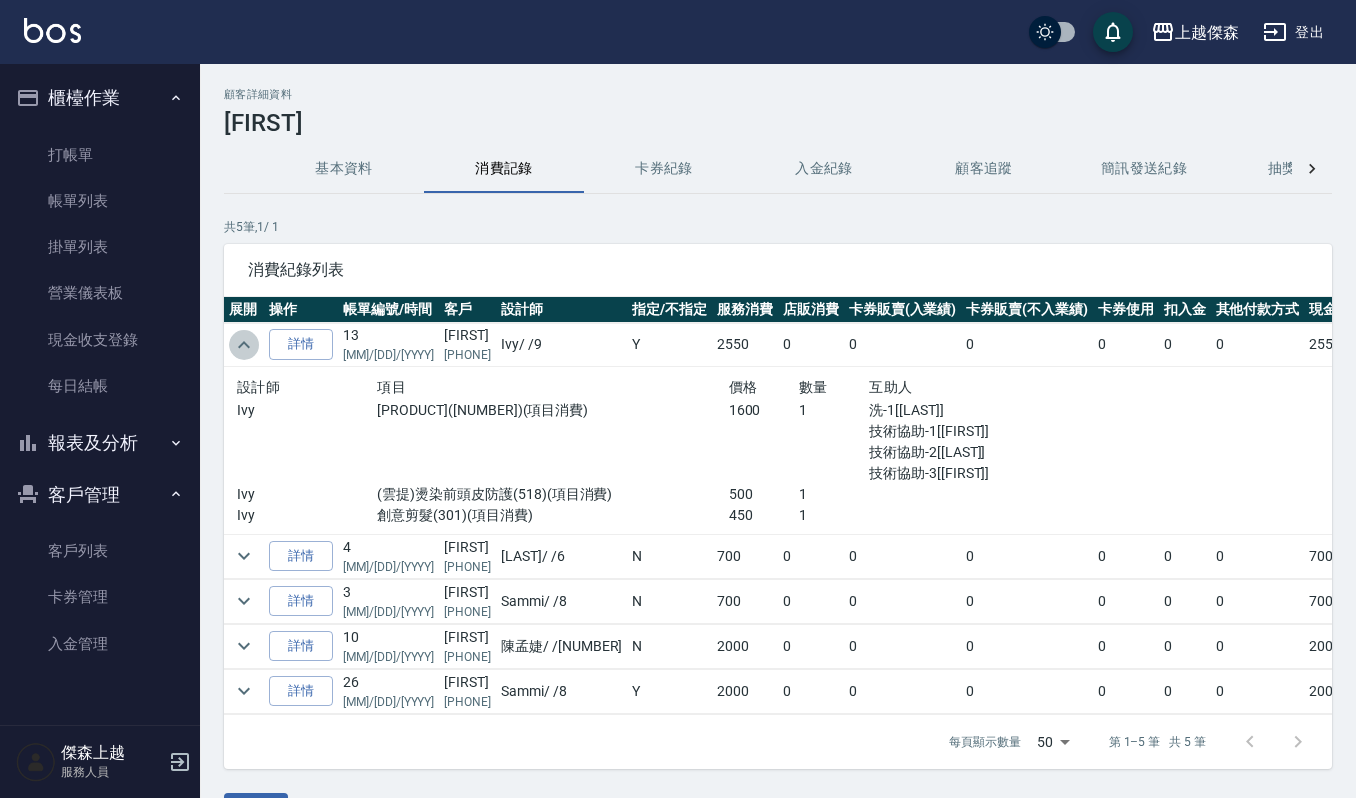 click 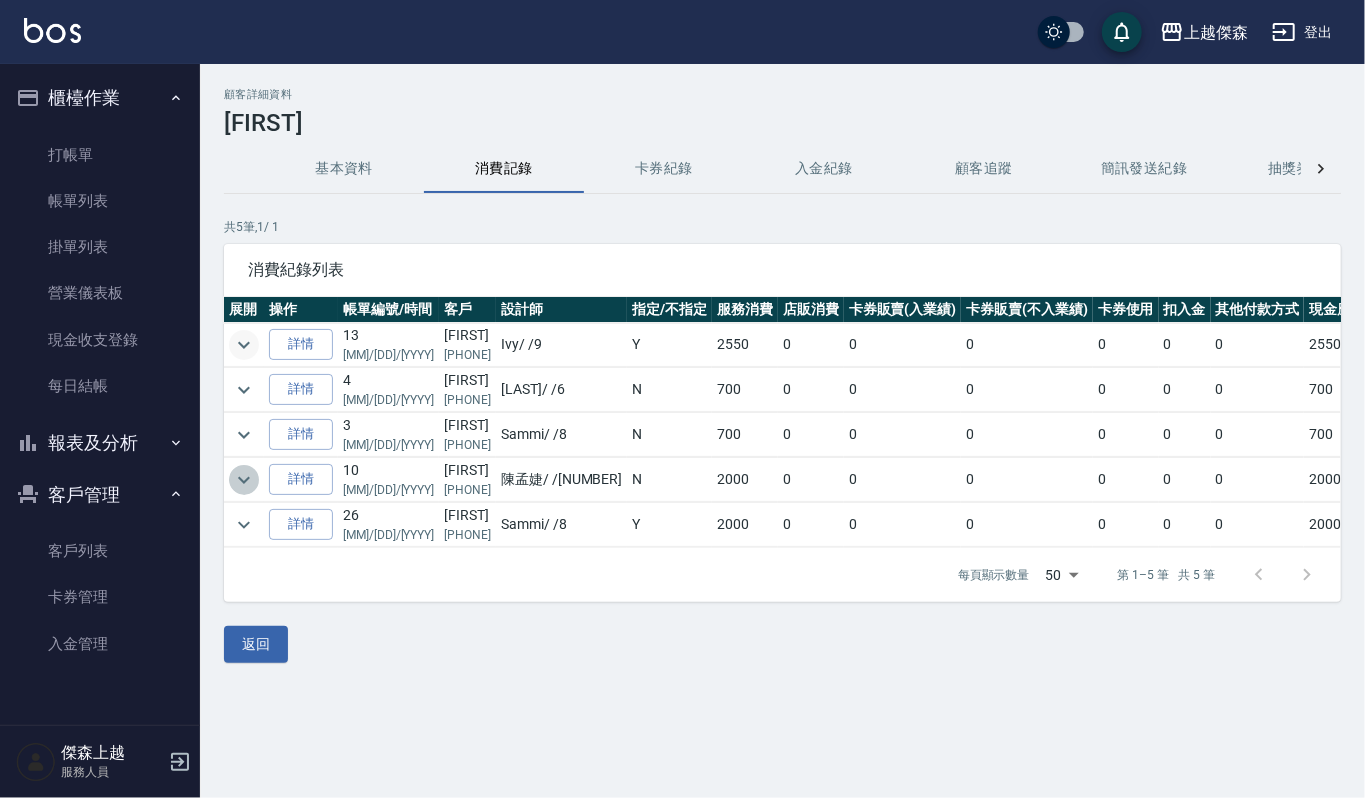 click 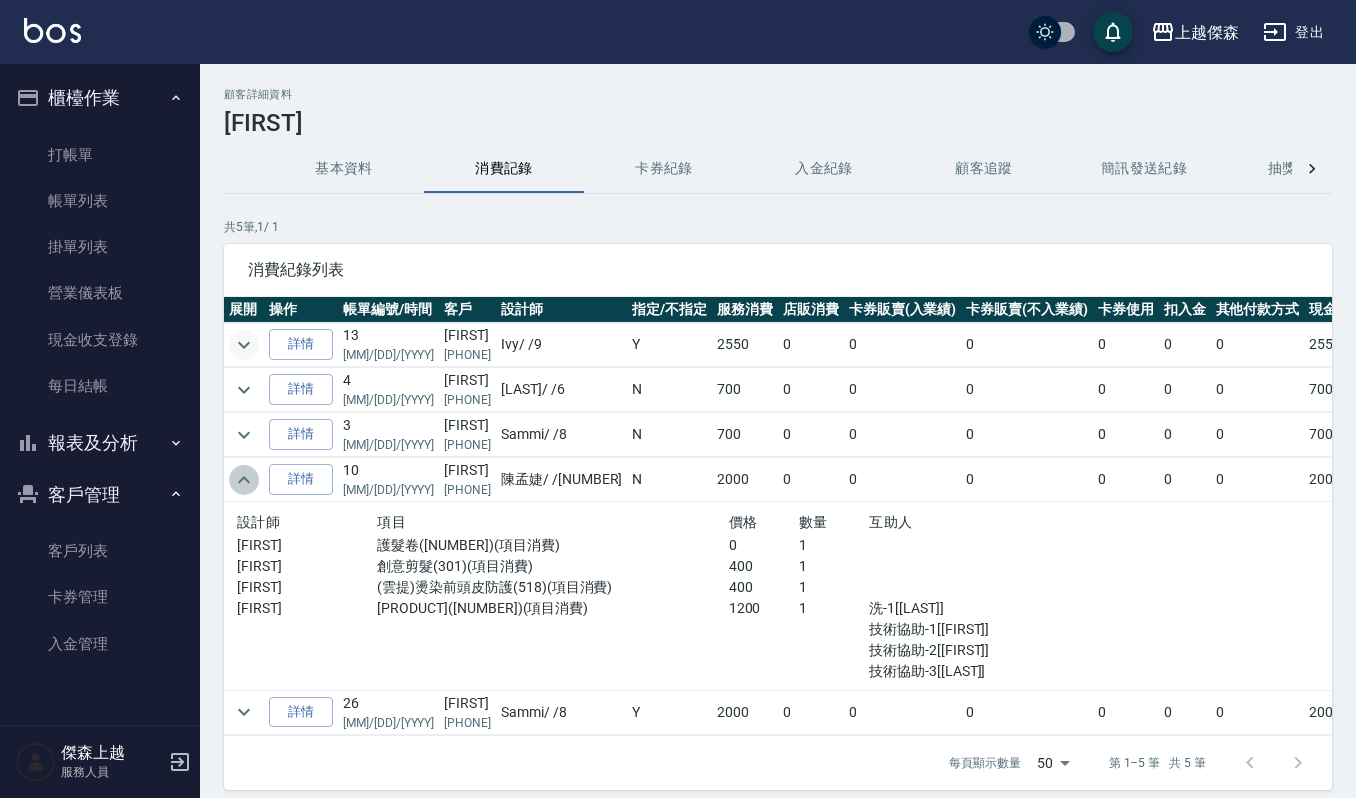 click 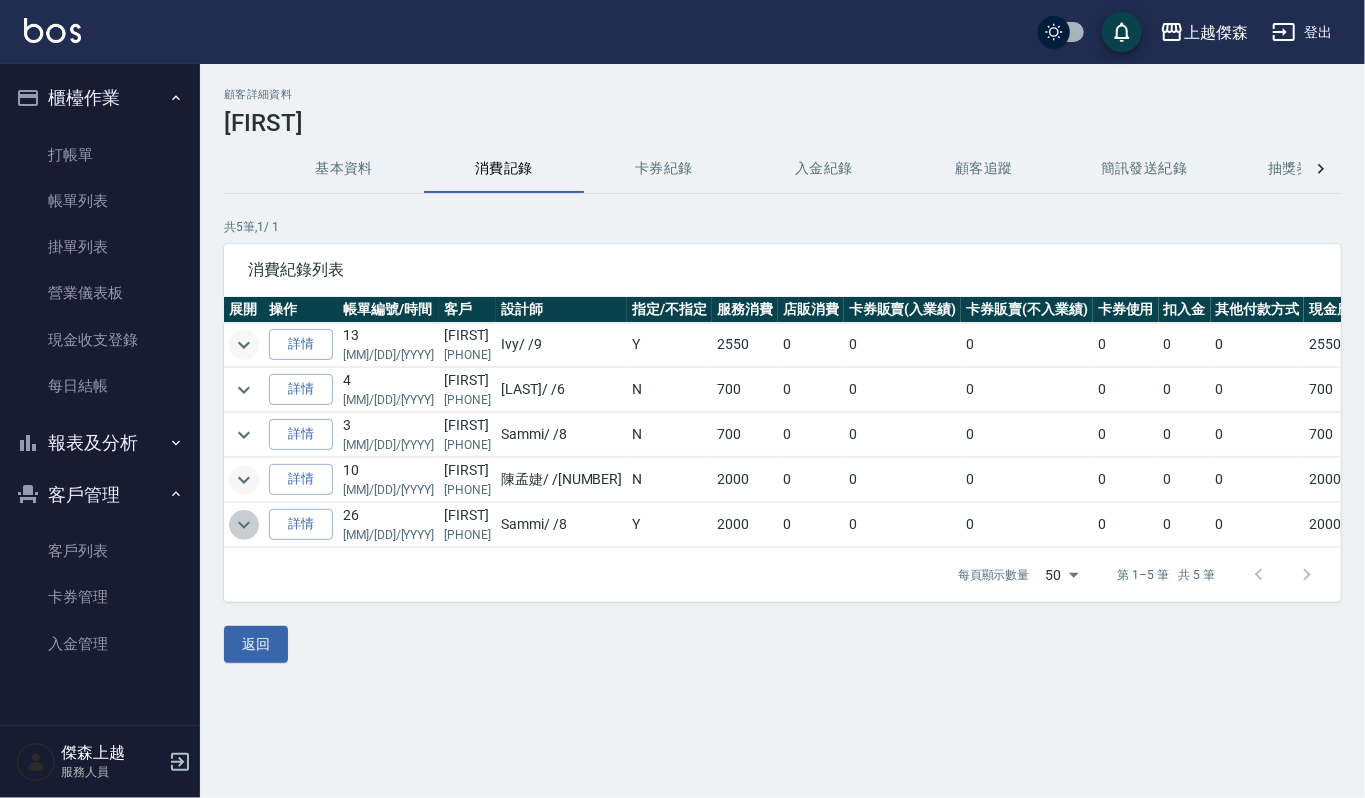 click 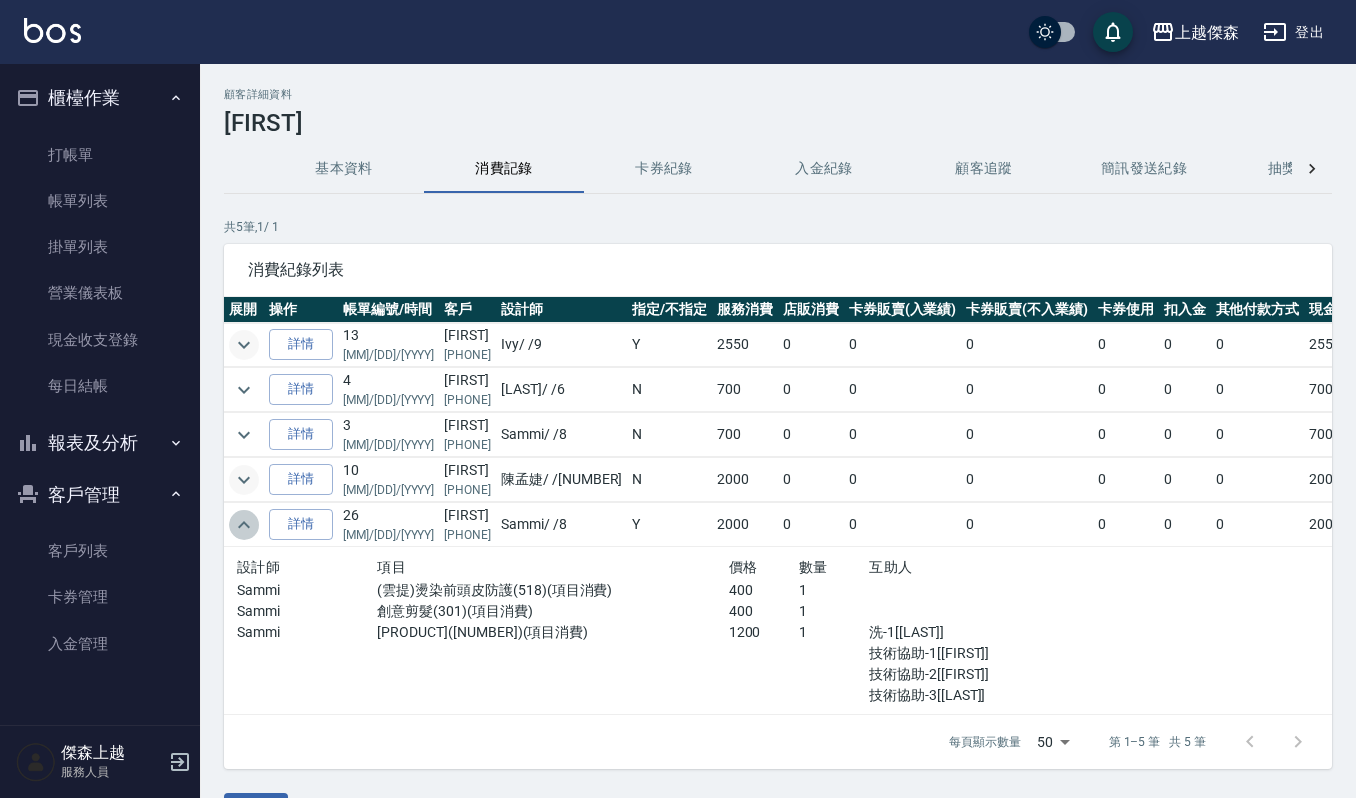 click 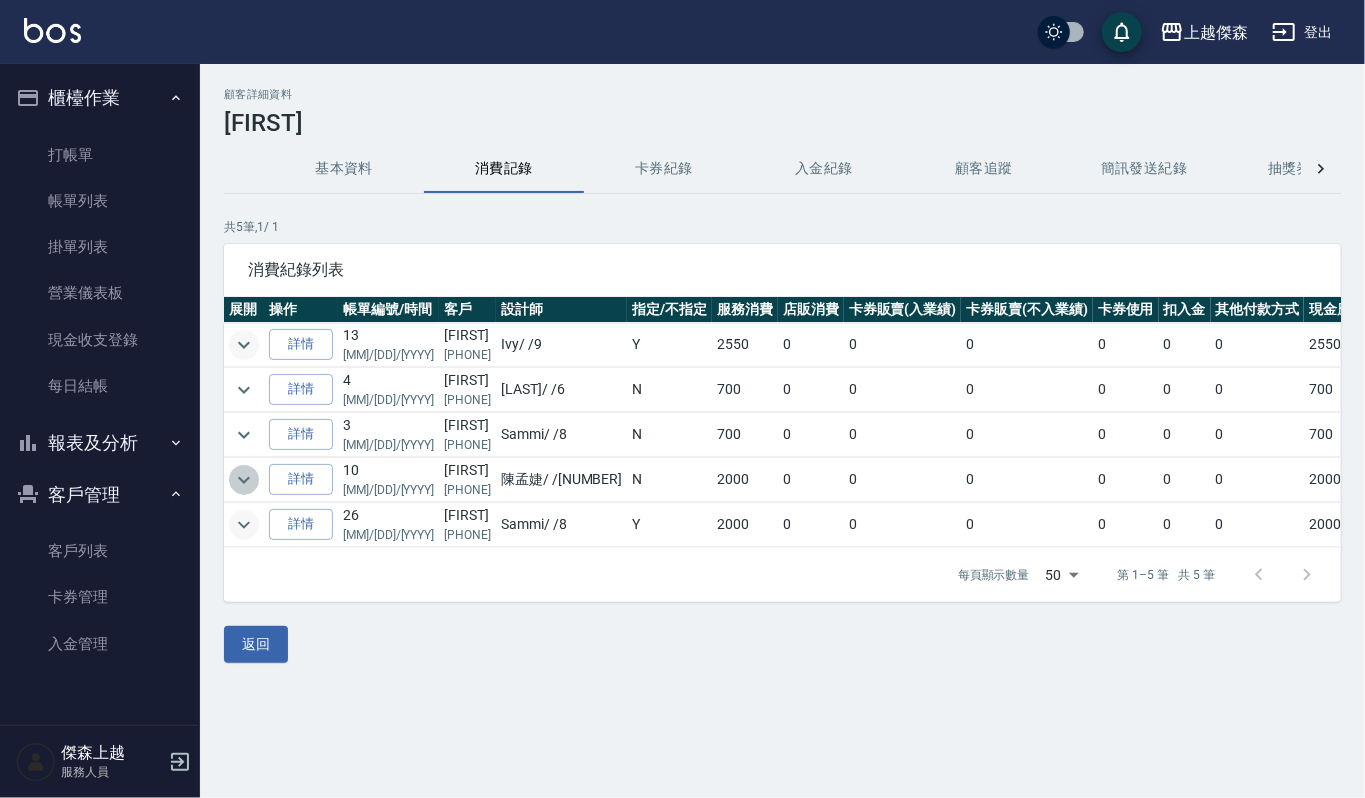 click 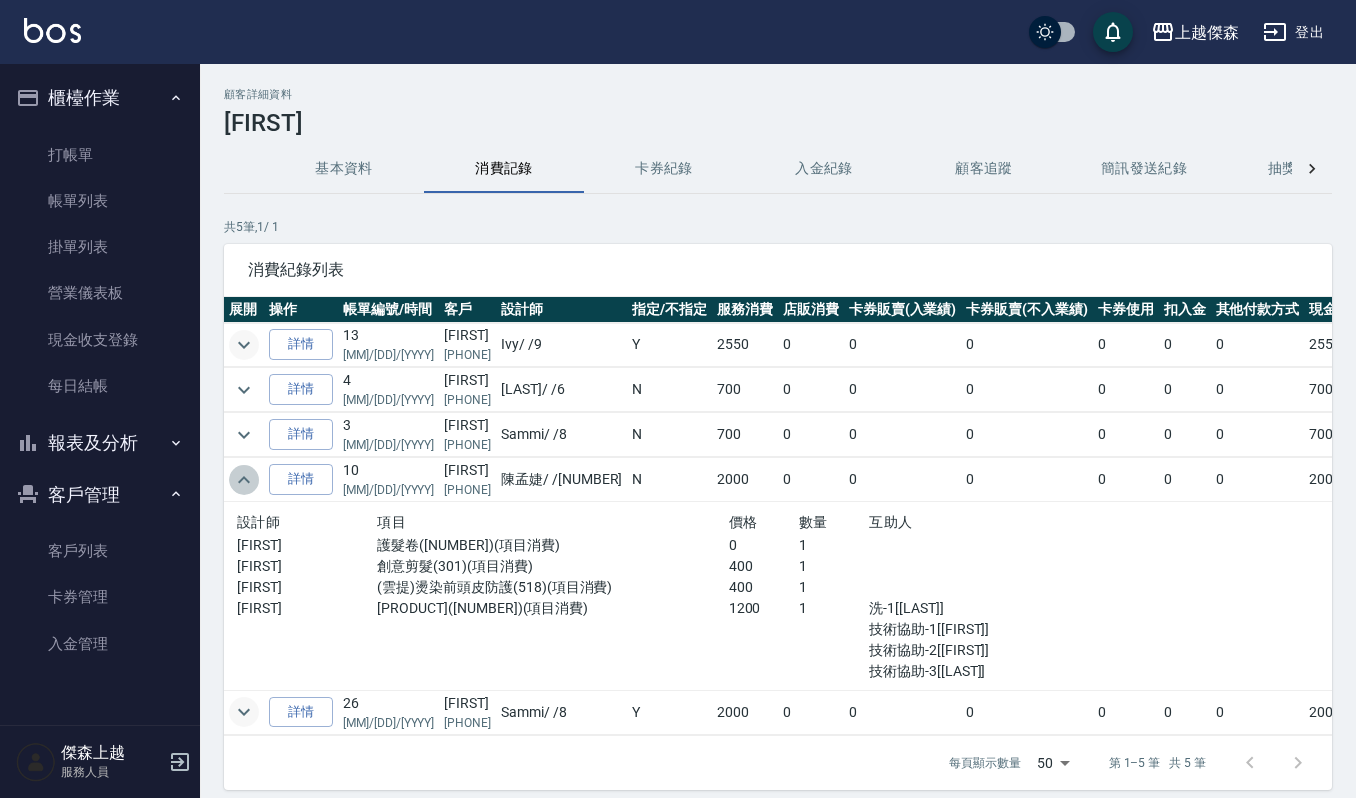 click 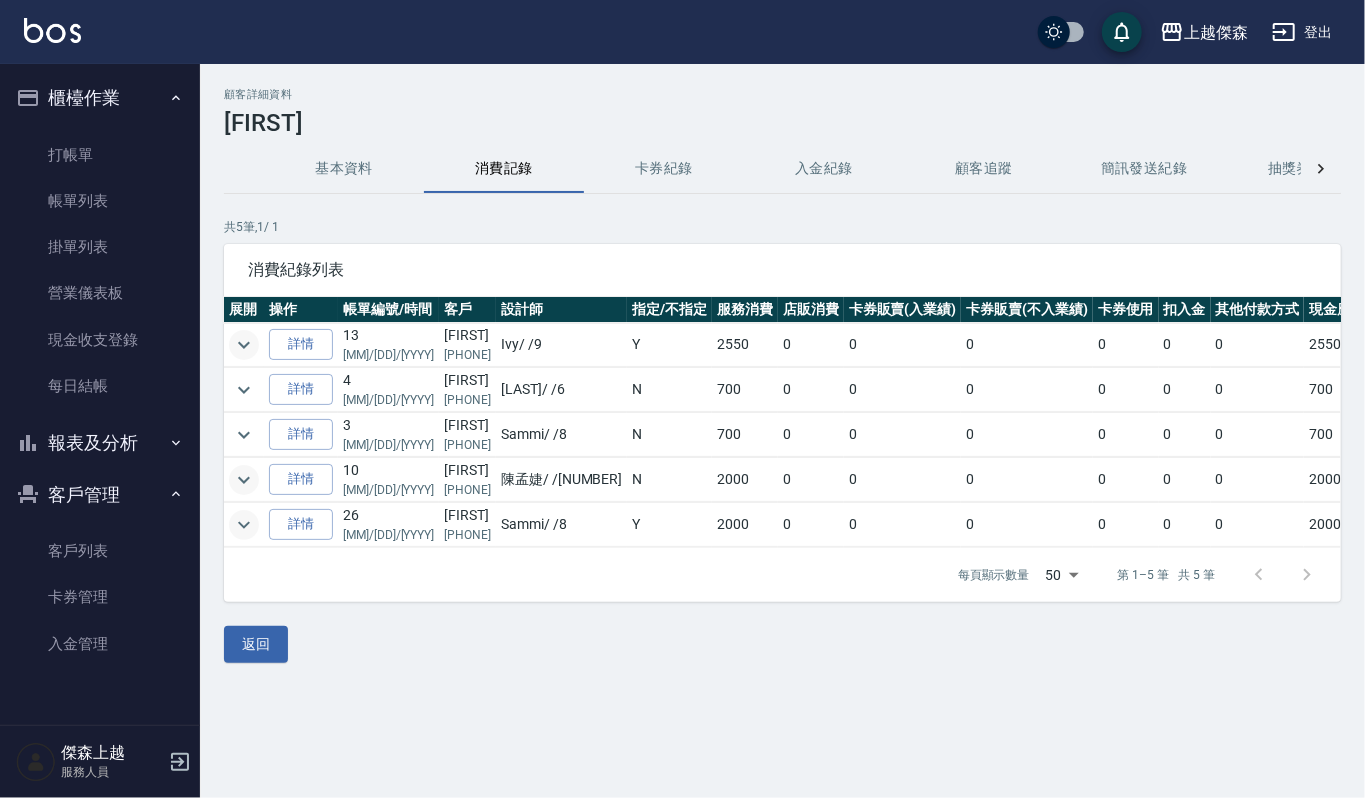 click at bounding box center [244, 525] 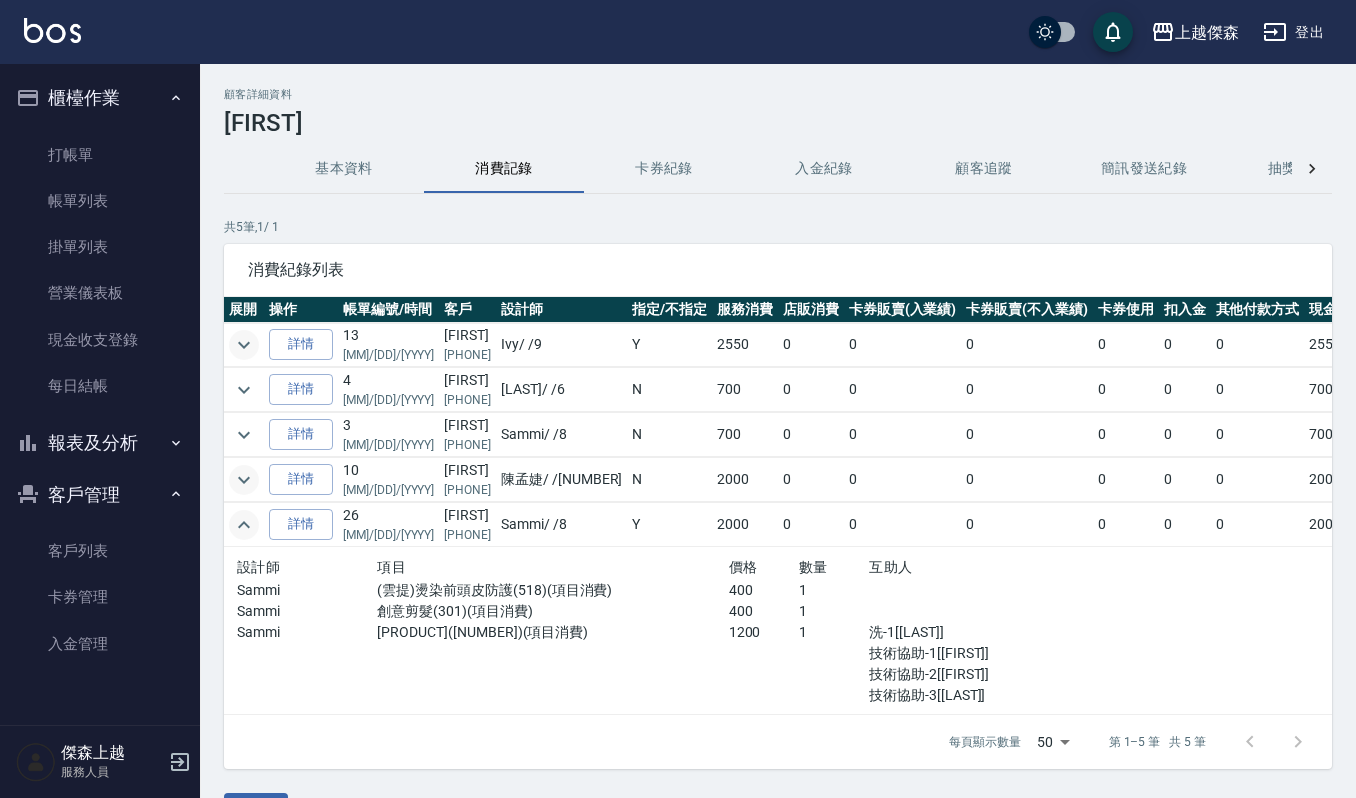 click at bounding box center (244, 525) 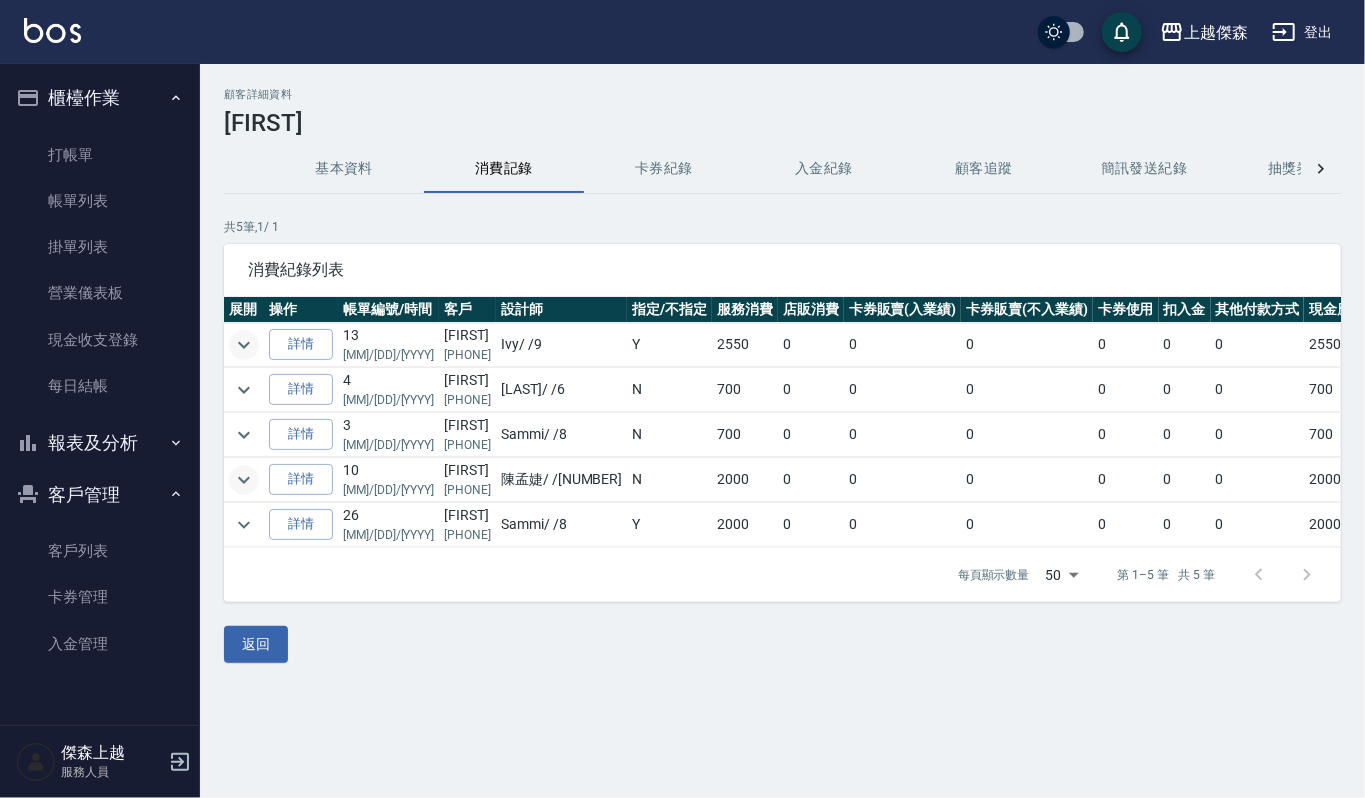 click 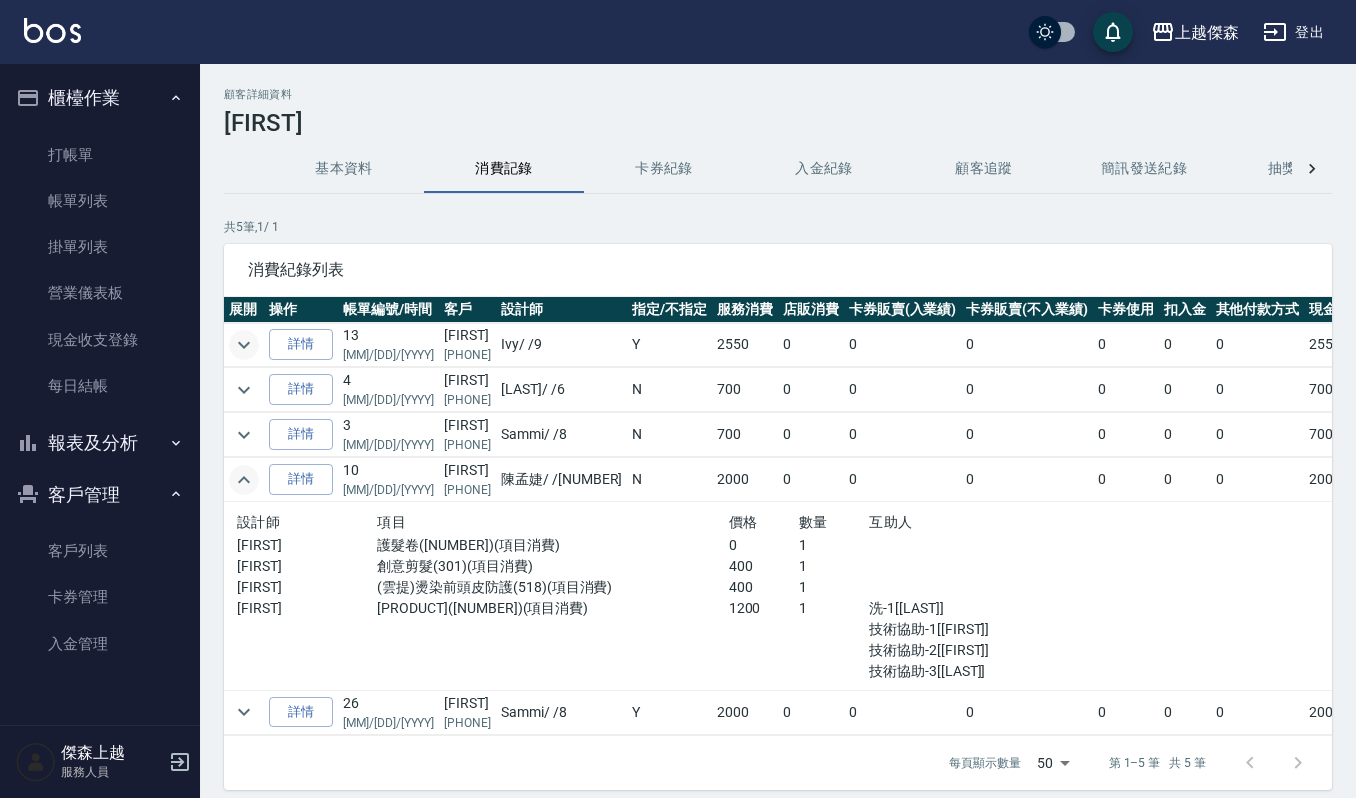 click 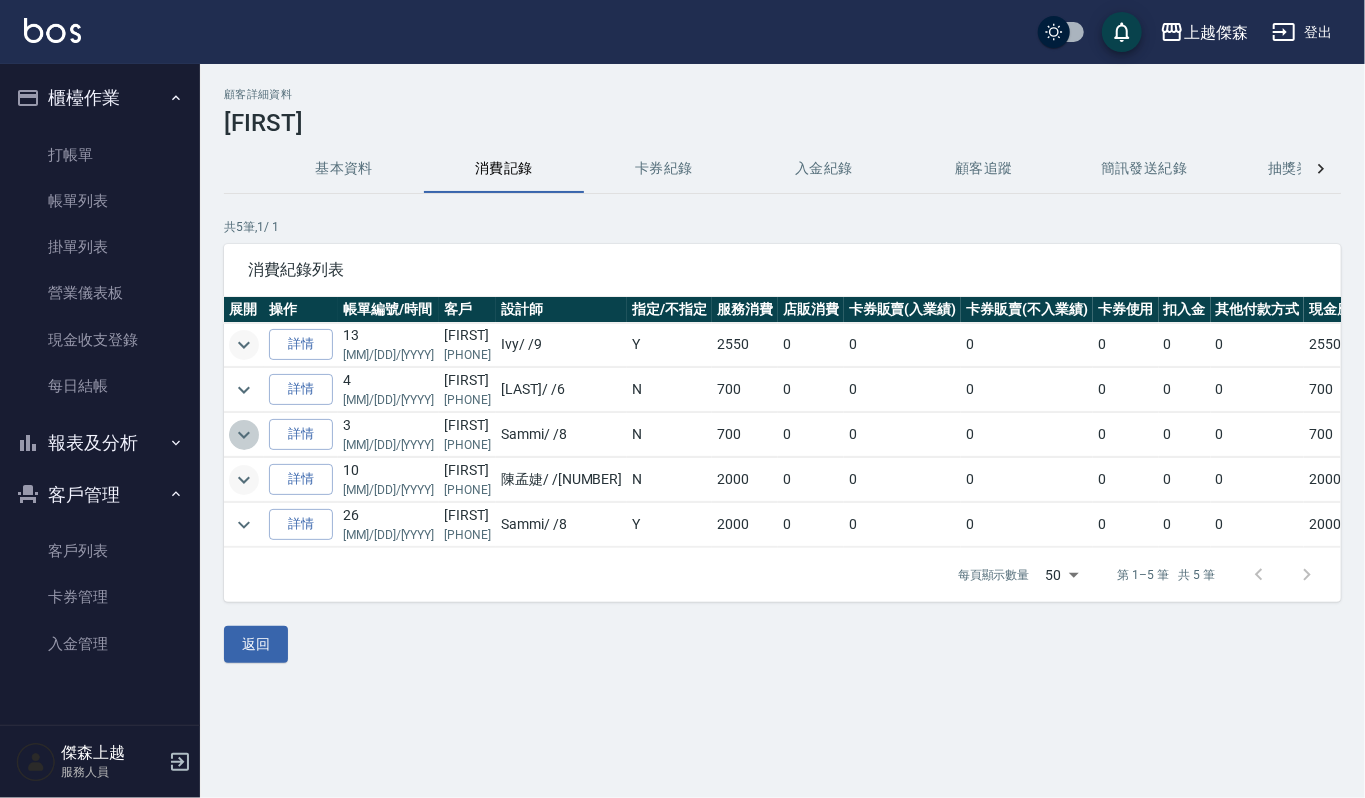 click 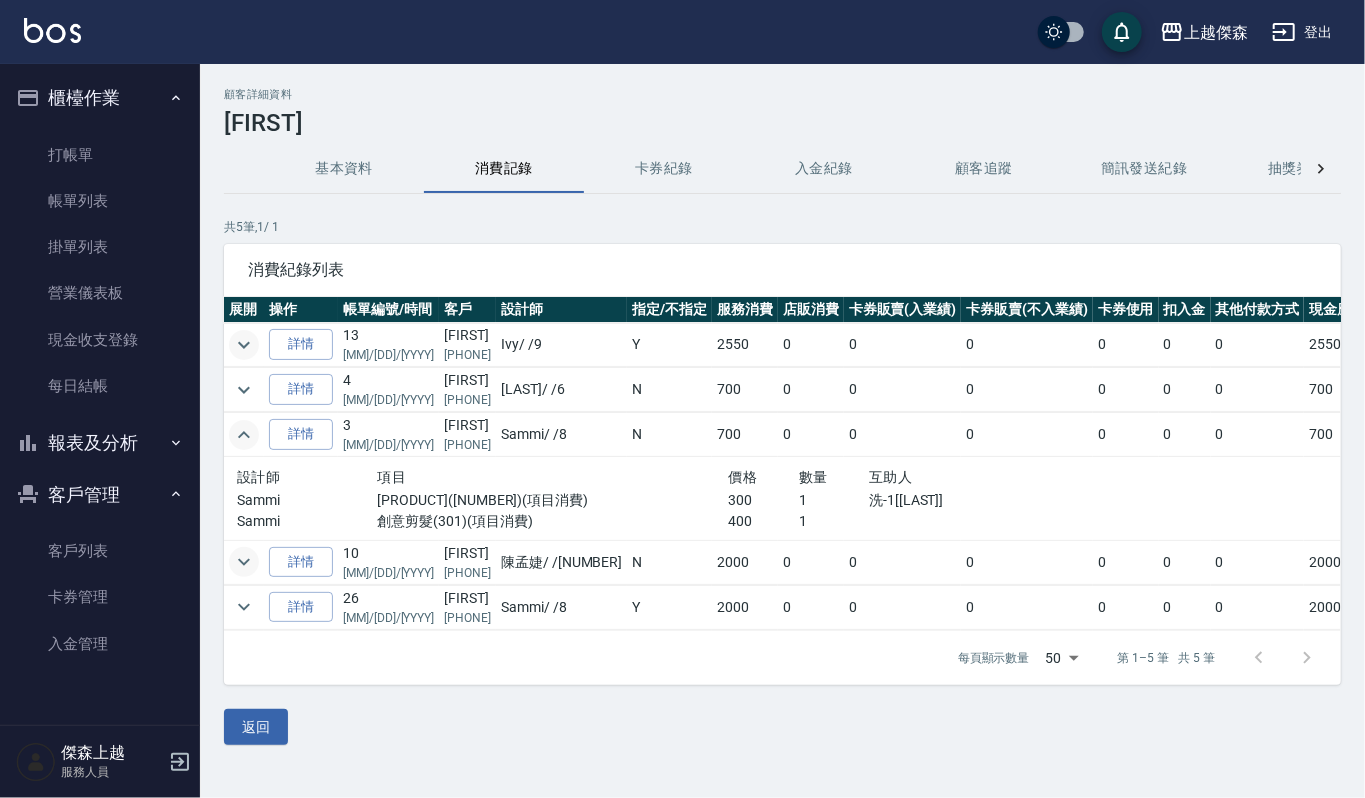 click 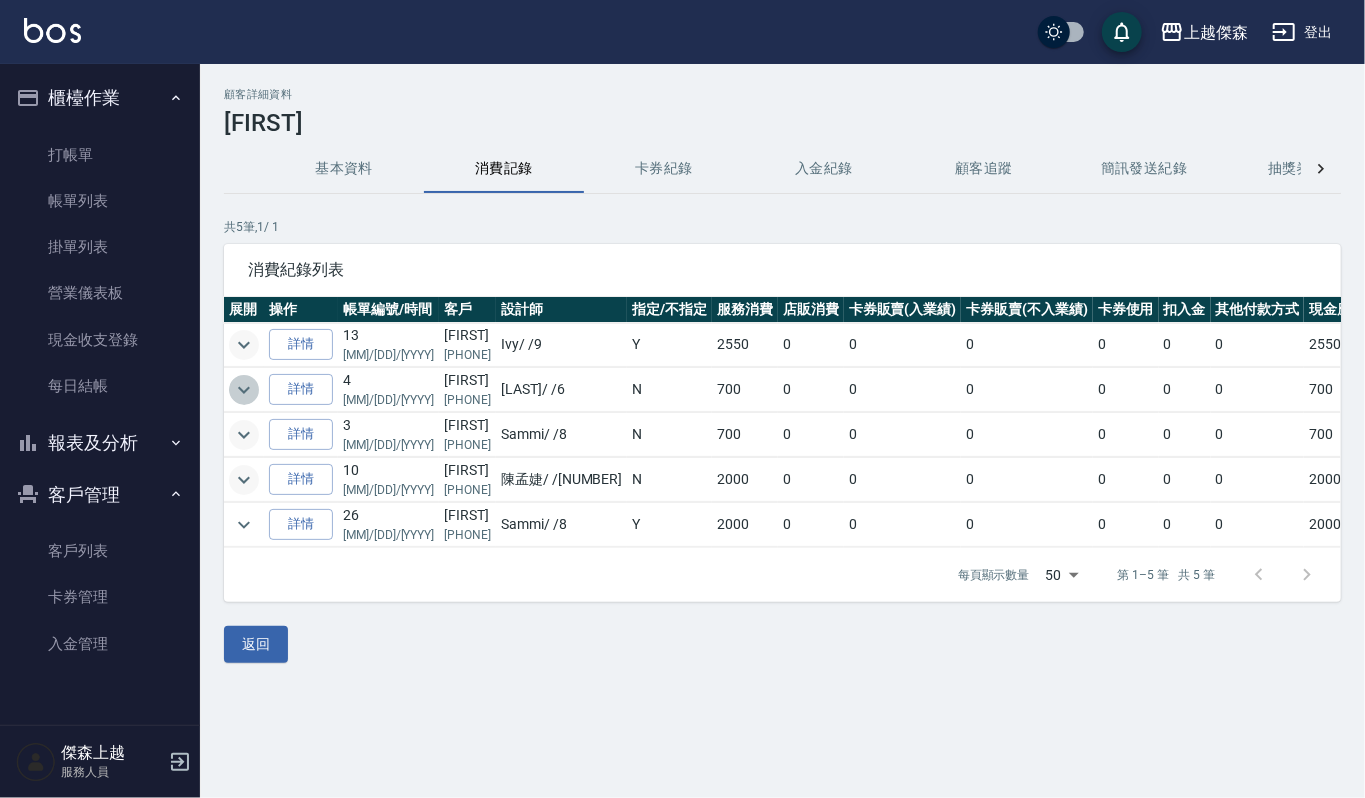 click 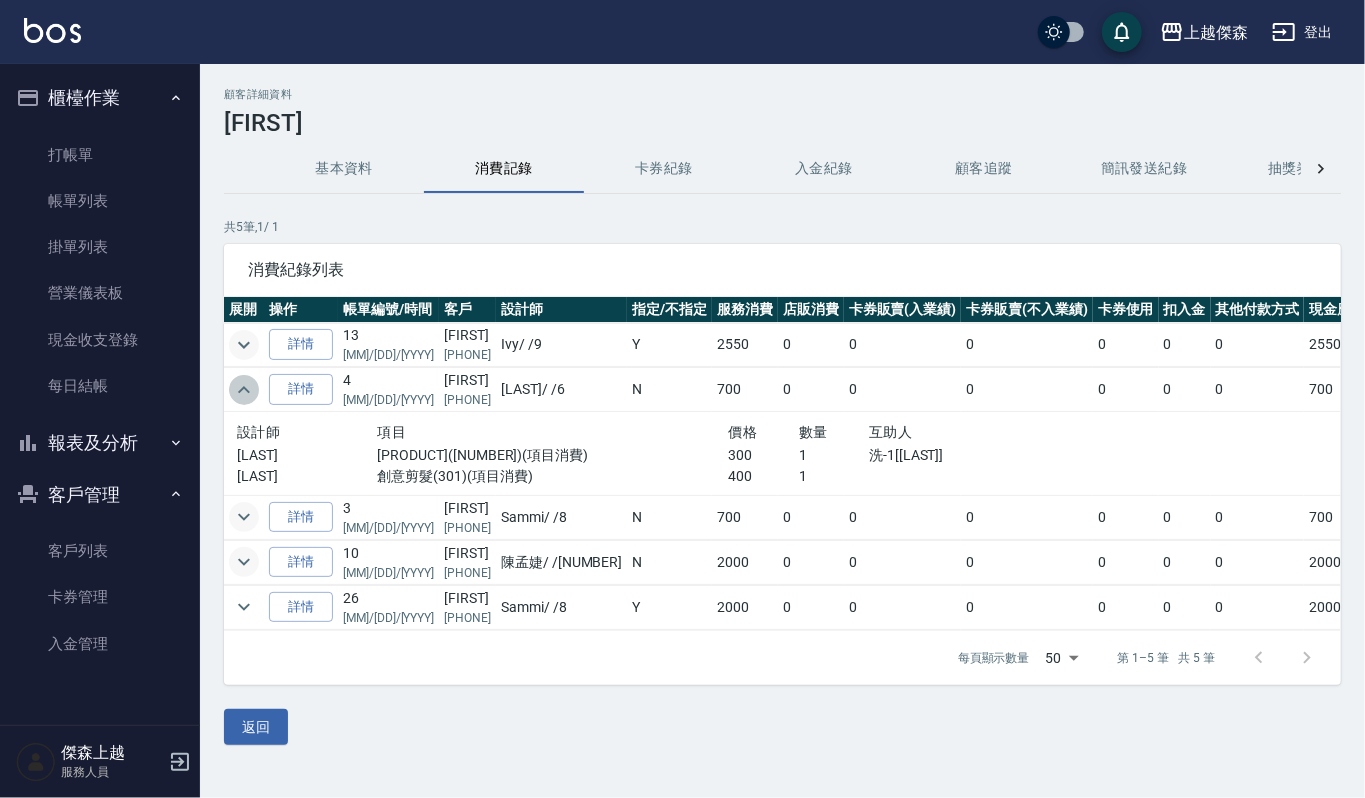 click 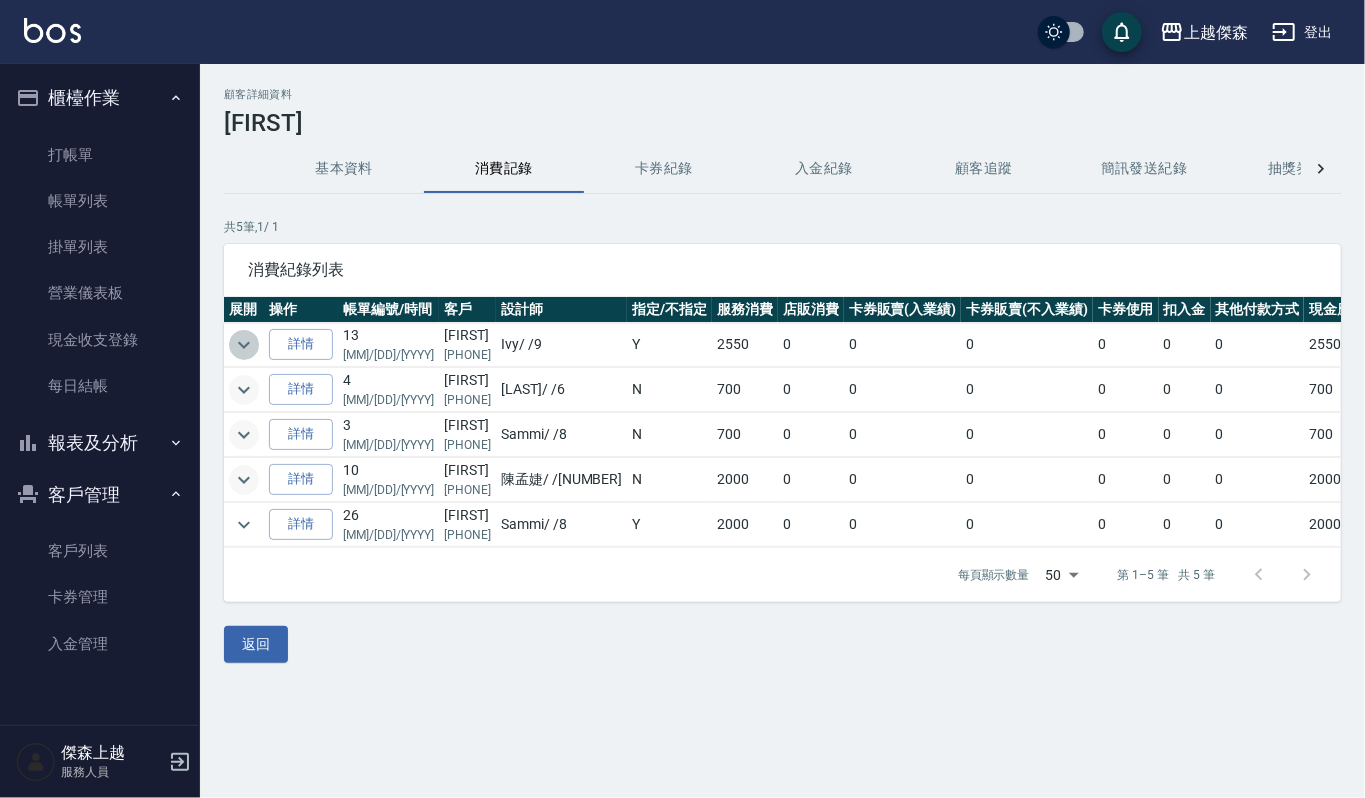 click 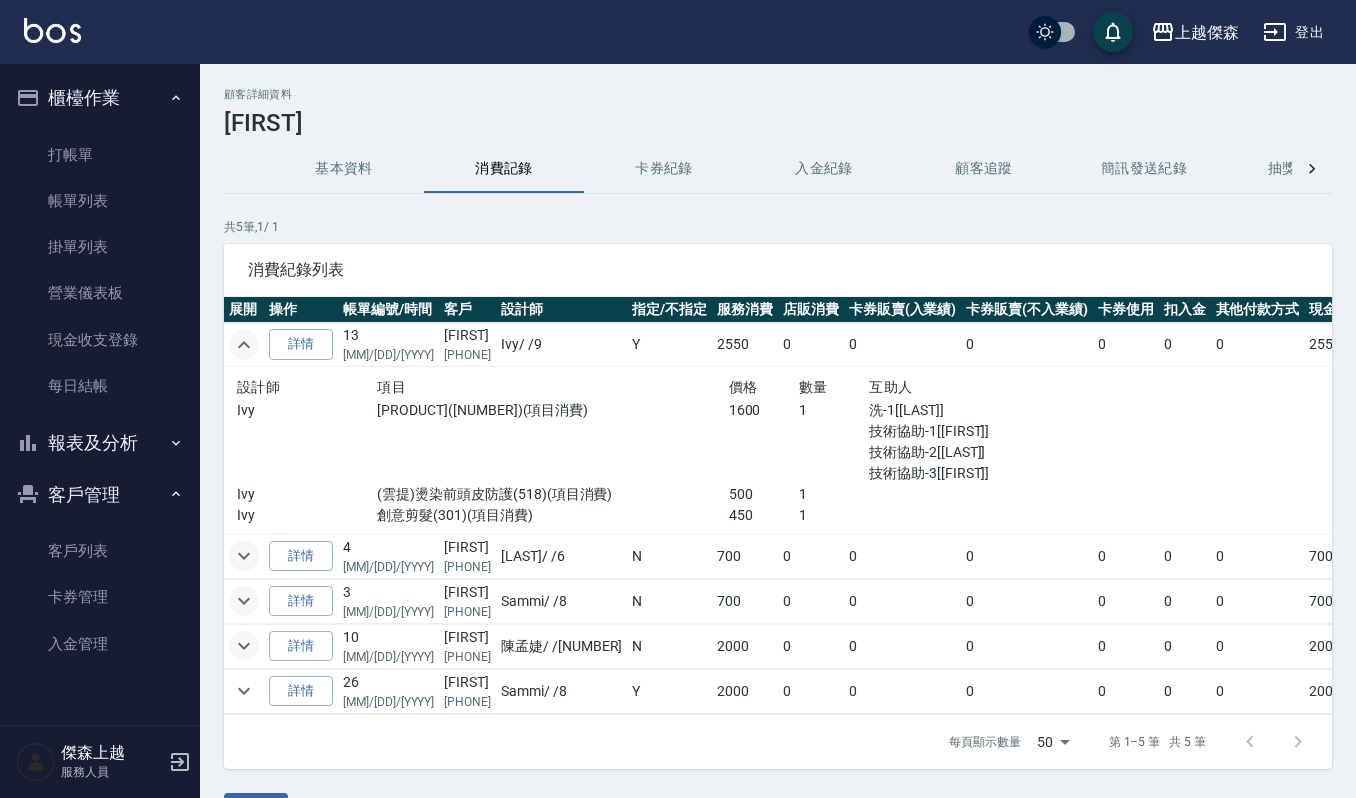 click 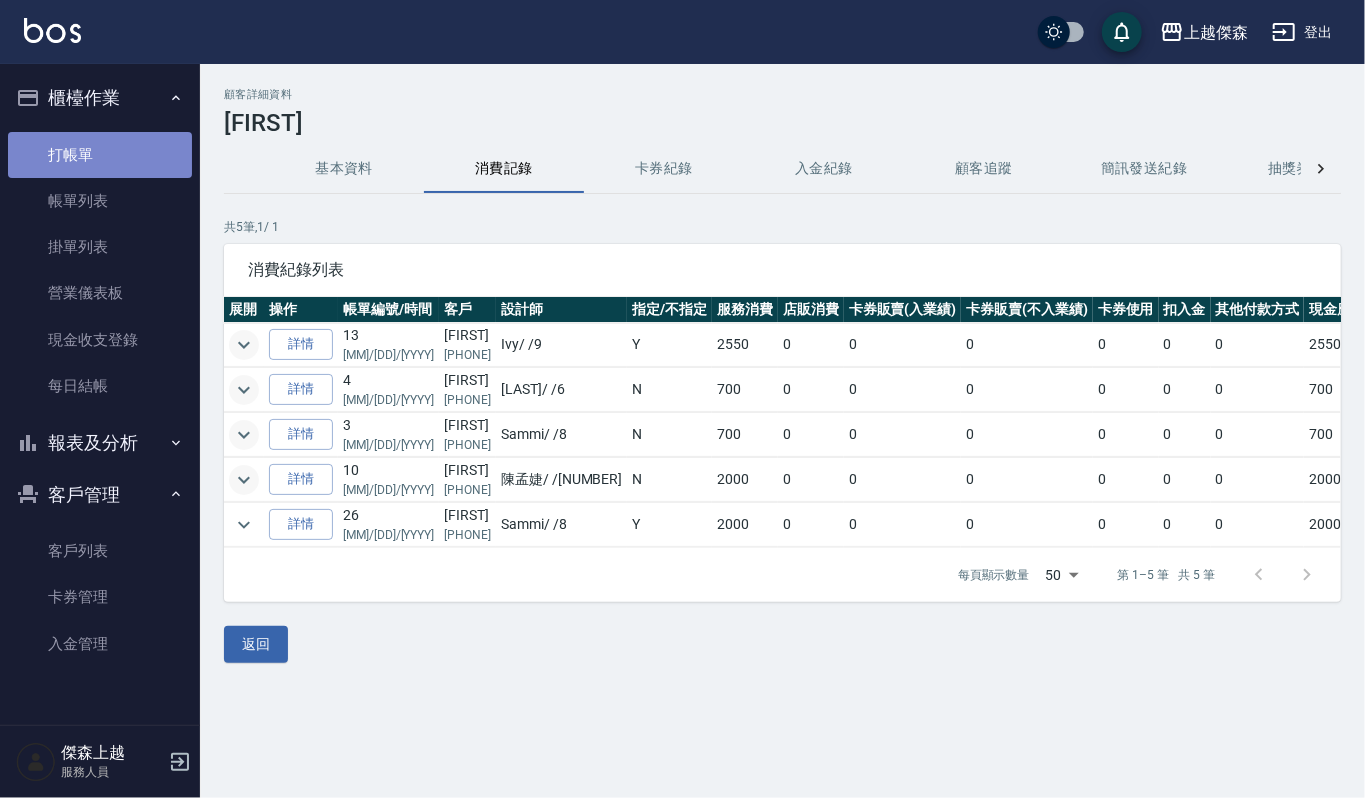 click on "打帳單" at bounding box center (100, 155) 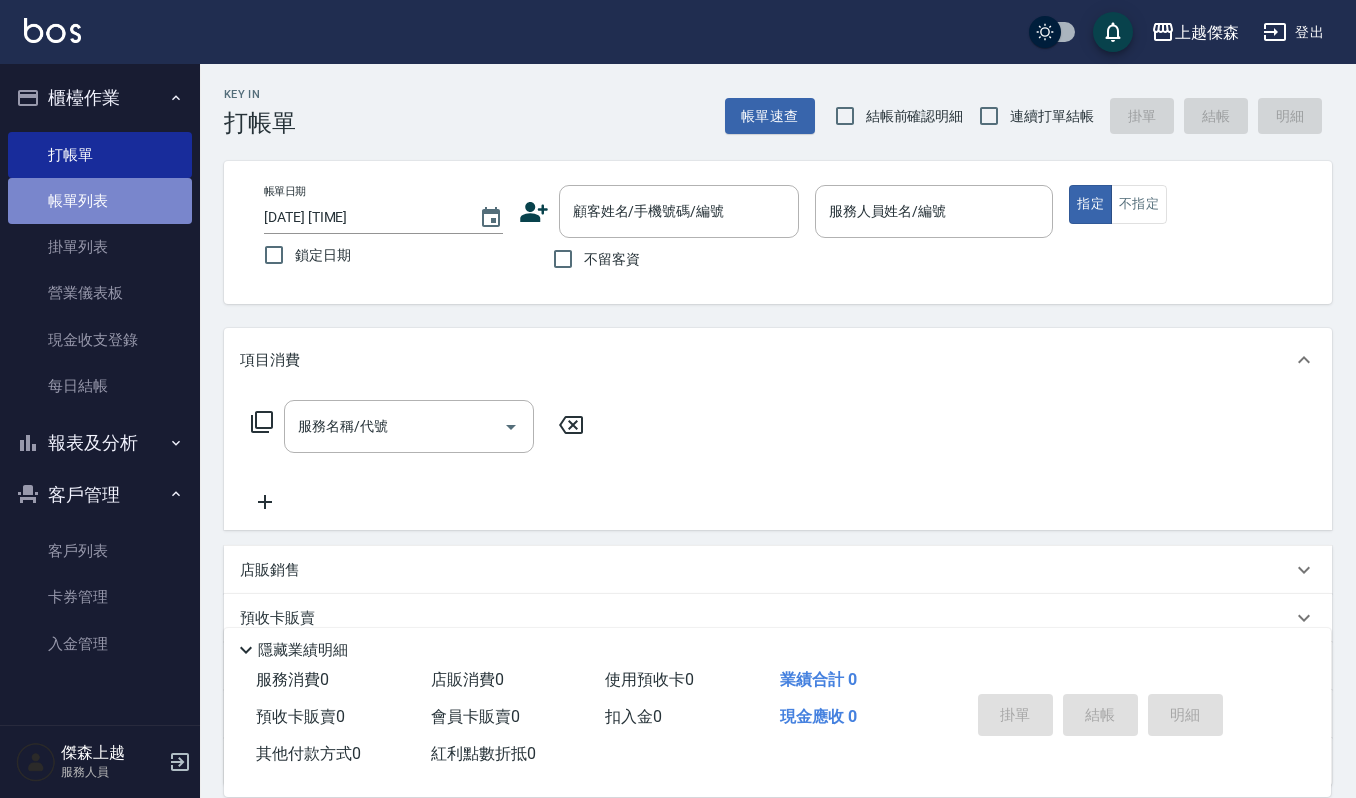 click on "帳單列表" at bounding box center (100, 201) 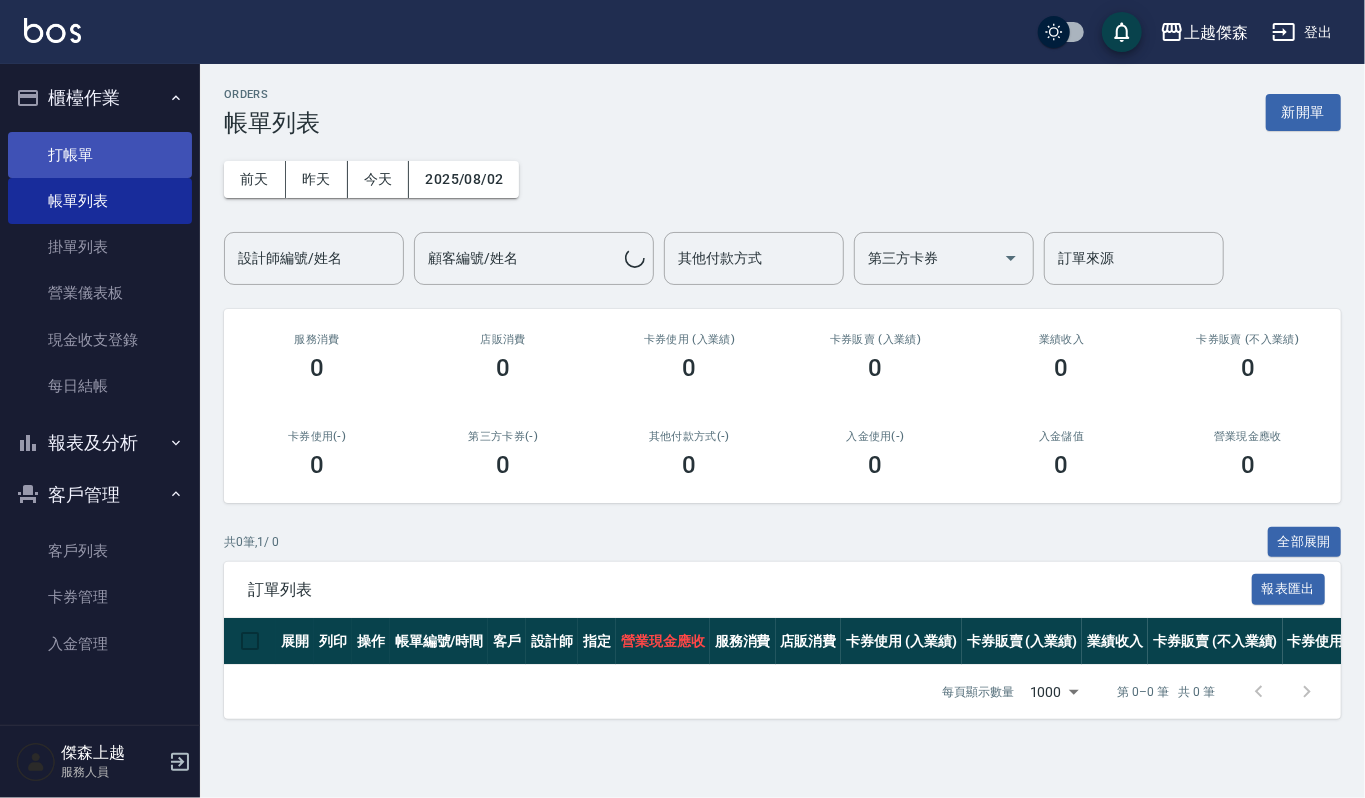 click on "打帳單" at bounding box center (100, 155) 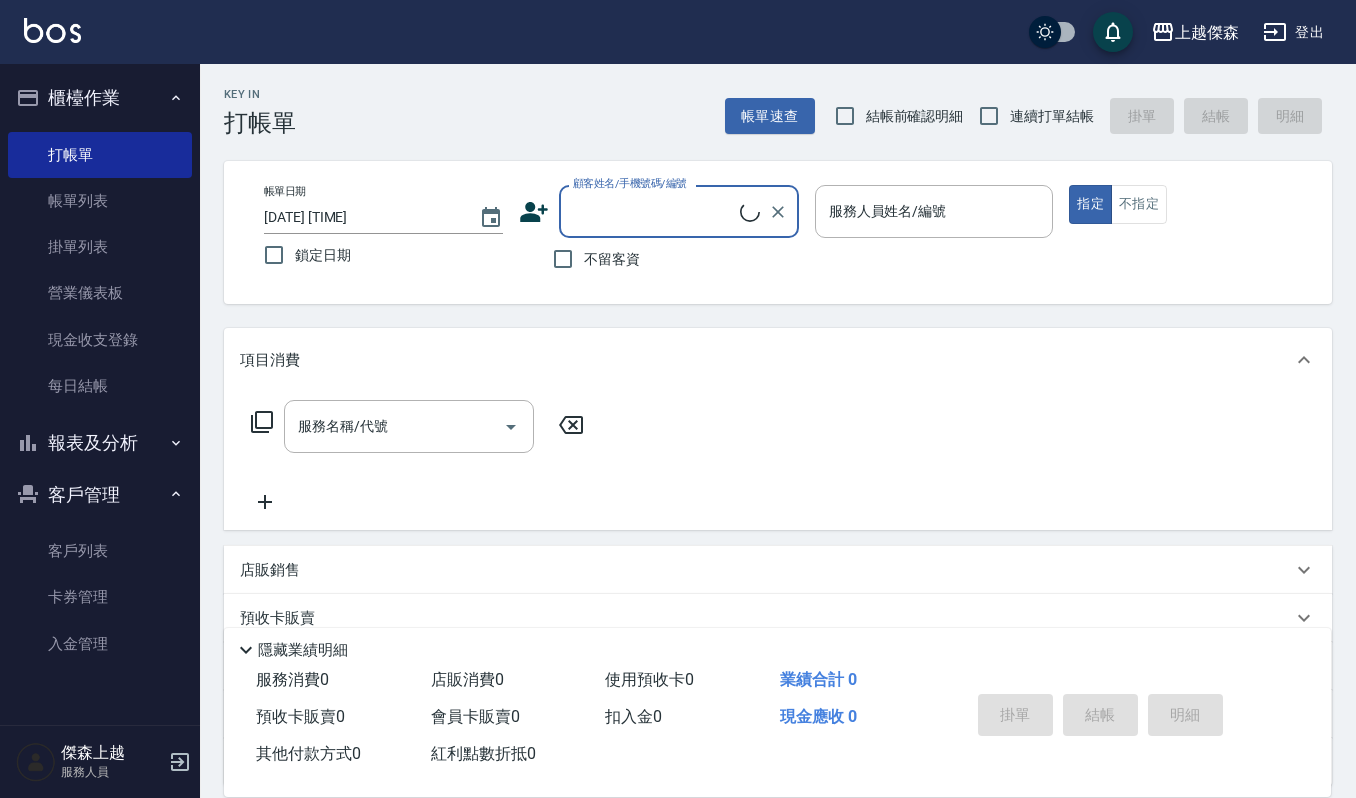 click on "顧客姓名/手機號碼/編號" at bounding box center [654, 211] 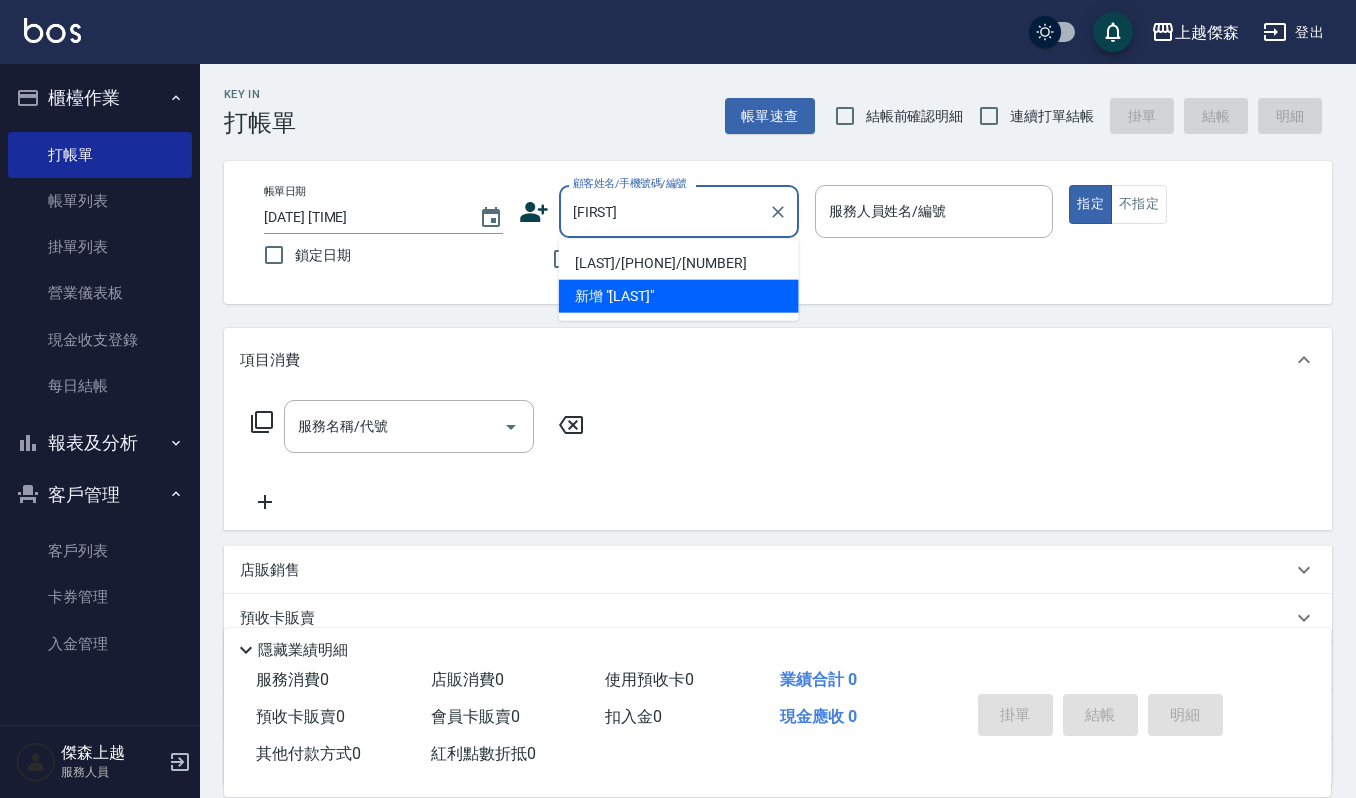 click on "[LAST]/[PHONE]/[NUMBER]" at bounding box center [679, 263] 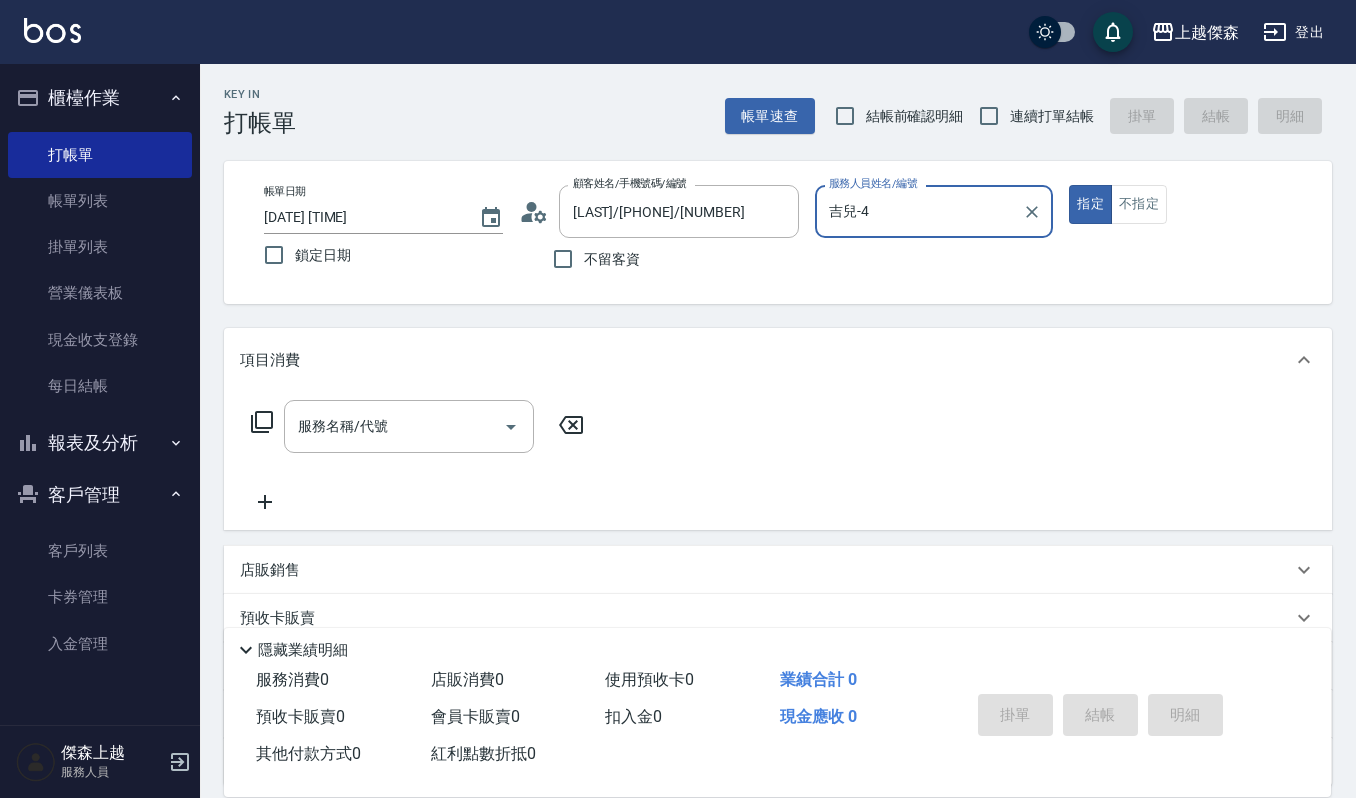 click on "[FIRST] - 消費記錄 服務人員姓名/編號" at bounding box center [934, 211] 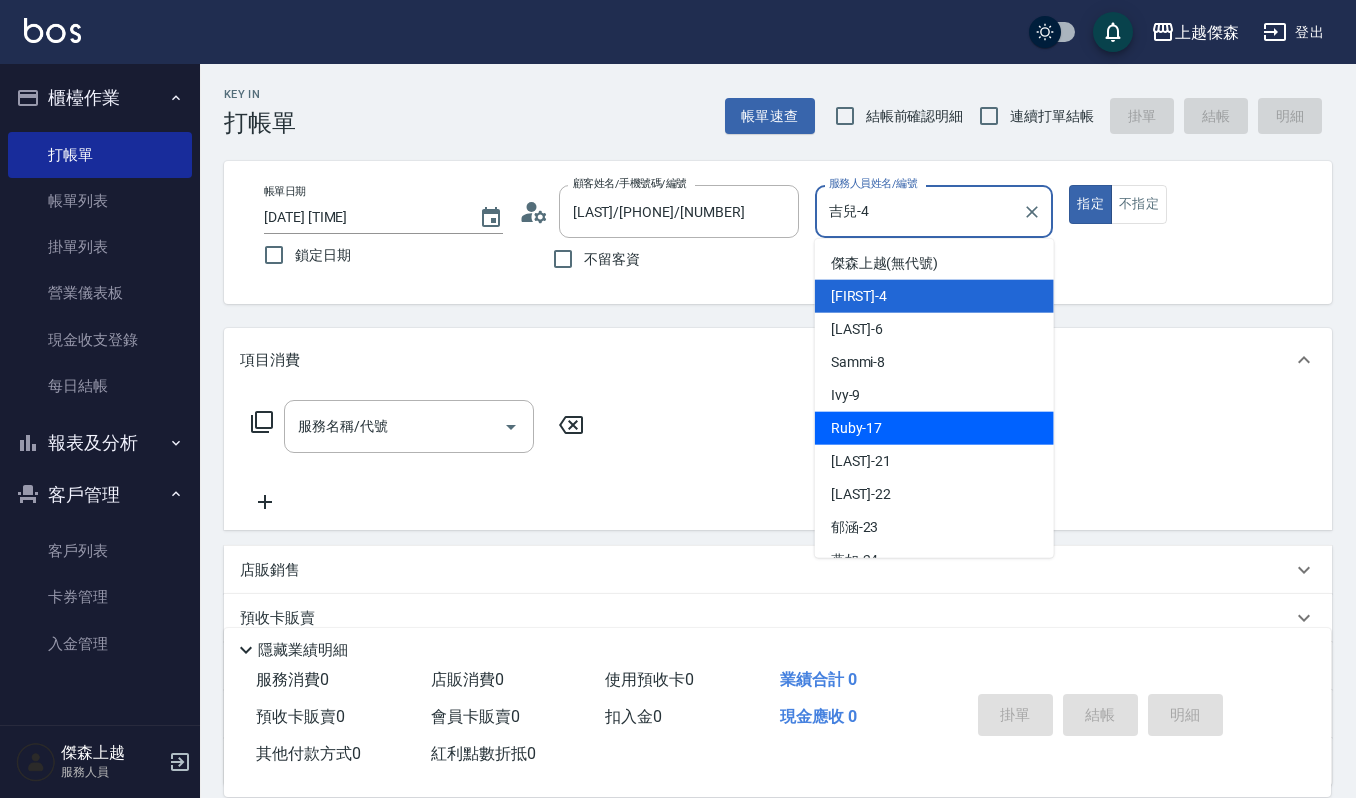 click on "[LAST] -17" at bounding box center (857, 428) 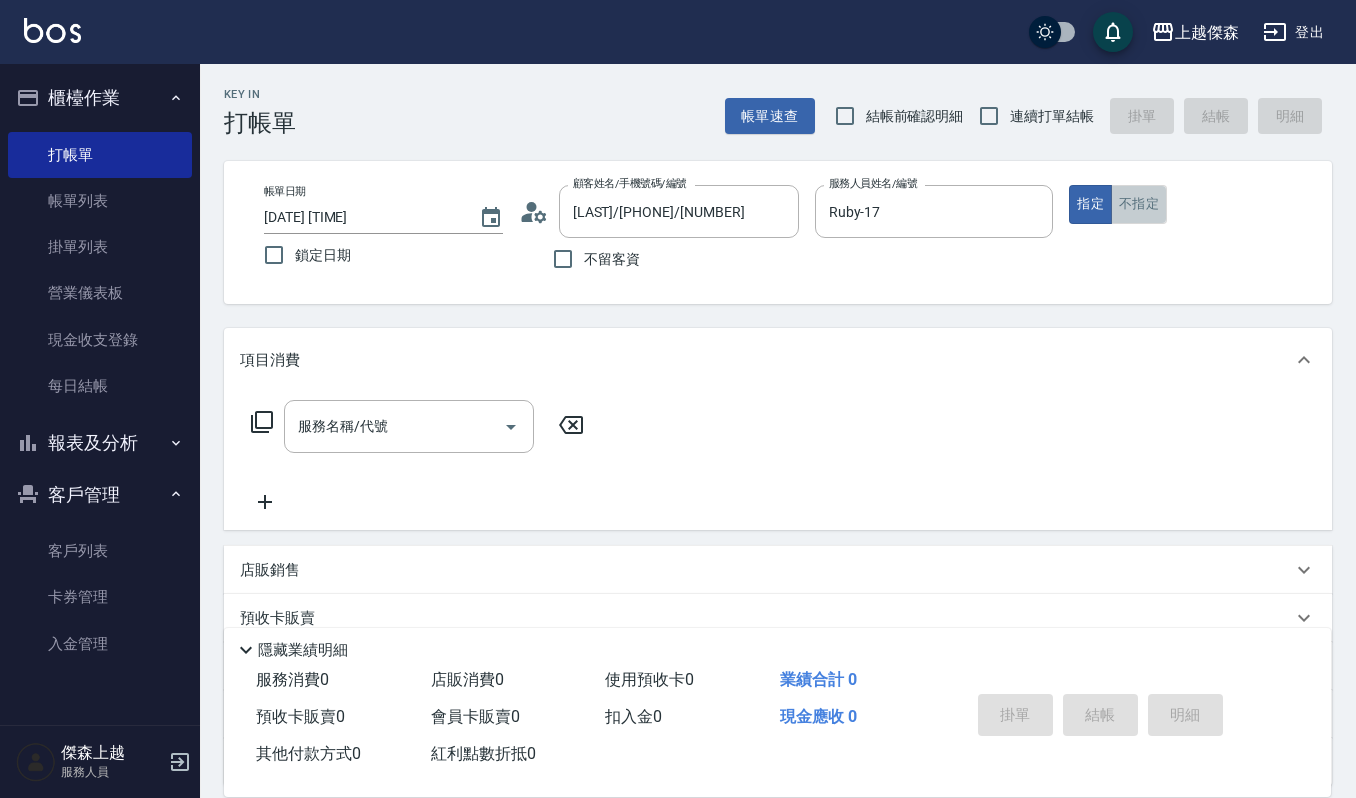 click on "不指定" at bounding box center [1139, 204] 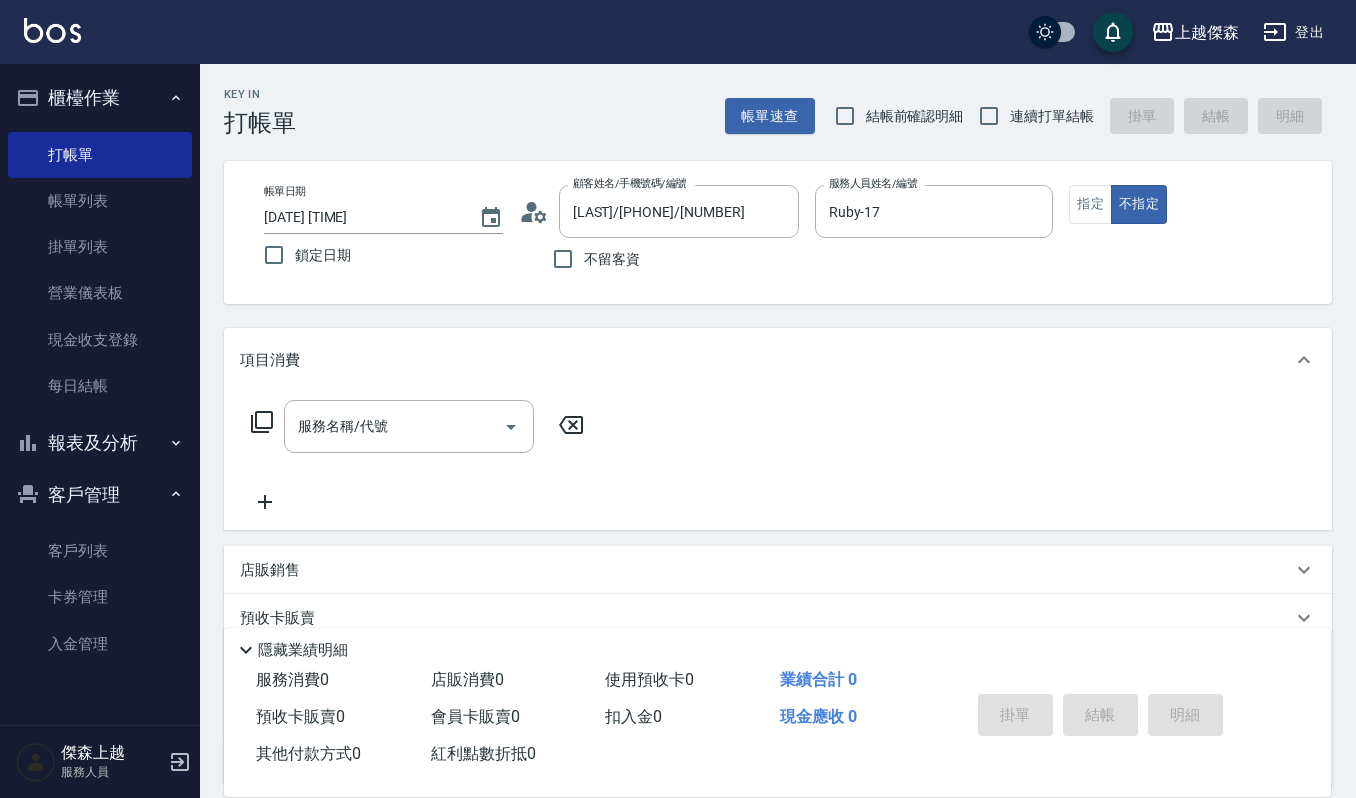 click on "服務名稱/代號 服務名稱/代號" at bounding box center [418, 457] 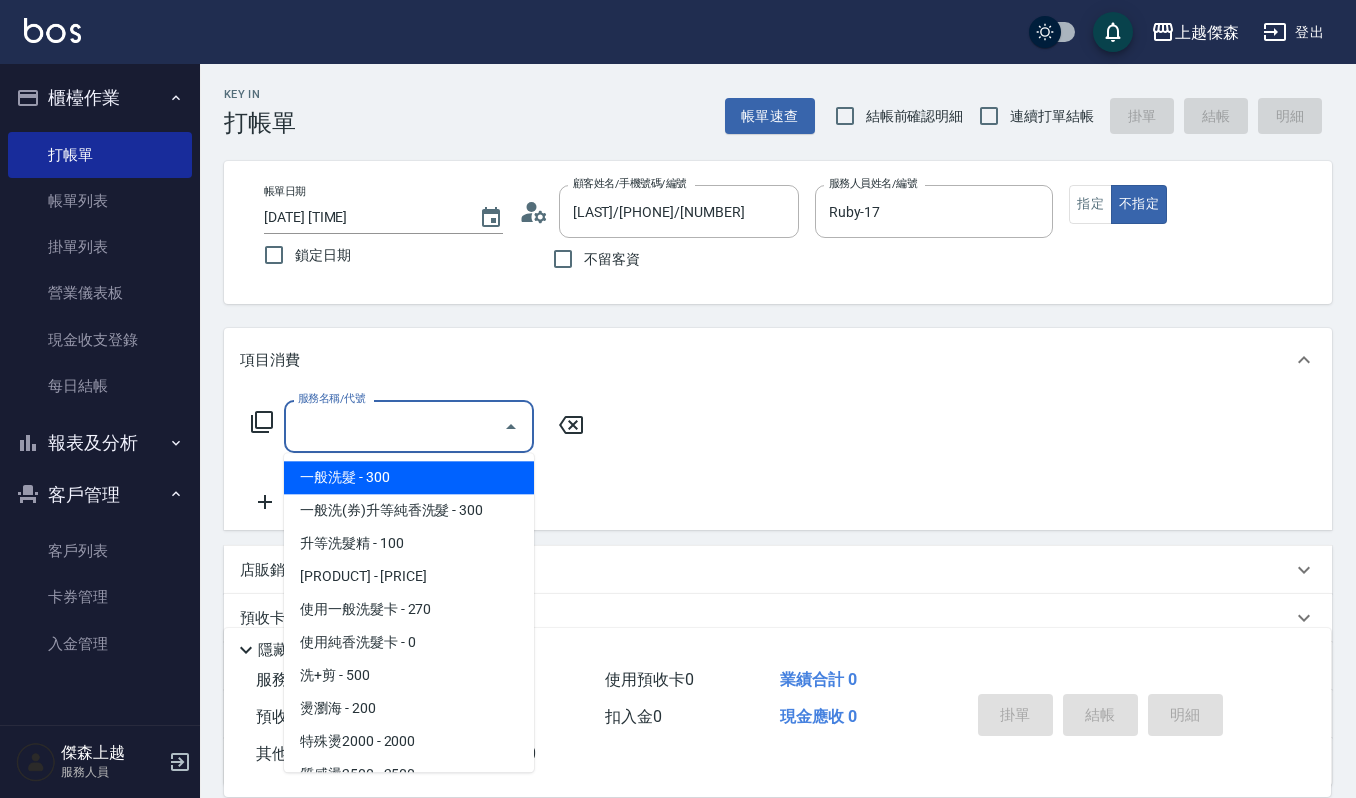 click on "服務名稱/代號" at bounding box center (394, 426) 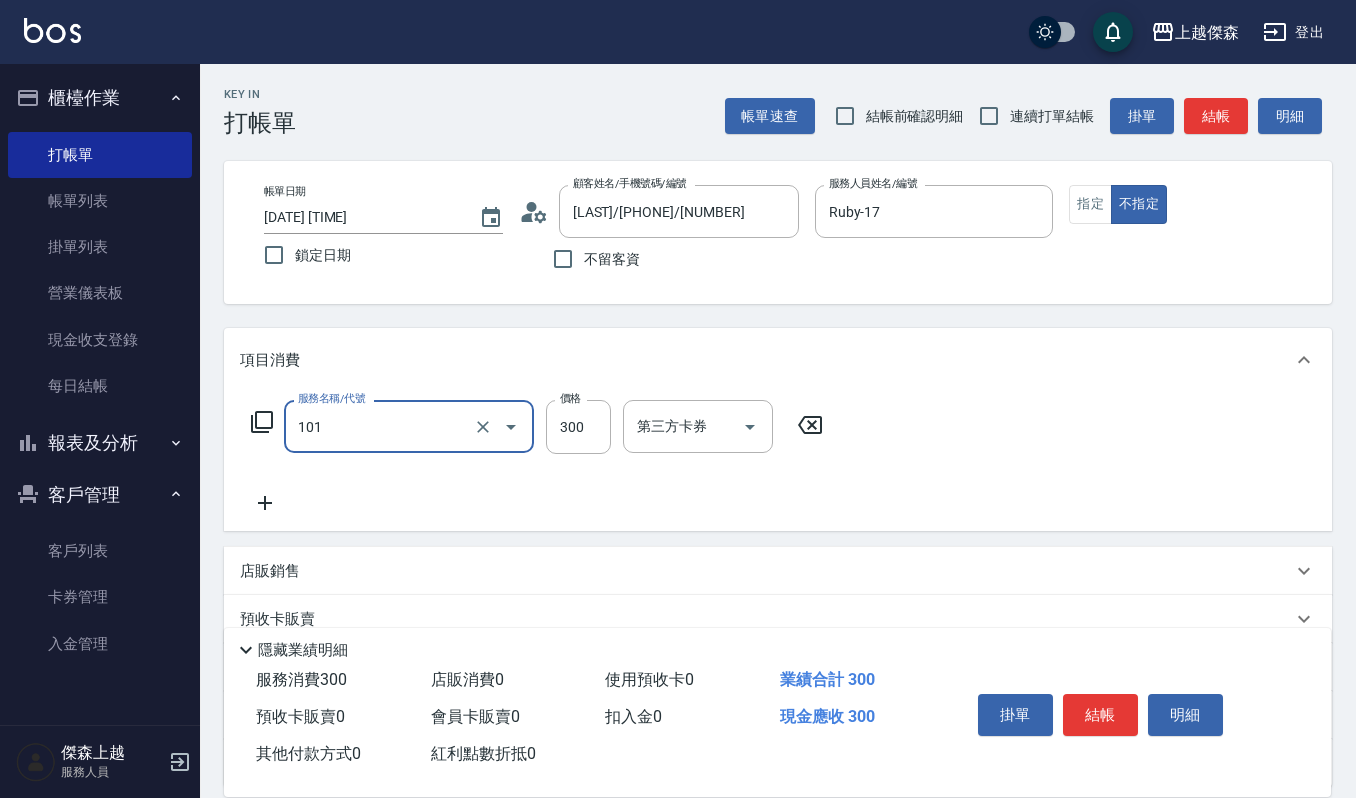 type on "一般洗髮(101)" 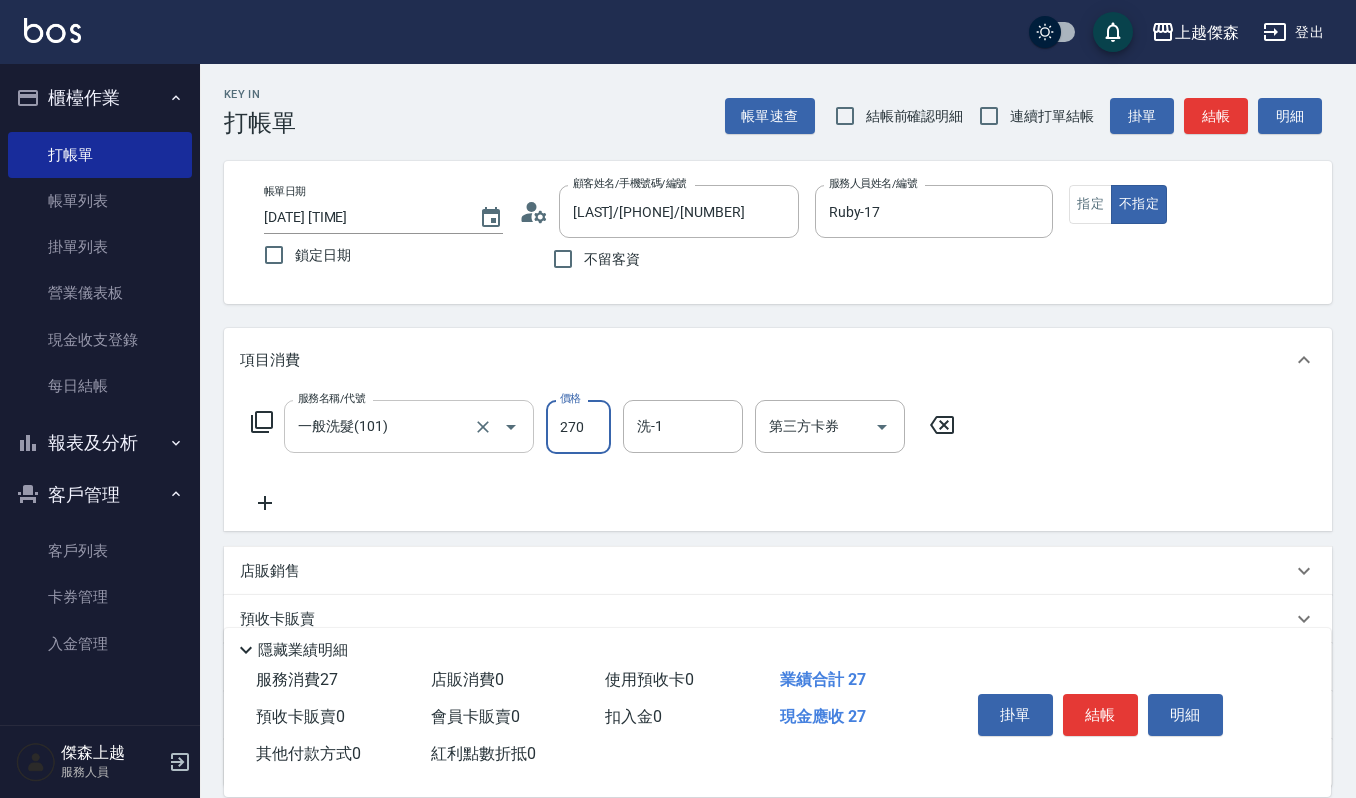 type on "270" 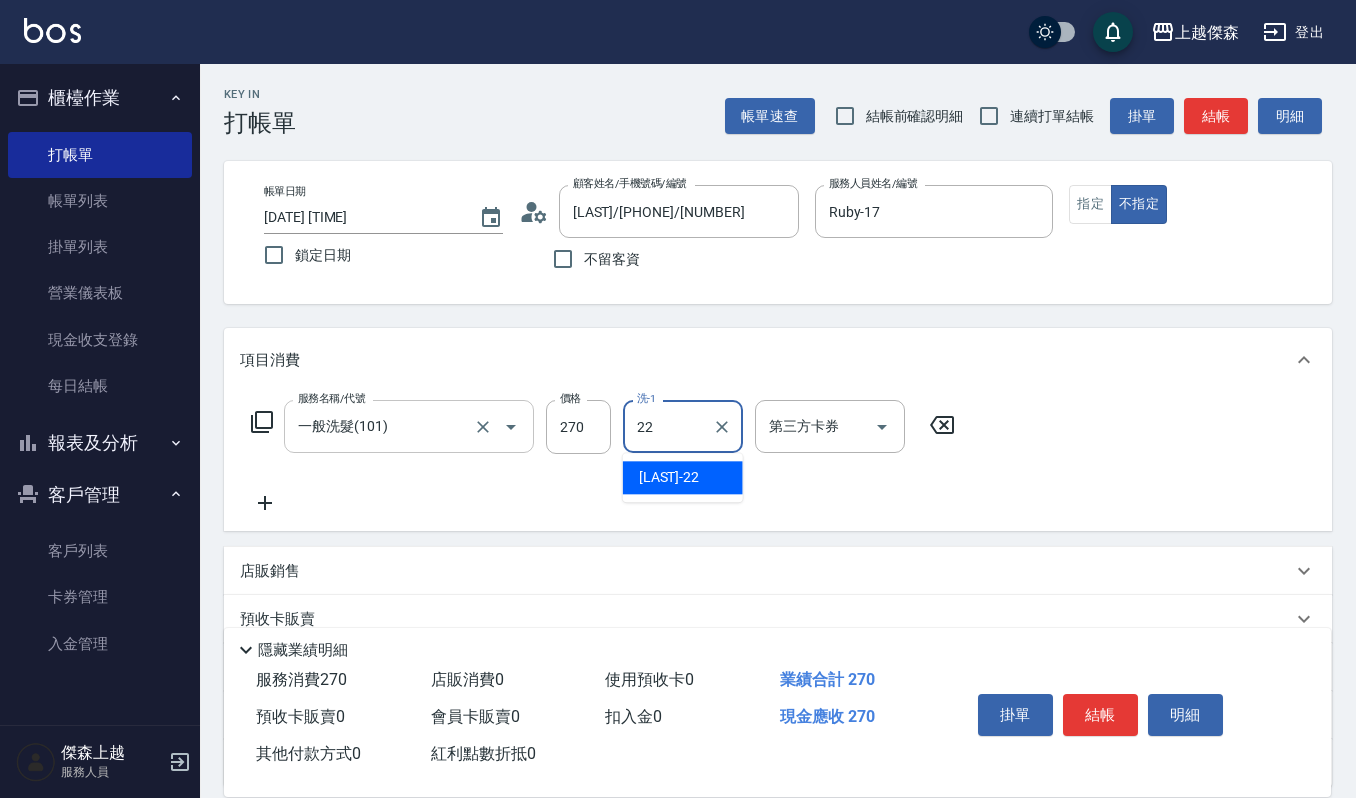 type on "[LAST]-22" 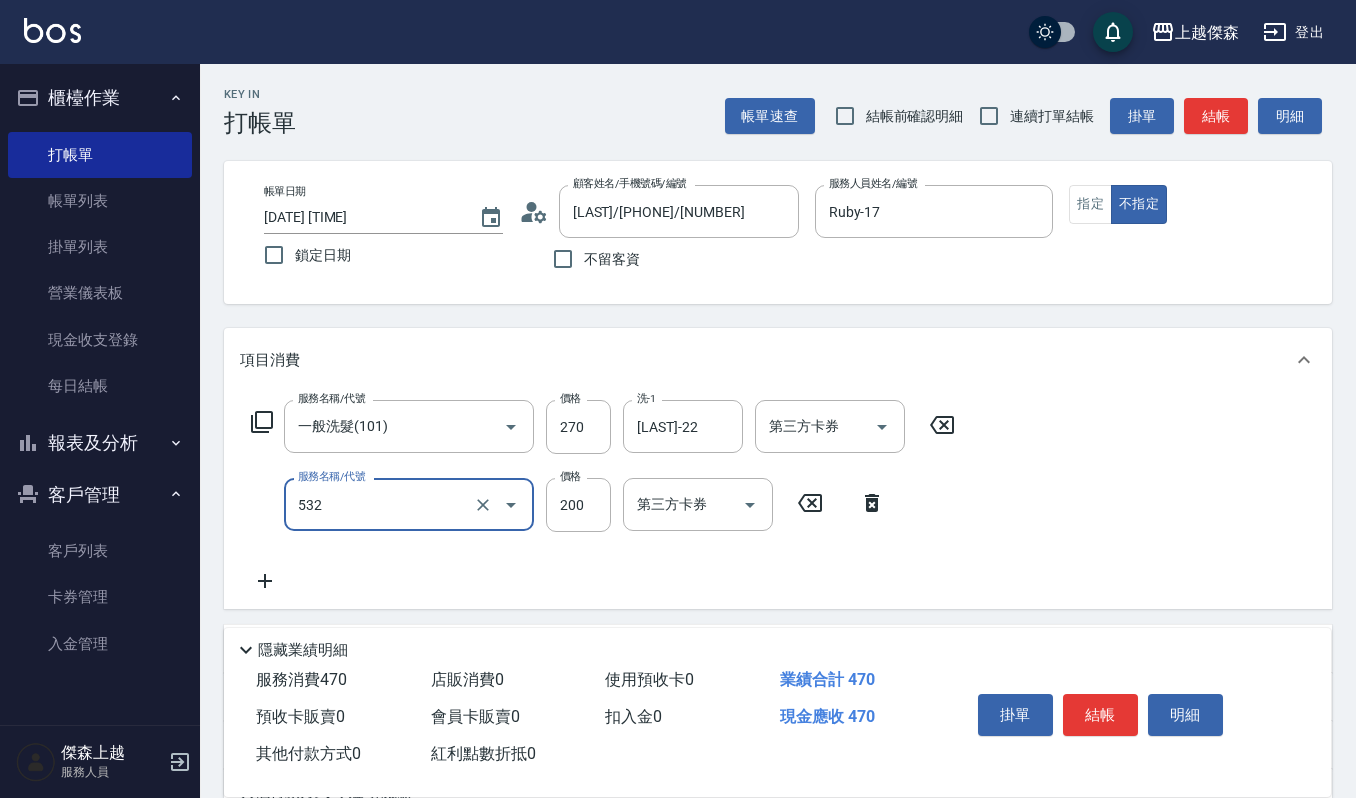 type on "自備複方.亞士([NUMBER])" 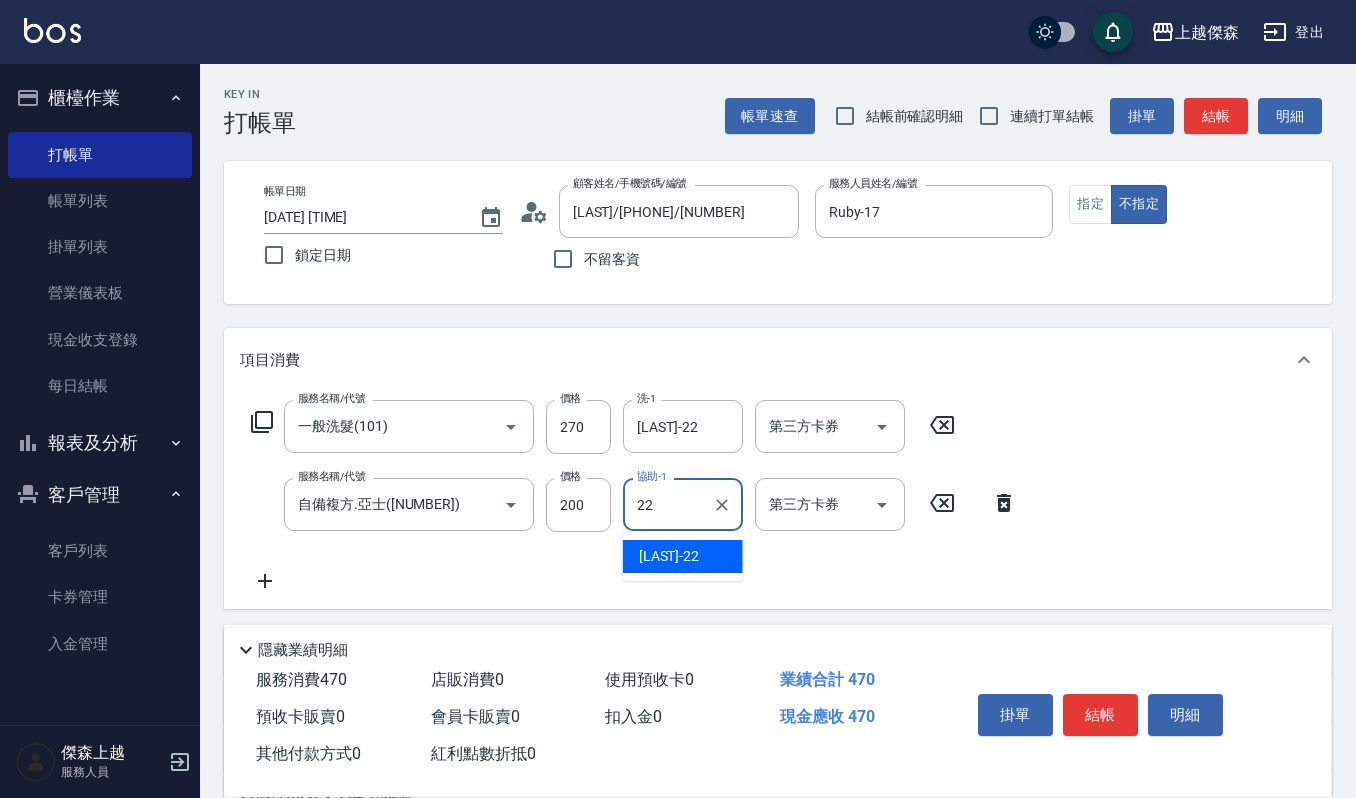 type on "[LAST]-22" 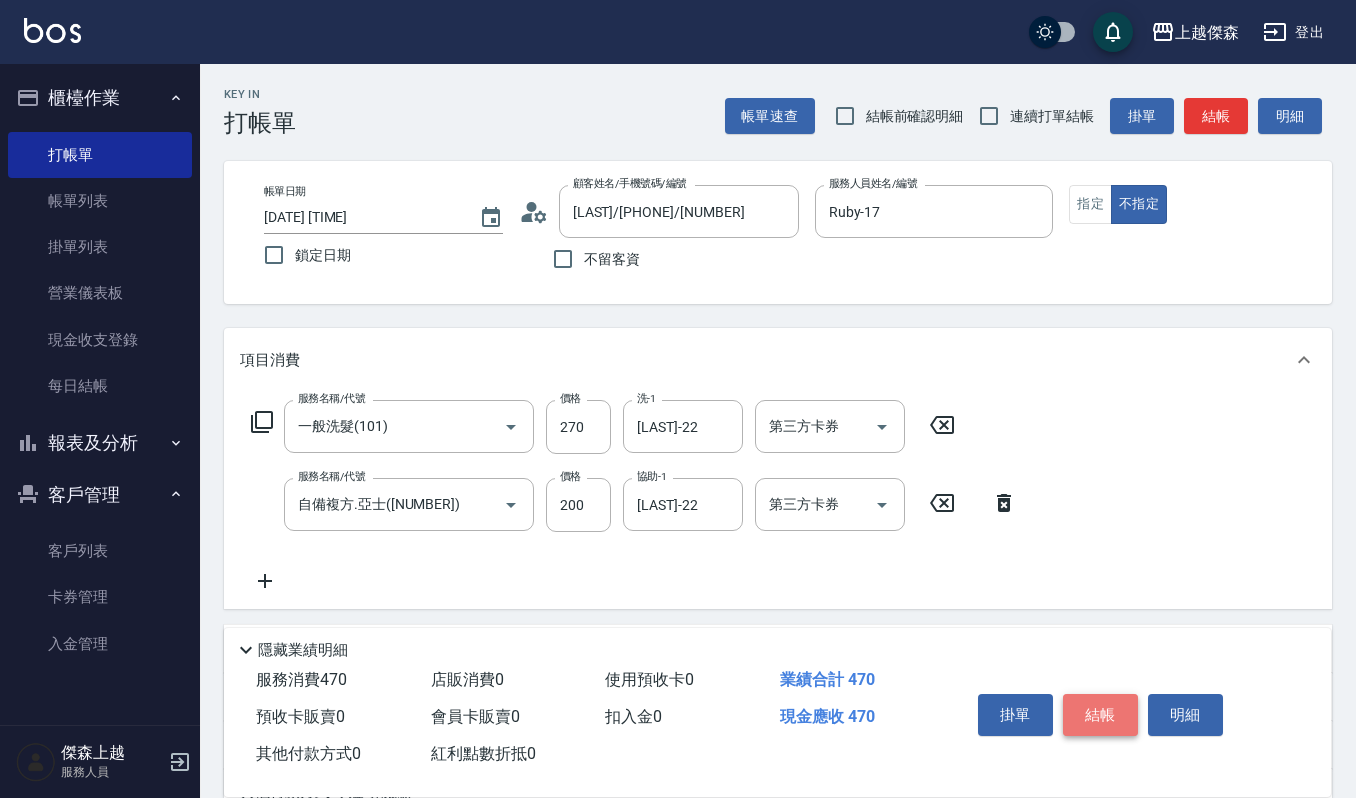 click on "結帳" at bounding box center (1100, 715) 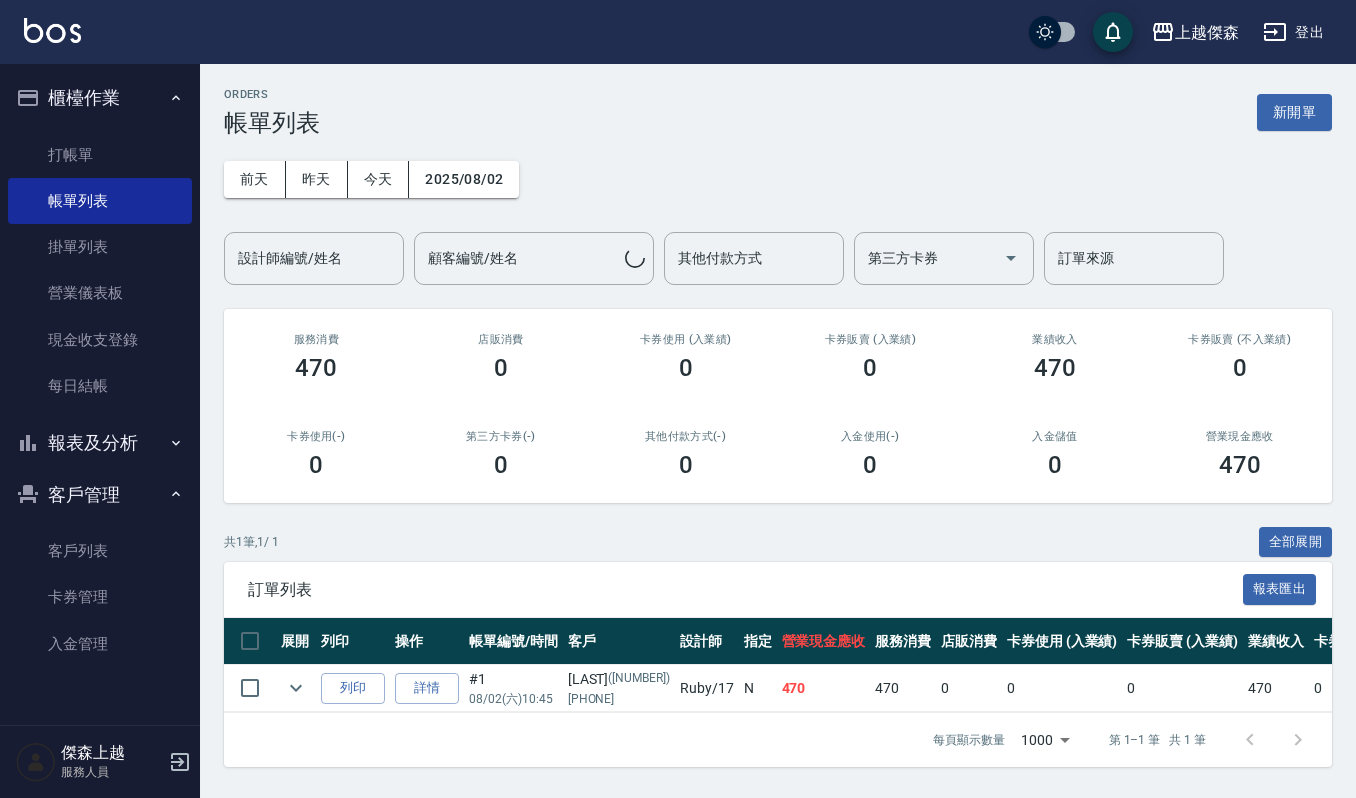 scroll, scrollTop: 13, scrollLeft: 0, axis: vertical 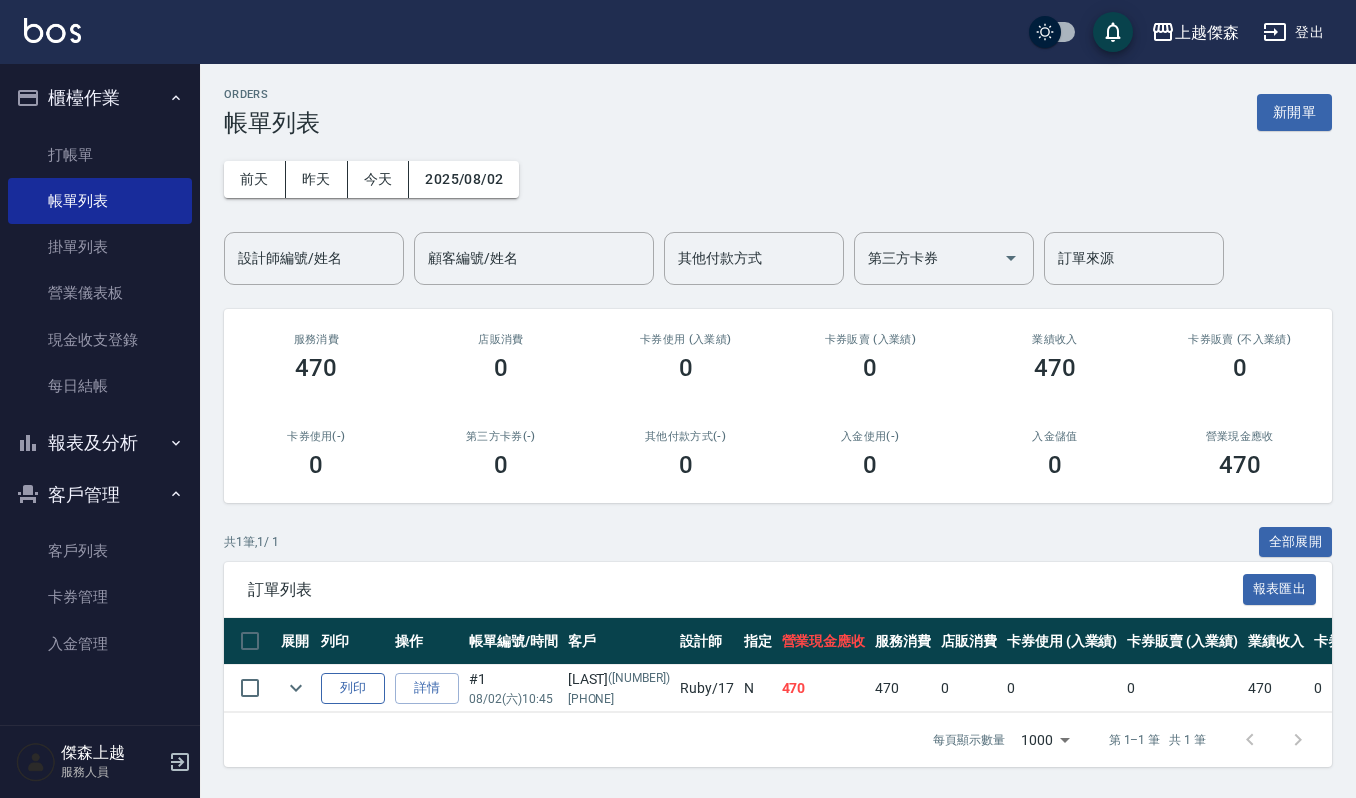 click on "列印" at bounding box center [353, 688] 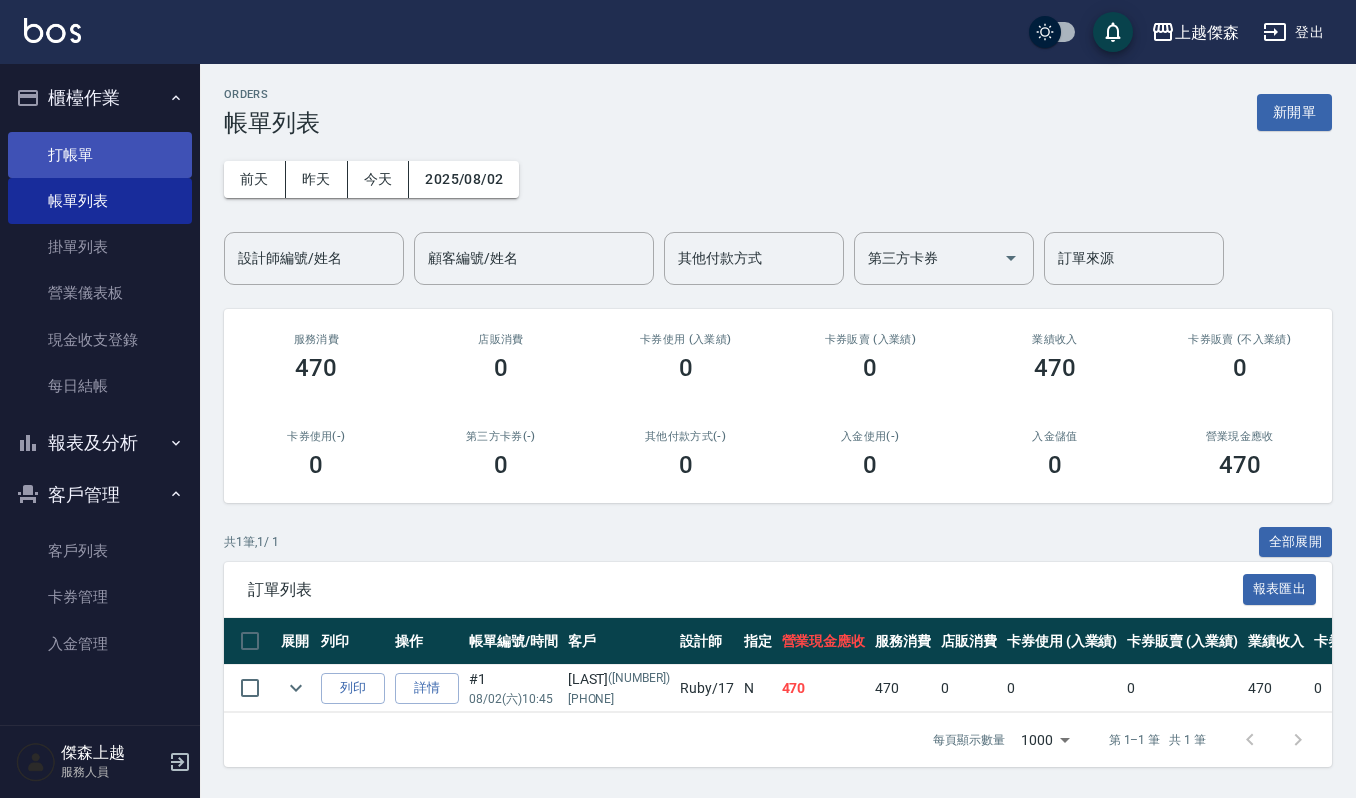 drag, startPoint x: 68, startPoint y: 164, endPoint x: 77, endPoint y: 142, distance: 23.769728 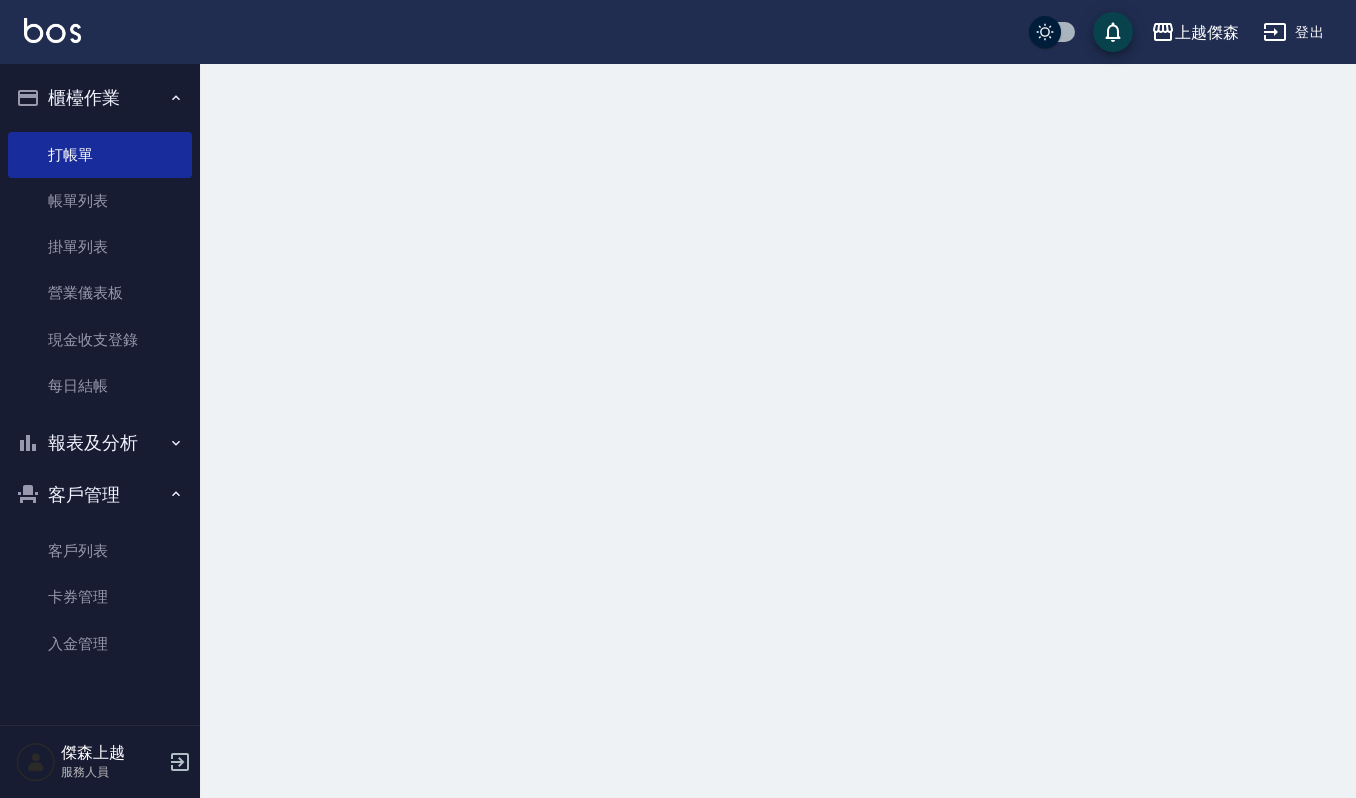 scroll, scrollTop: 0, scrollLeft: 0, axis: both 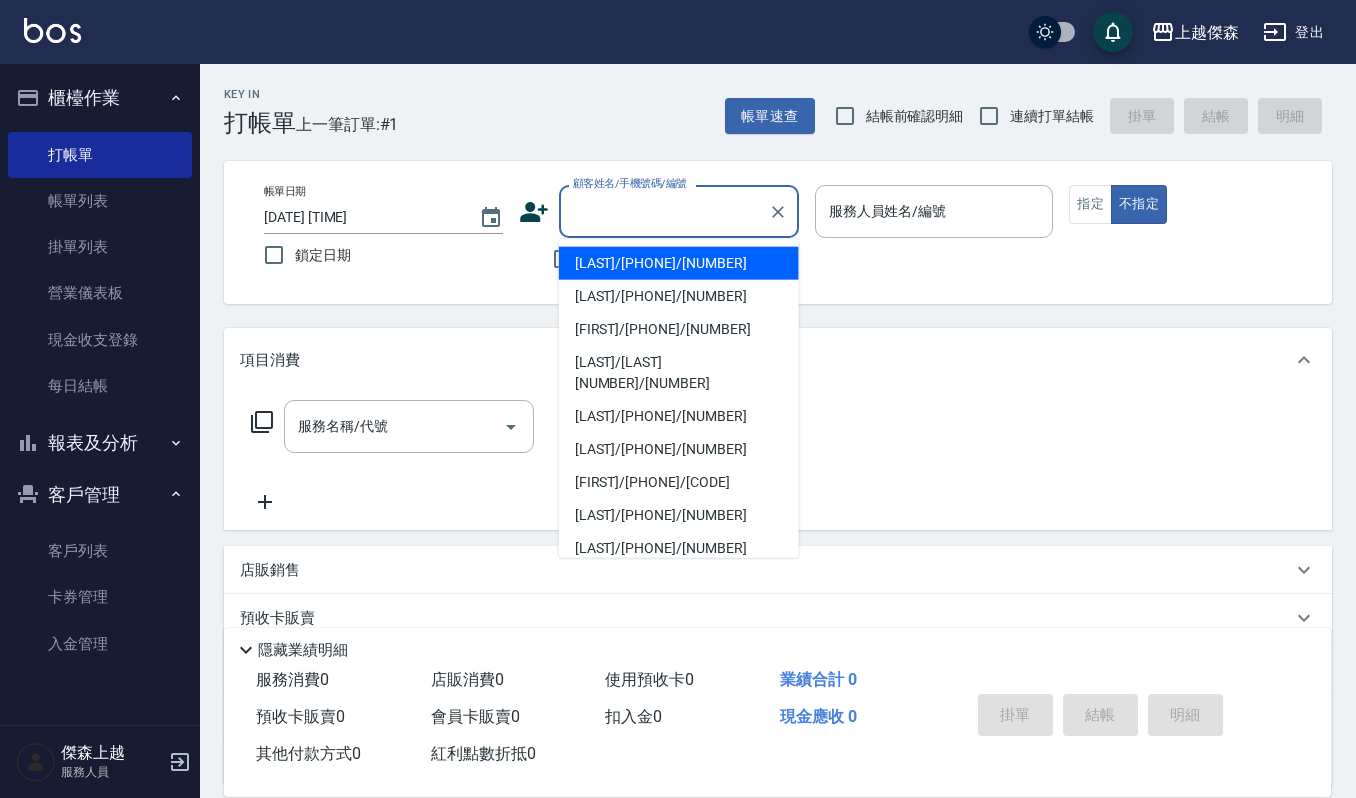 click on "顧客姓名/手機號碼/編號" at bounding box center (664, 211) 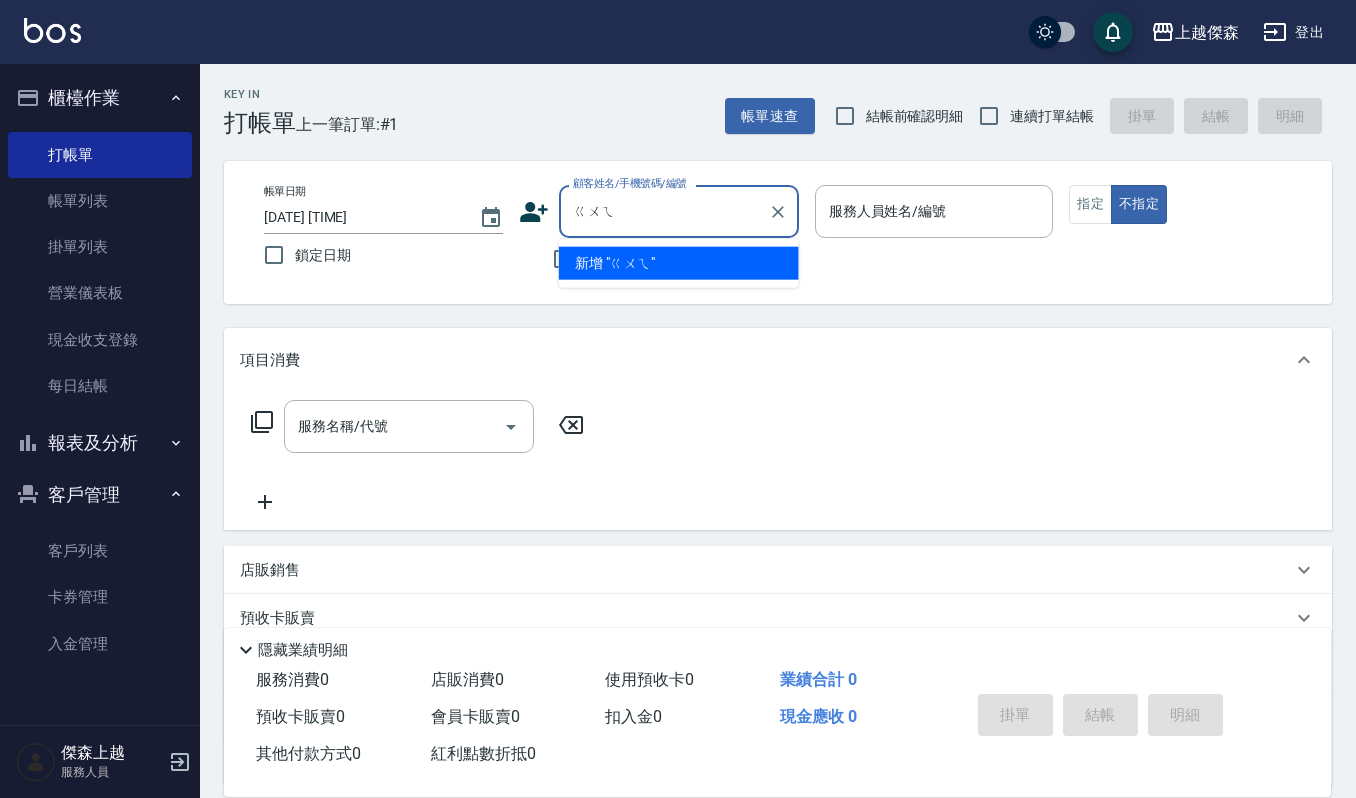 type on "貴" 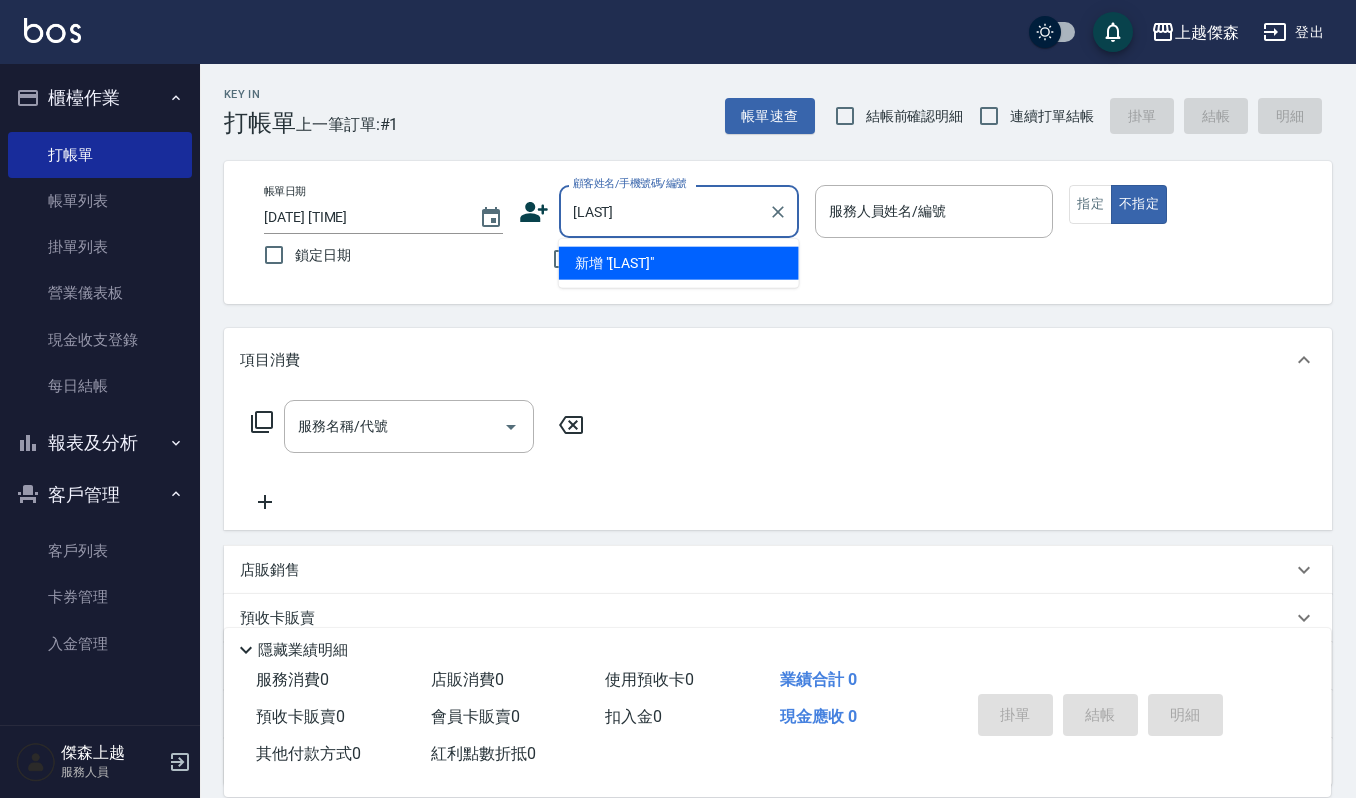 type on "軌" 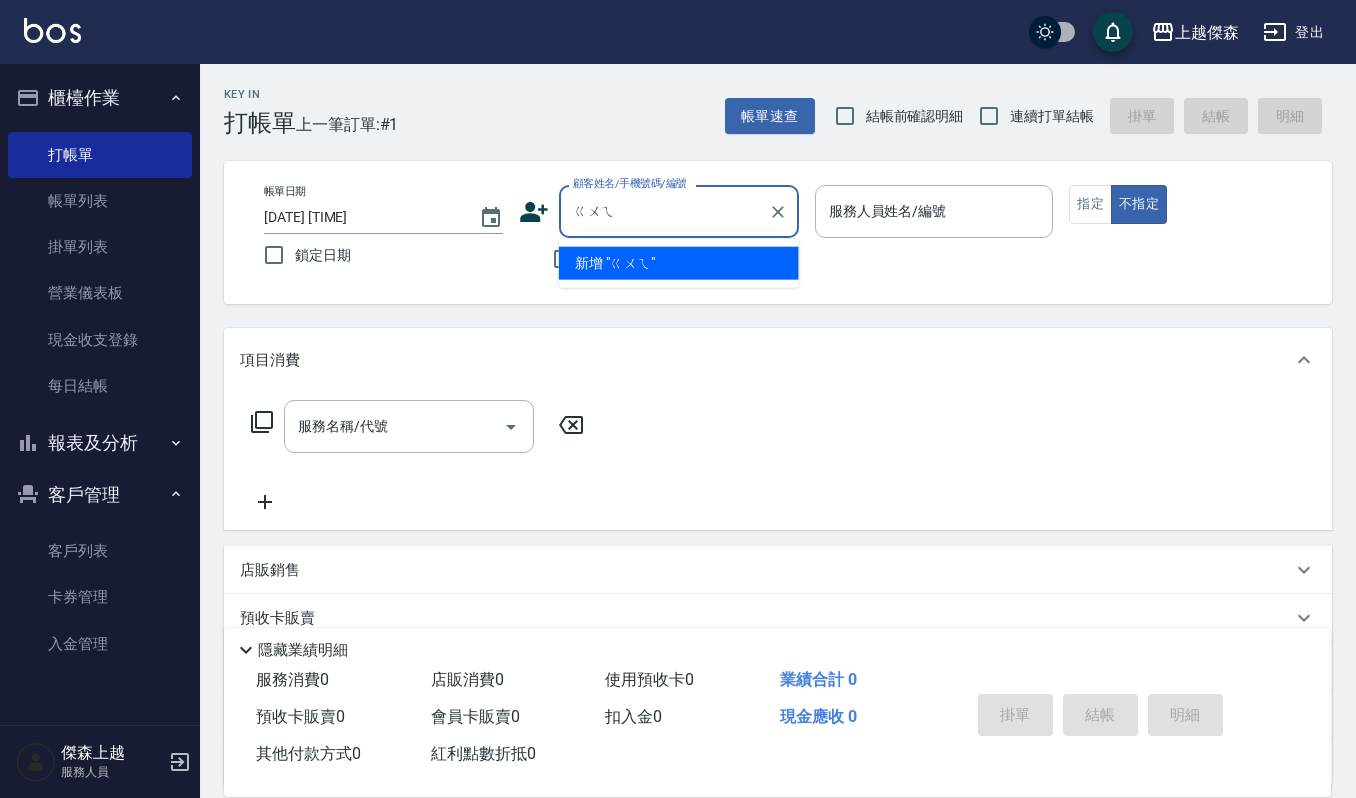 type on "規" 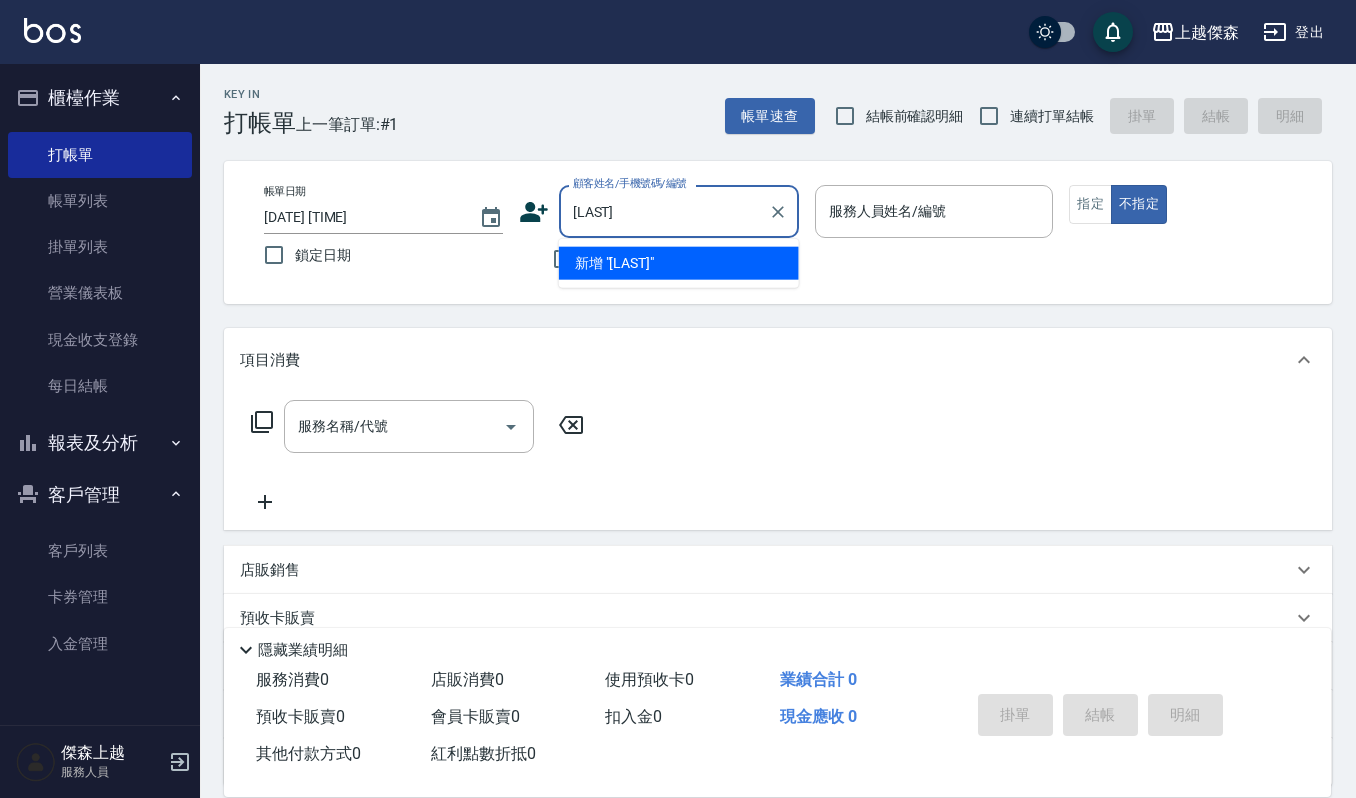 type on "[LAST]" 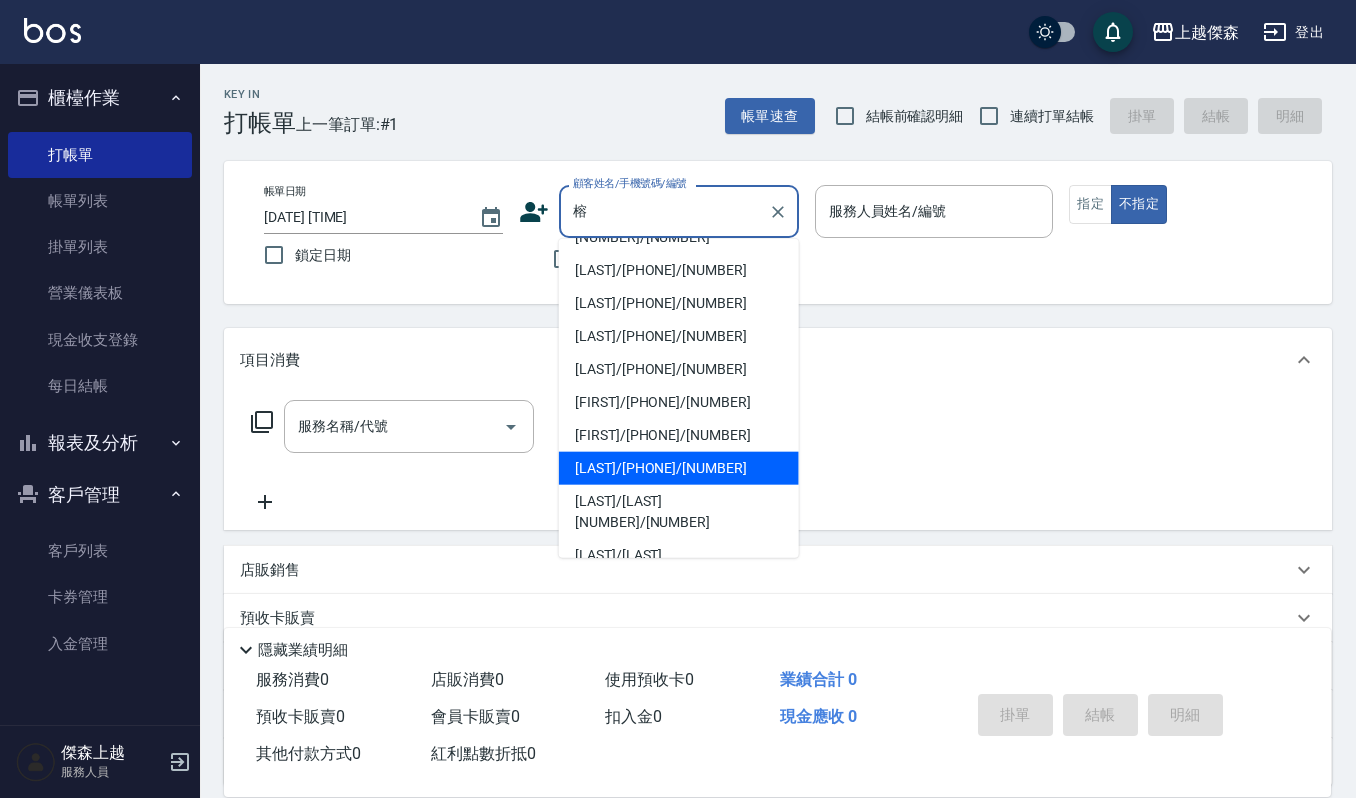 scroll, scrollTop: 410, scrollLeft: 0, axis: vertical 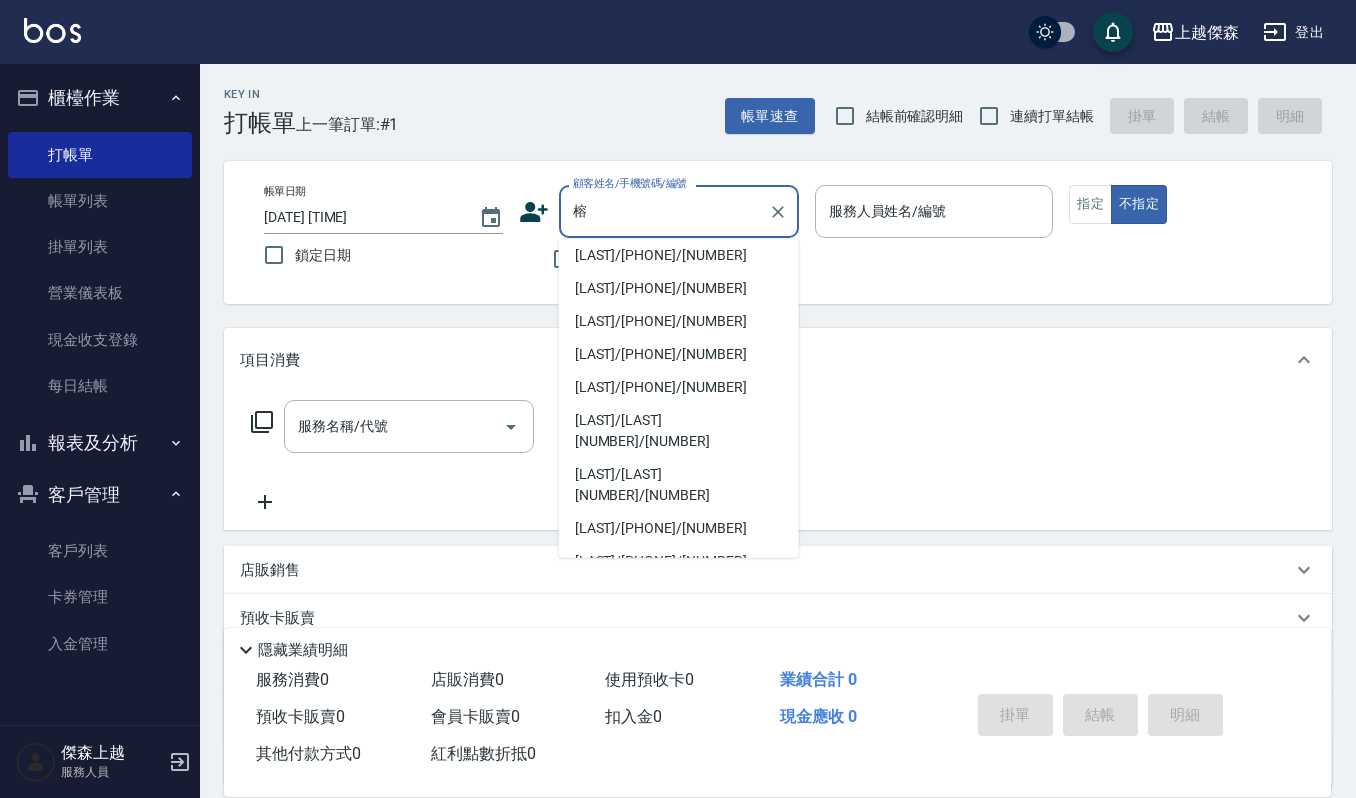 click on "[LAST] 顧客姓名/手機號碼/編號" at bounding box center (679, 211) 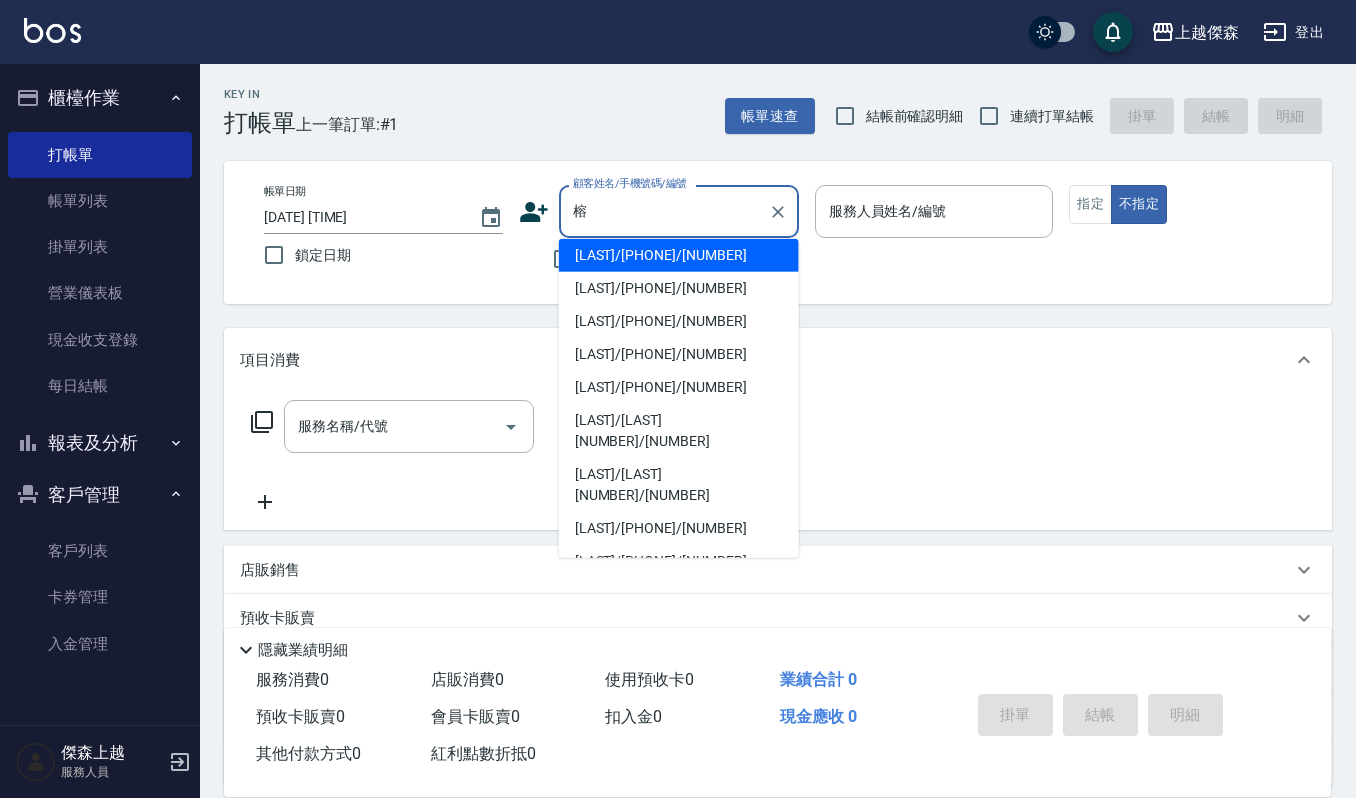 click on "榕" at bounding box center [664, 211] 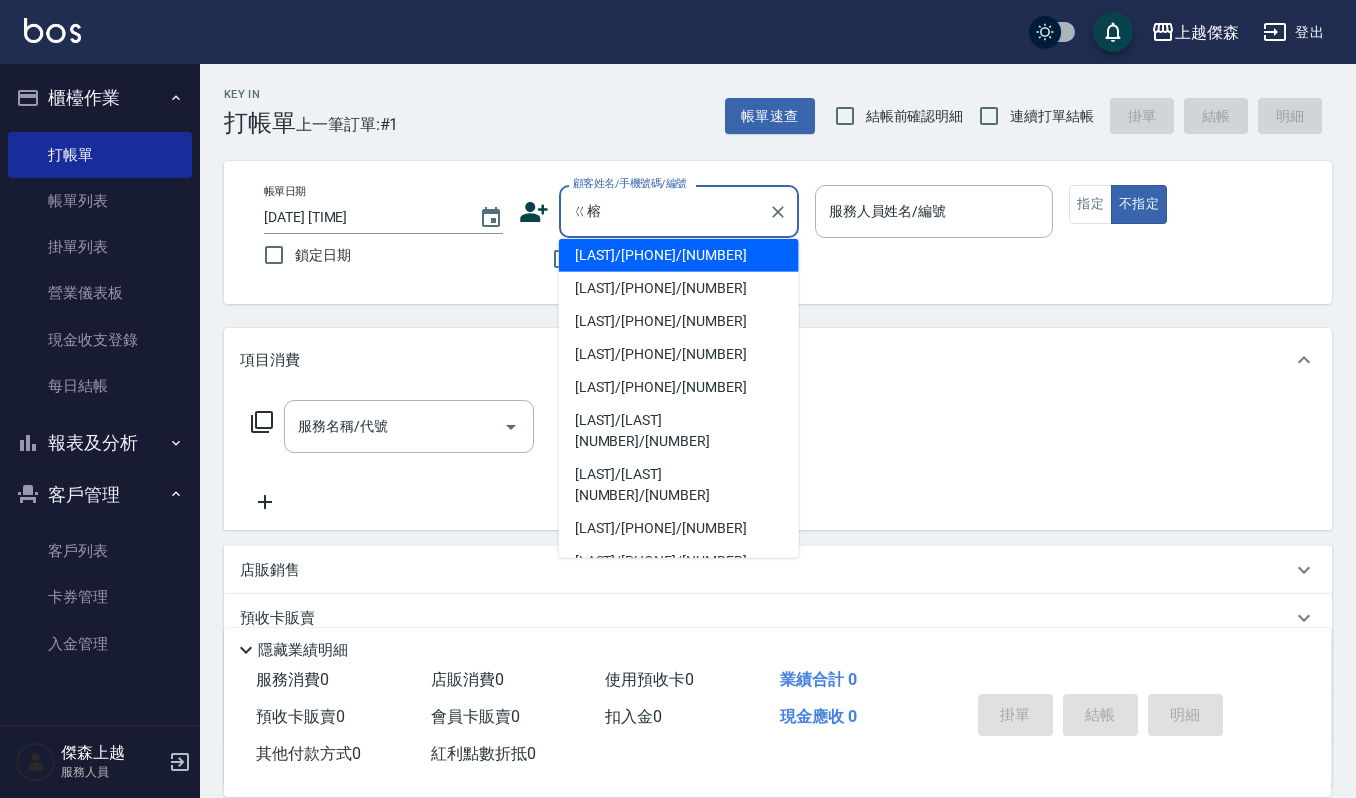 scroll, scrollTop: 0, scrollLeft: 0, axis: both 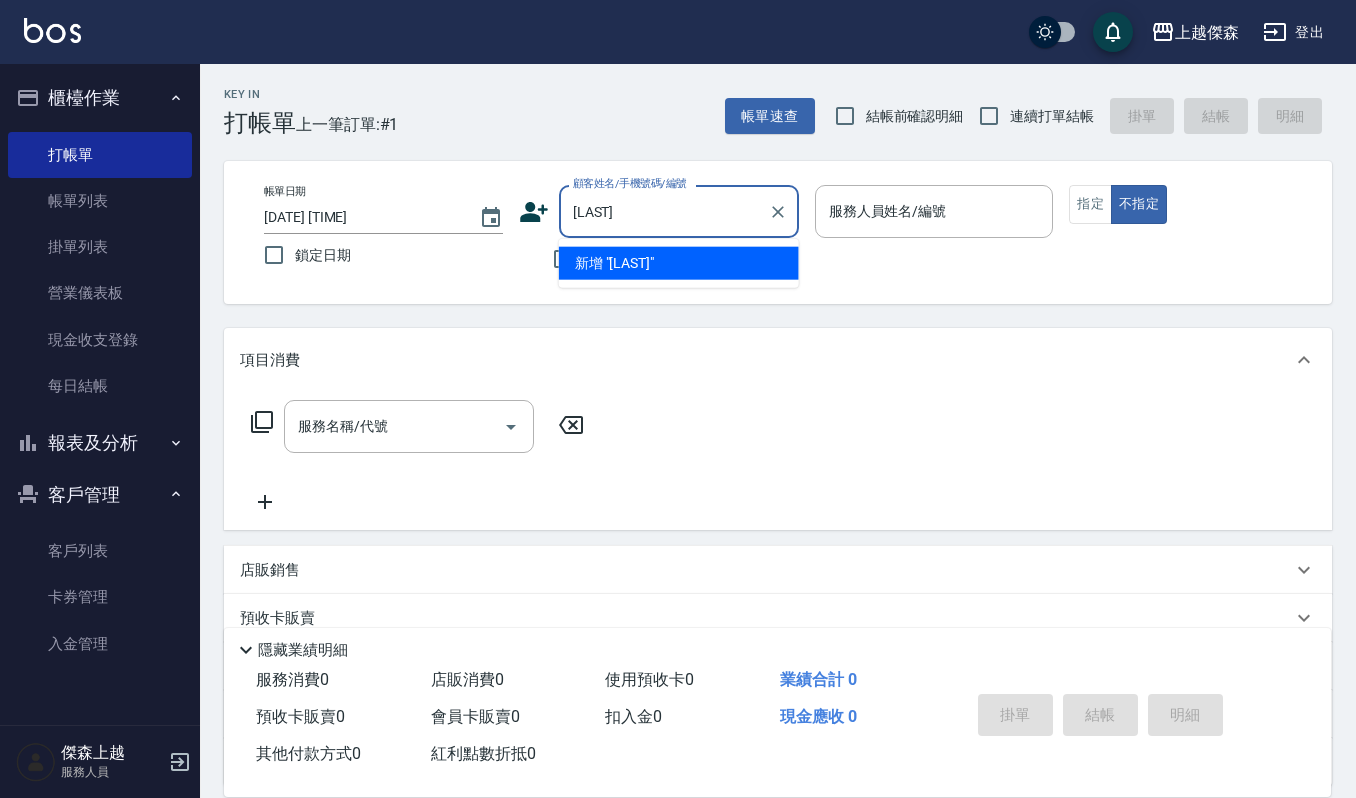 click on "[LAST]" at bounding box center [664, 211] 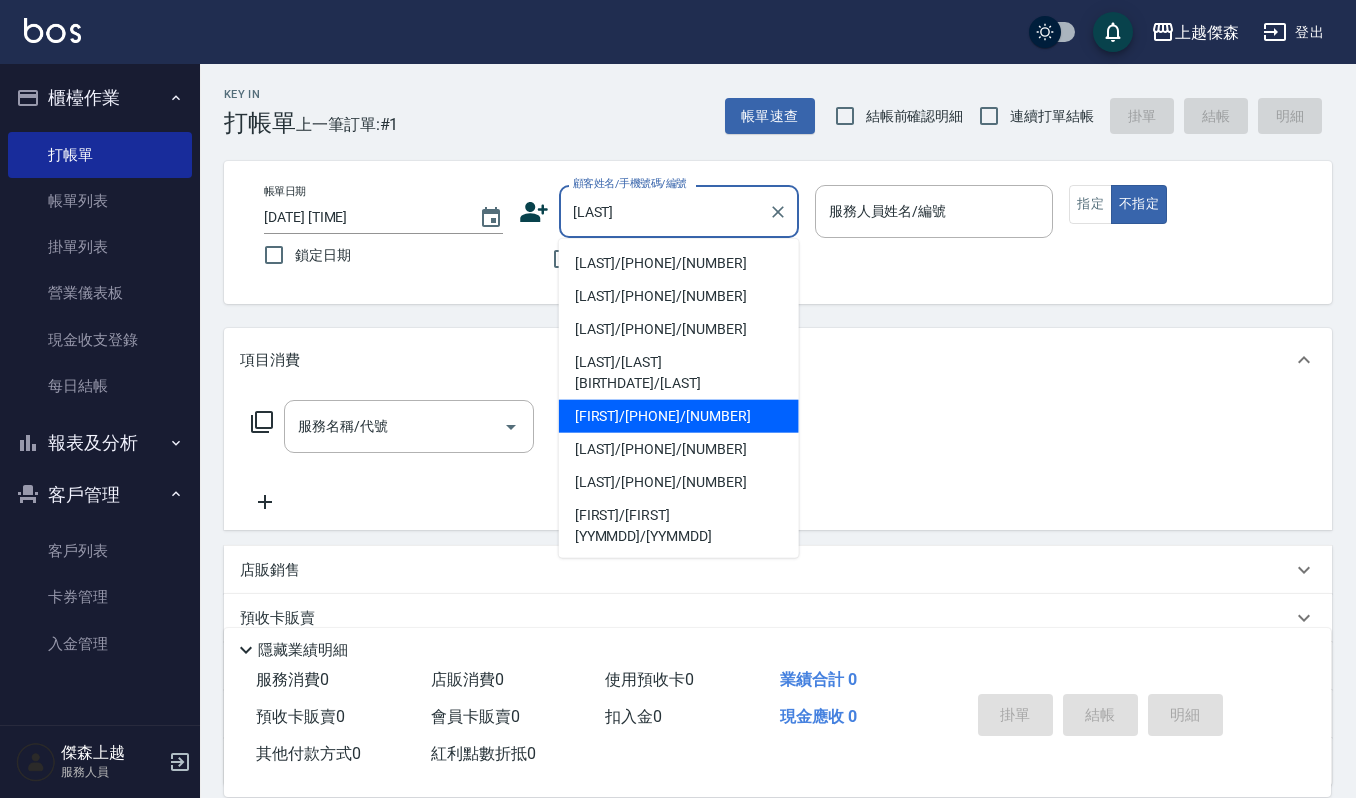 click on "[FIRST]/[PHONE]/[NUMBER]" at bounding box center [679, 416] 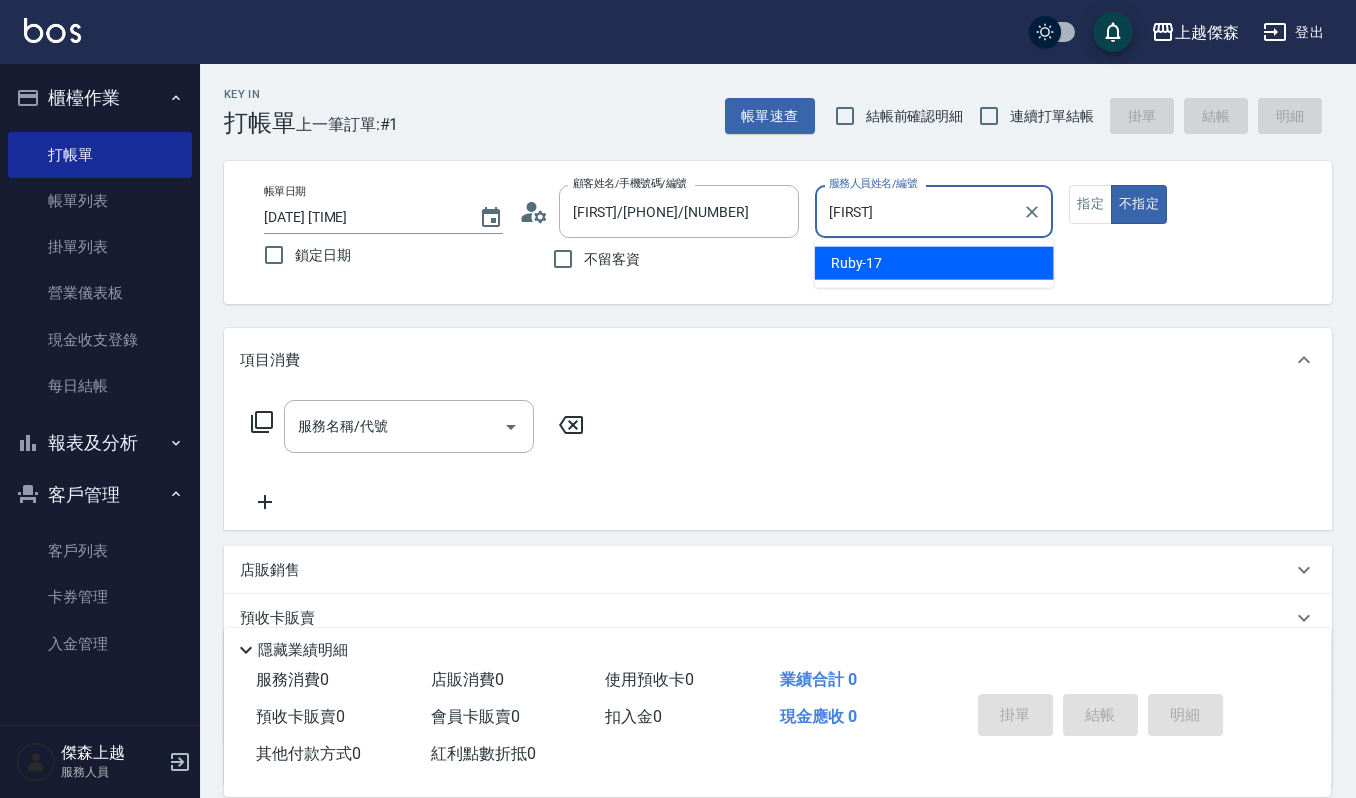 type on "R" 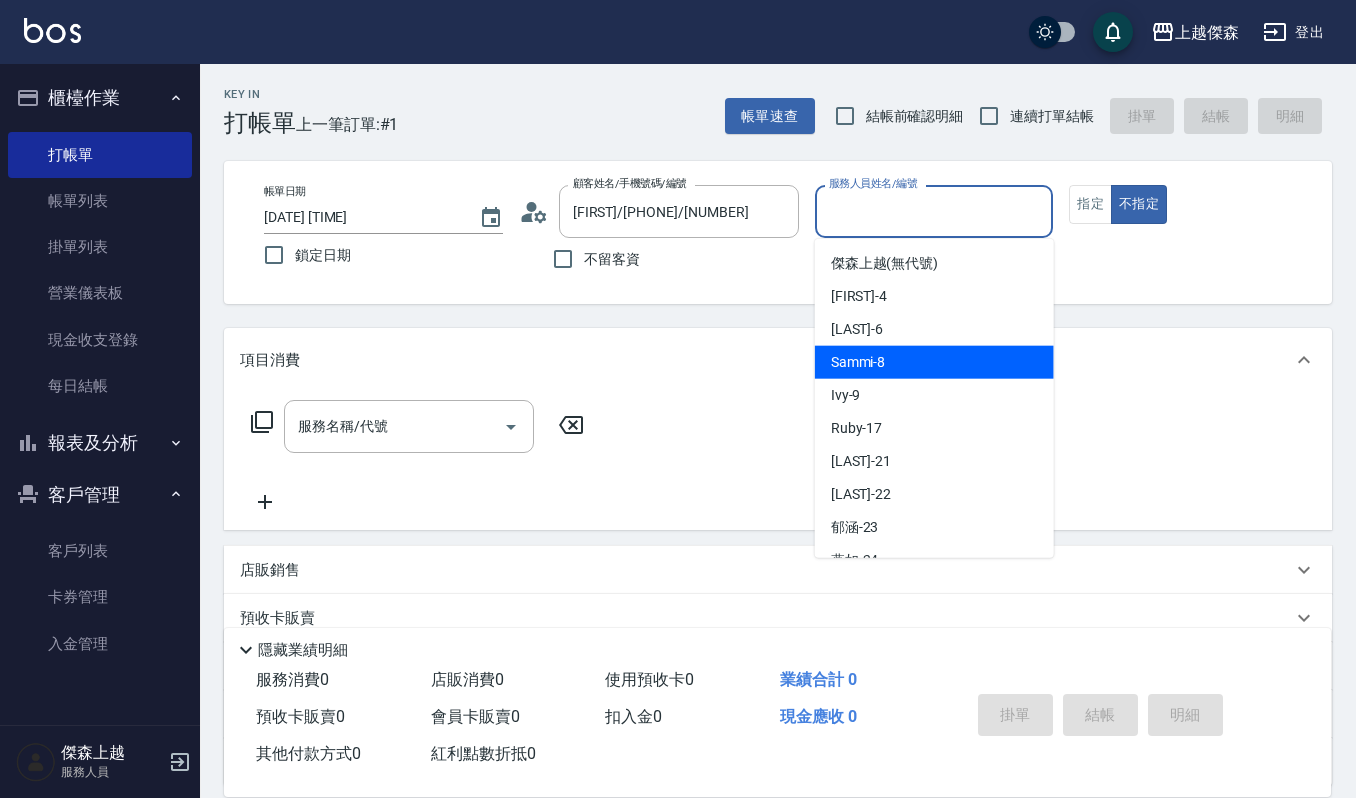 click on "[FIRST] -[NUMBER]" at bounding box center [858, 362] 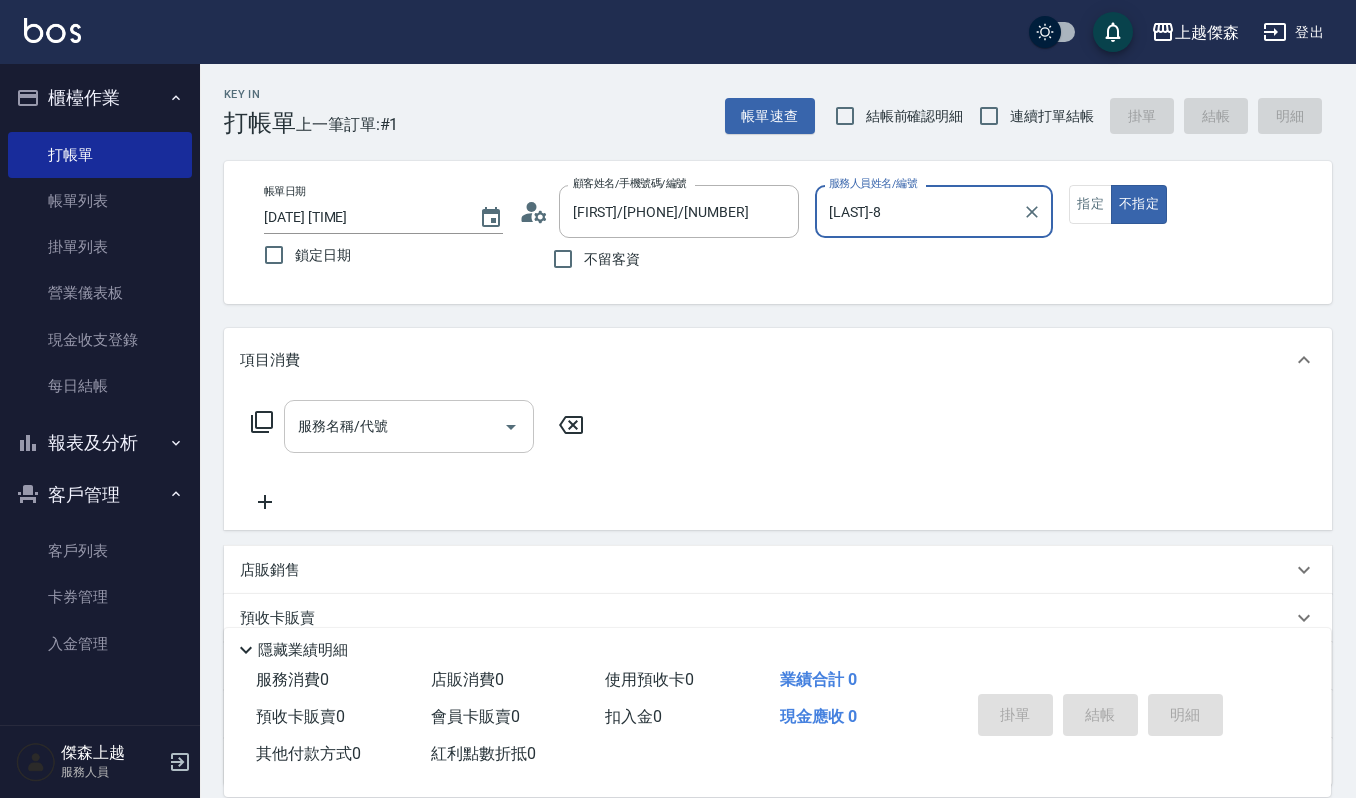 click 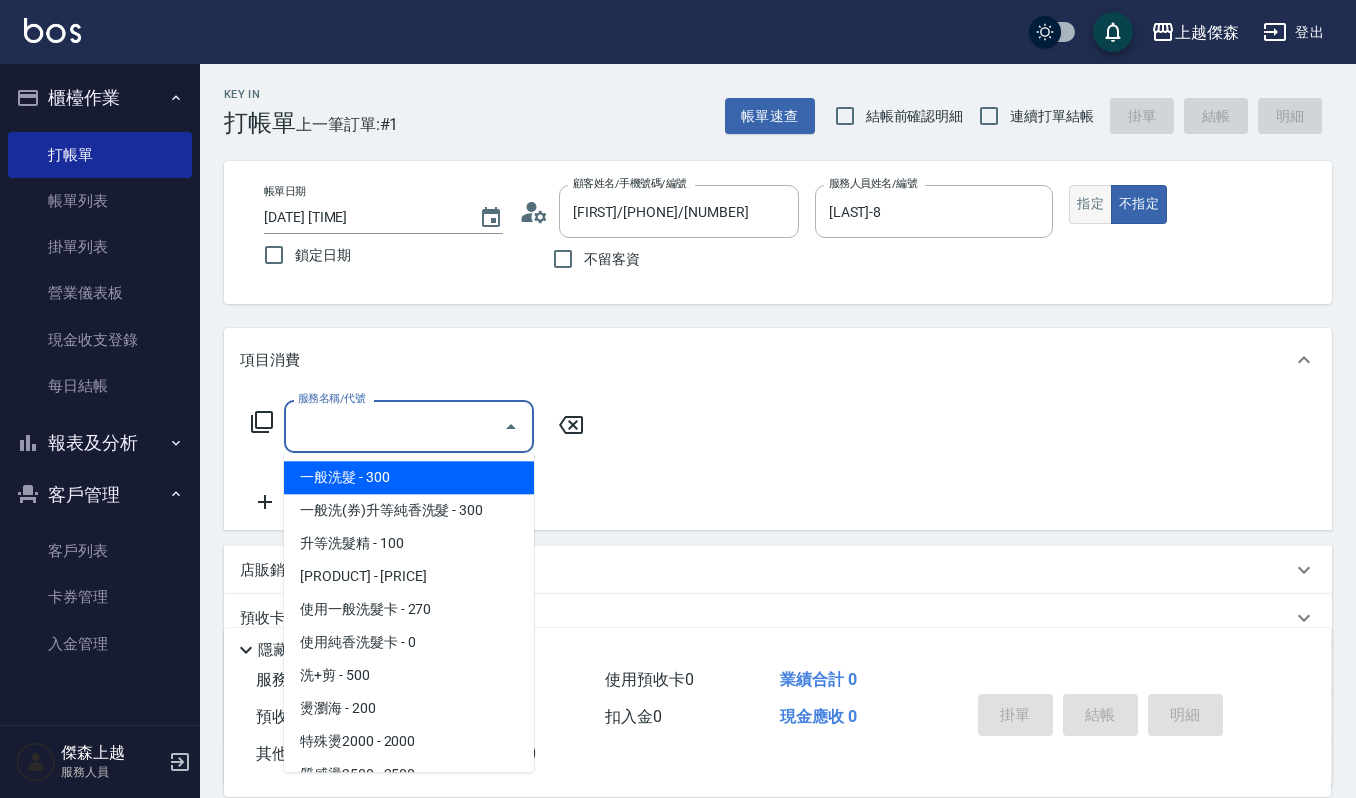 click on "指定" at bounding box center [1090, 204] 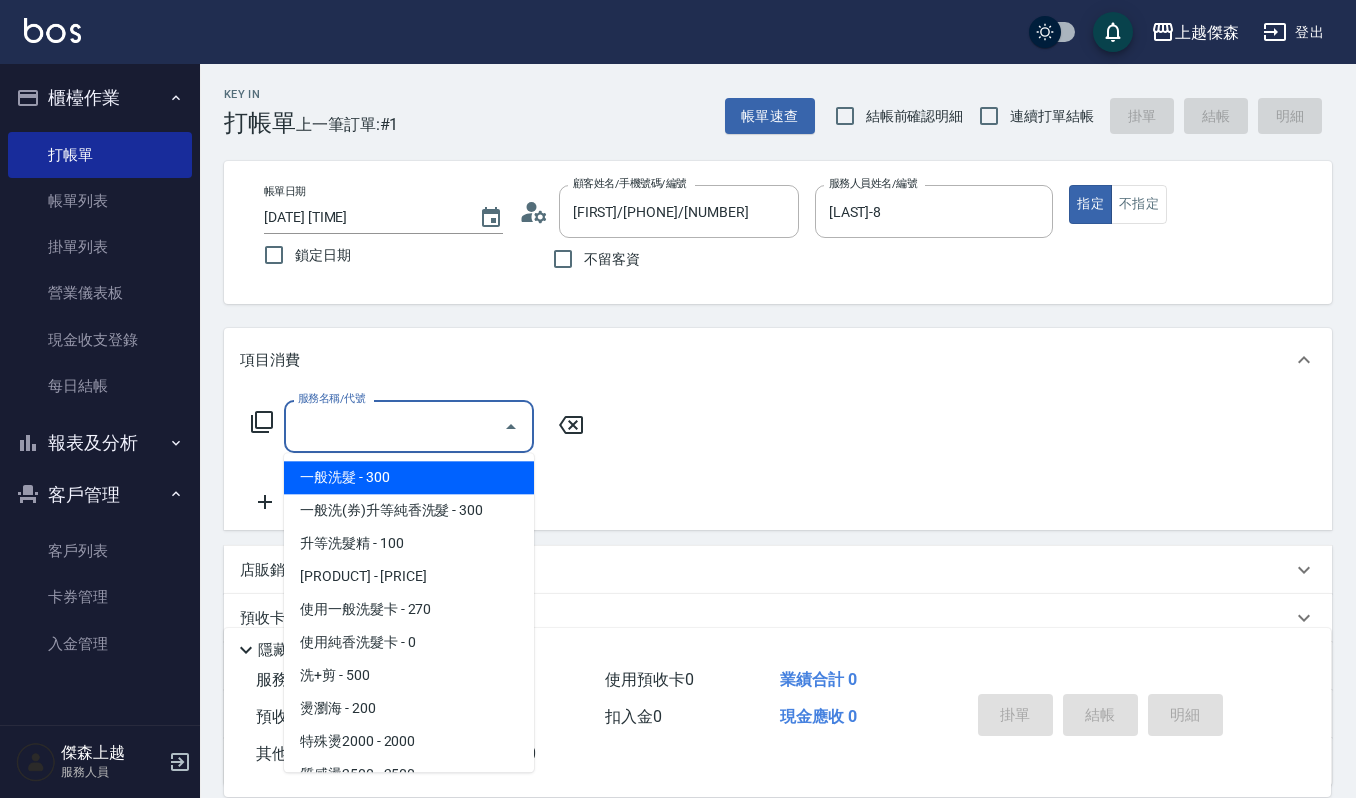 click on "服務名稱/代號" at bounding box center (394, 426) 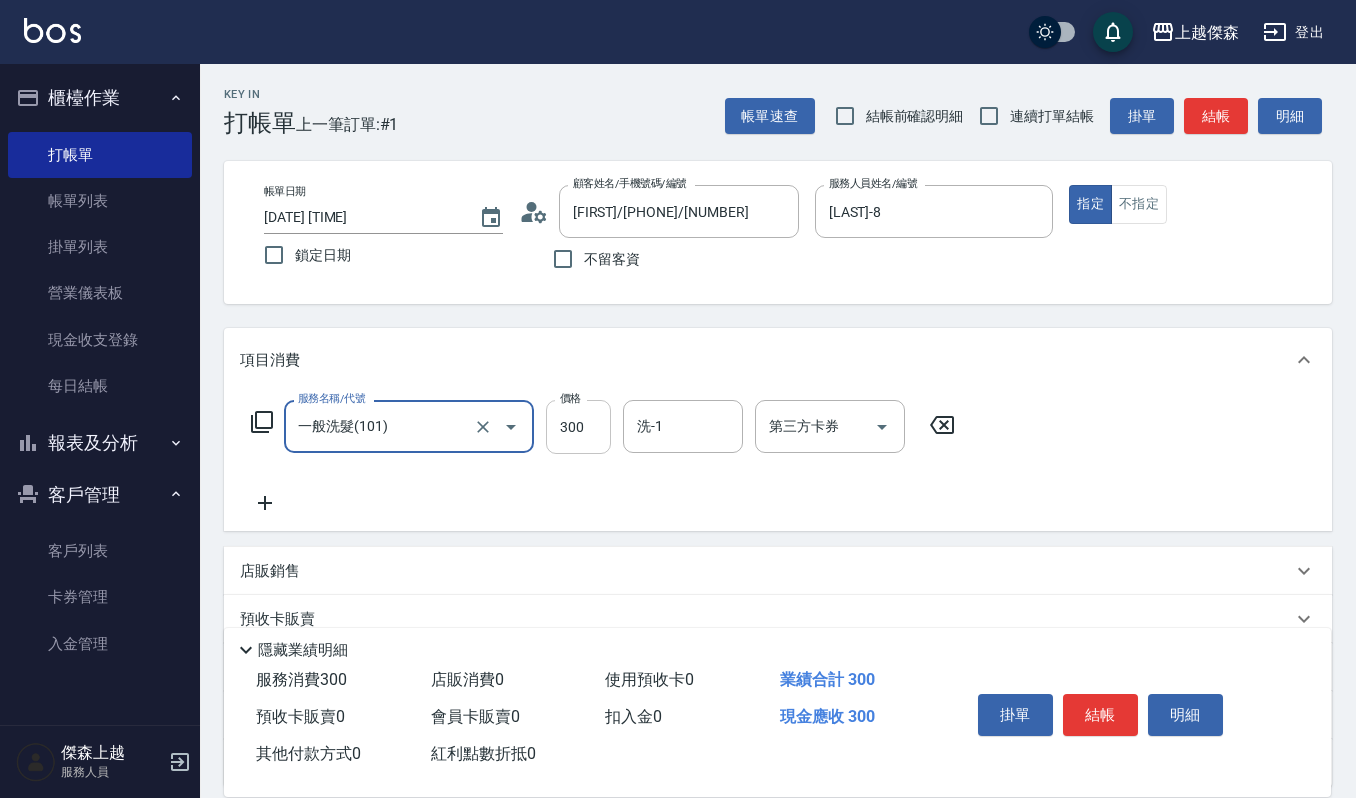 drag, startPoint x: 588, startPoint y: 428, endPoint x: 590, endPoint y: 417, distance: 11.18034 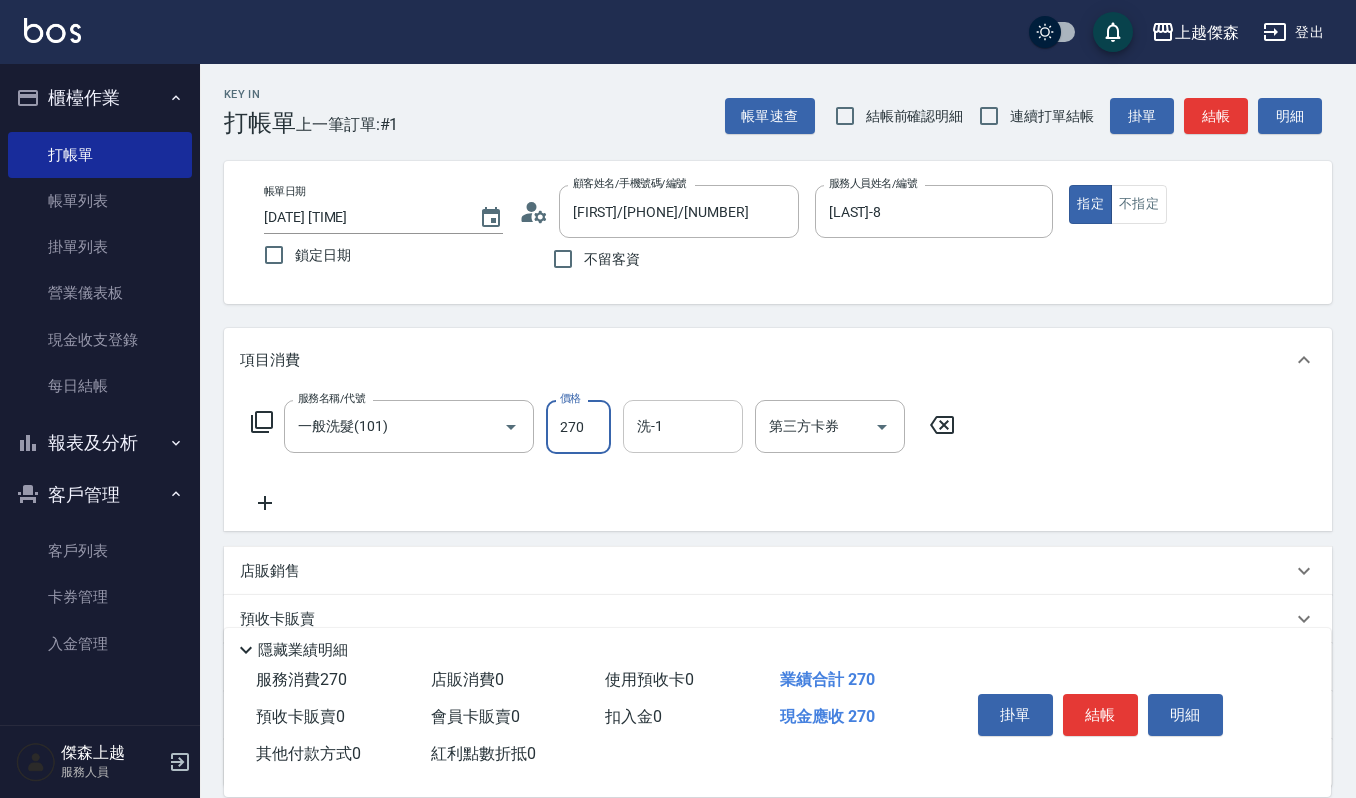 type on "270" 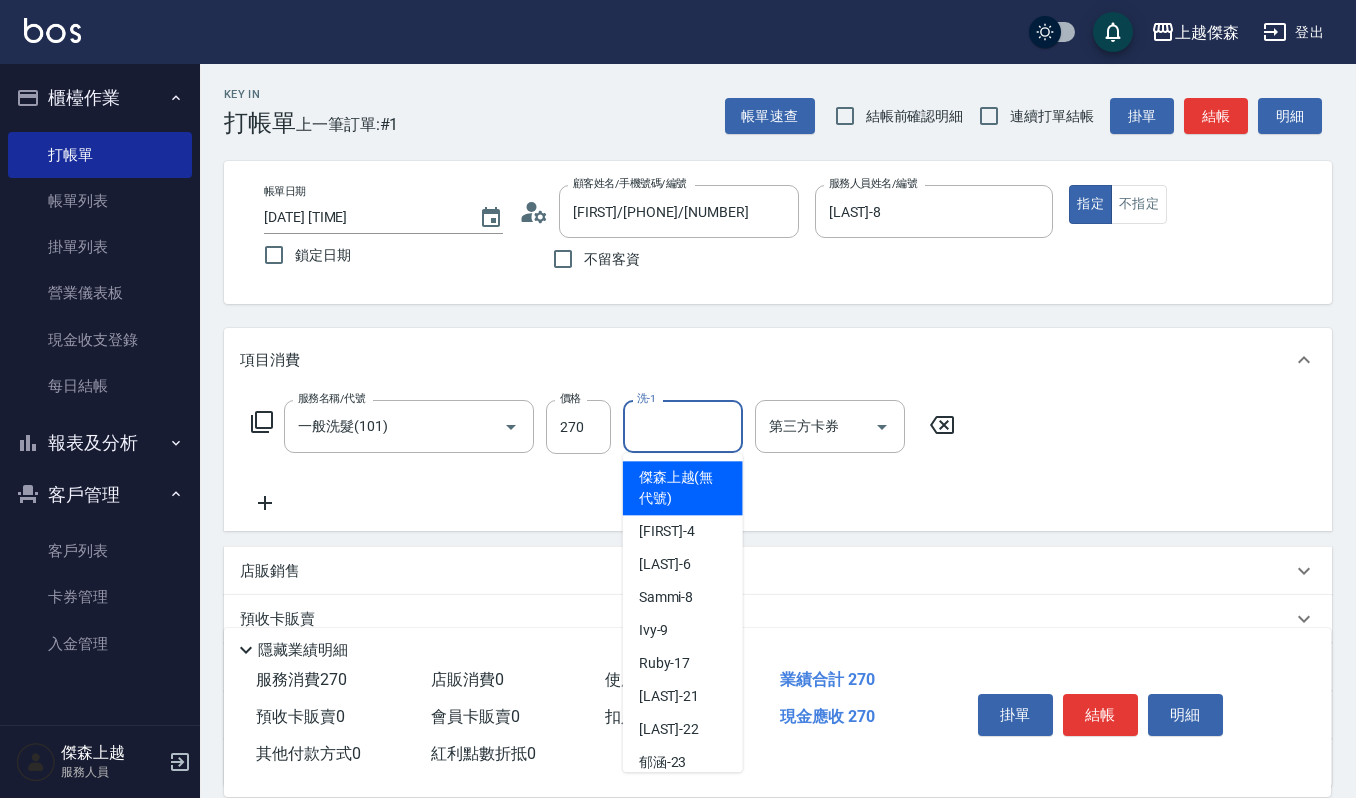 click on "洗-1" at bounding box center (683, 426) 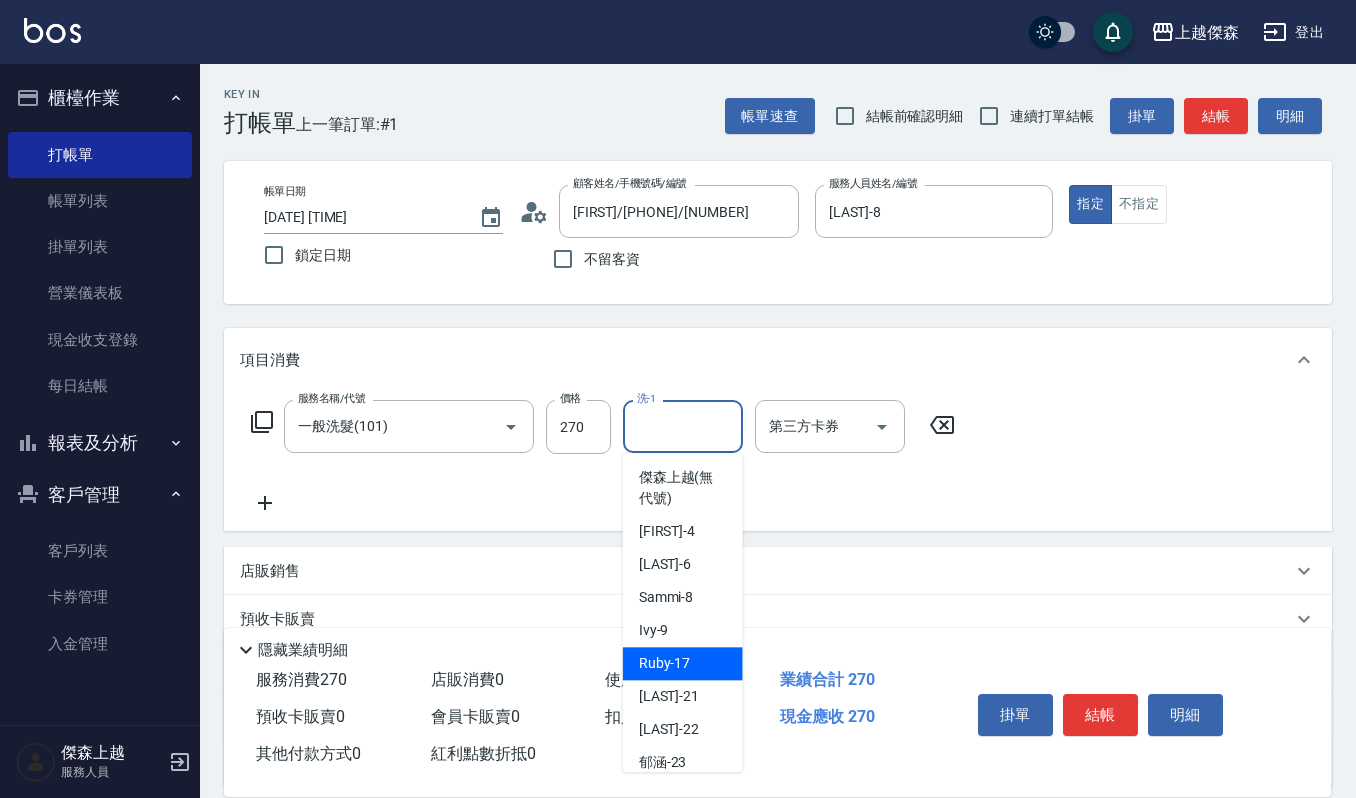 click on "[LAST] -17" at bounding box center [665, 663] 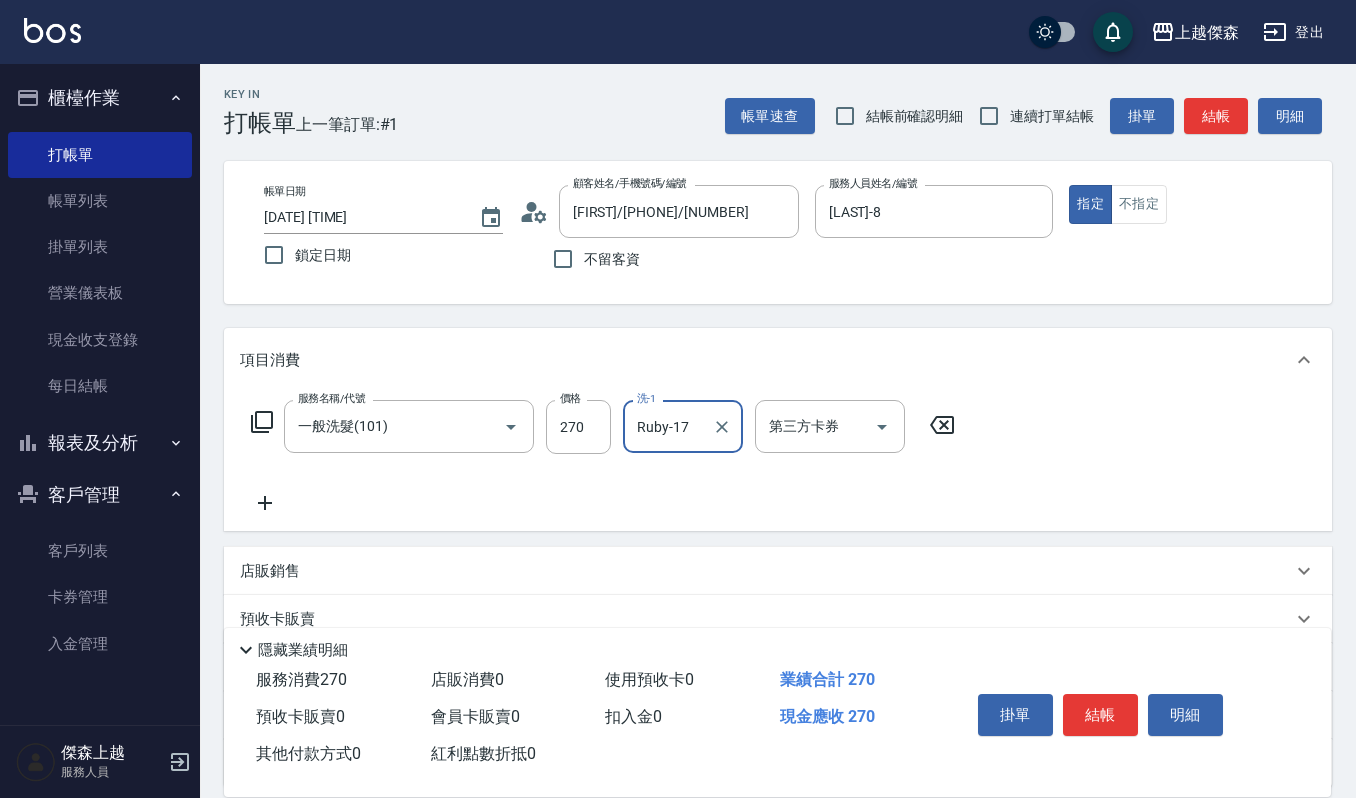 click 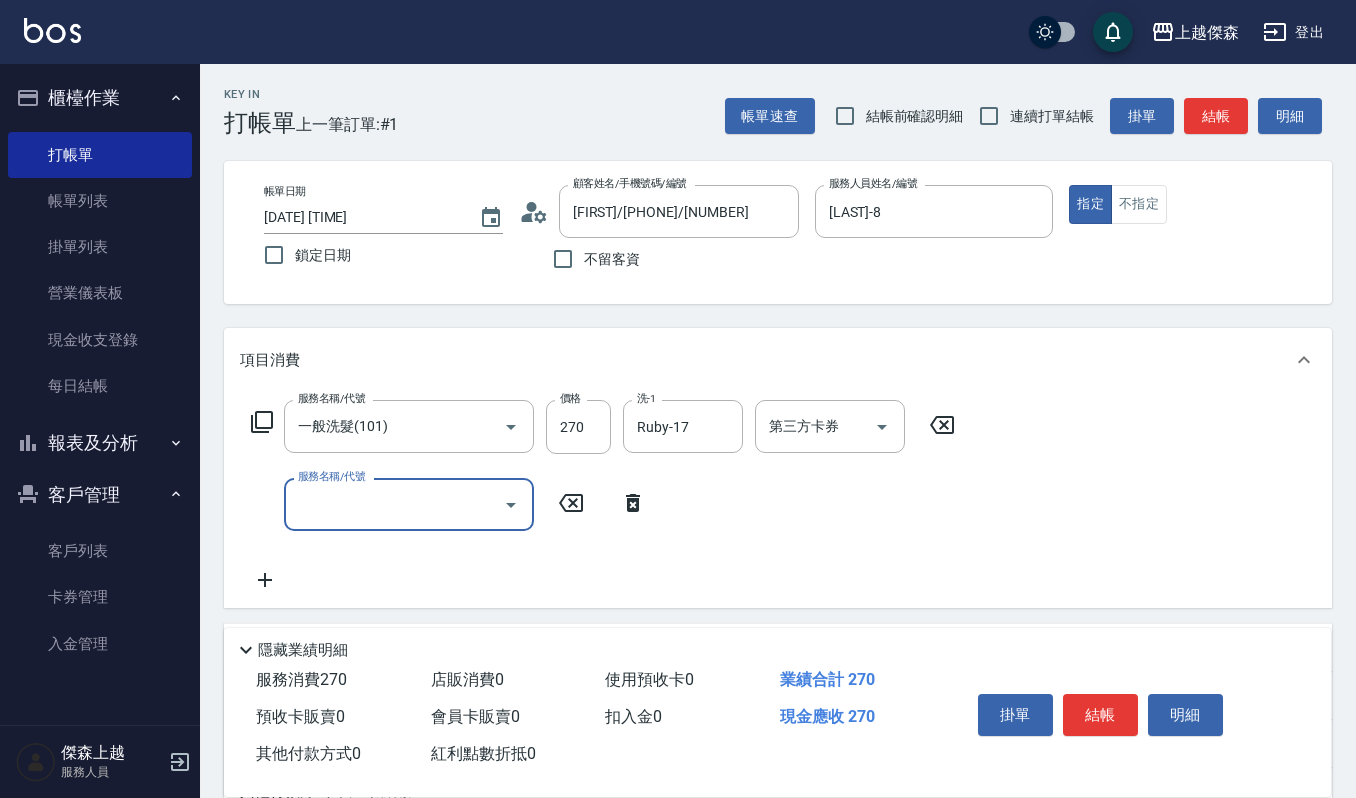 click 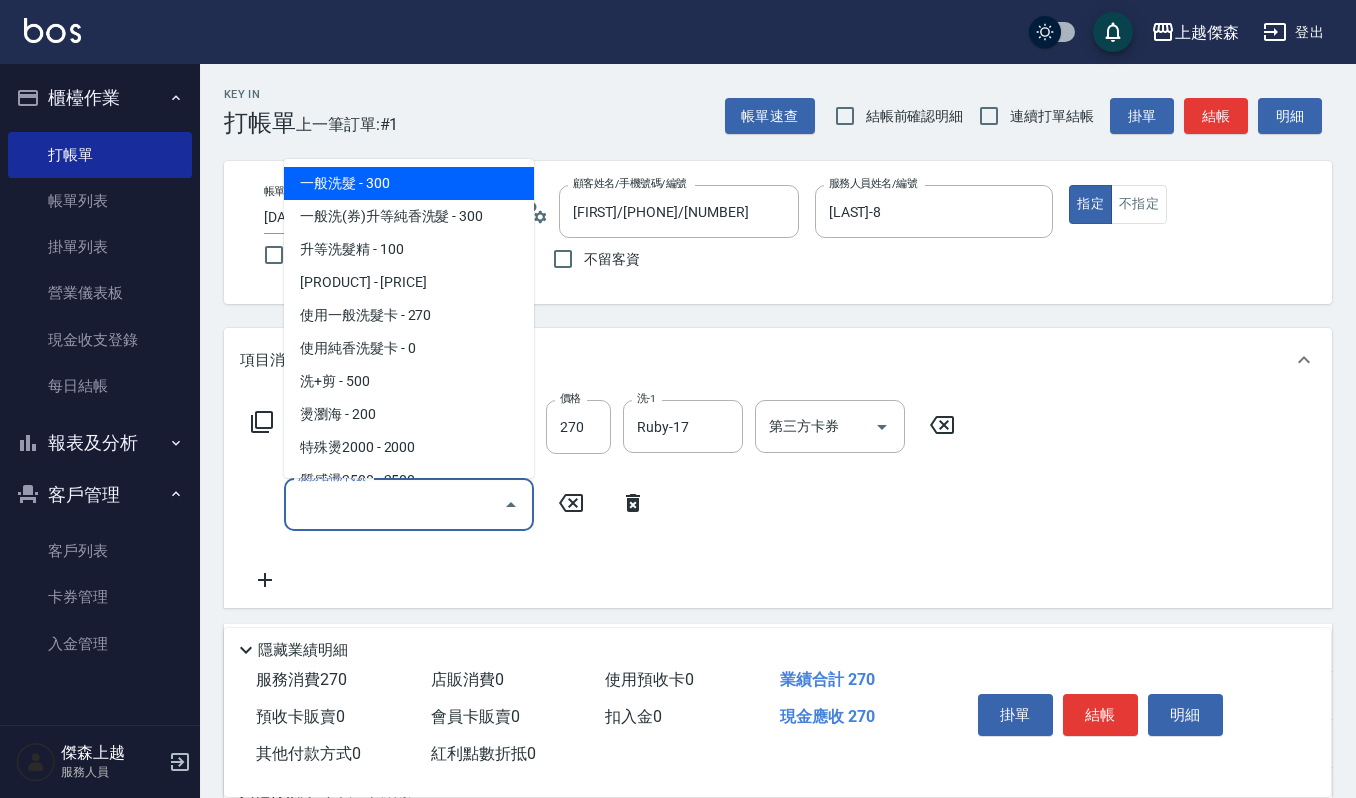 click on "一般洗髮 - 300" at bounding box center (409, 183) 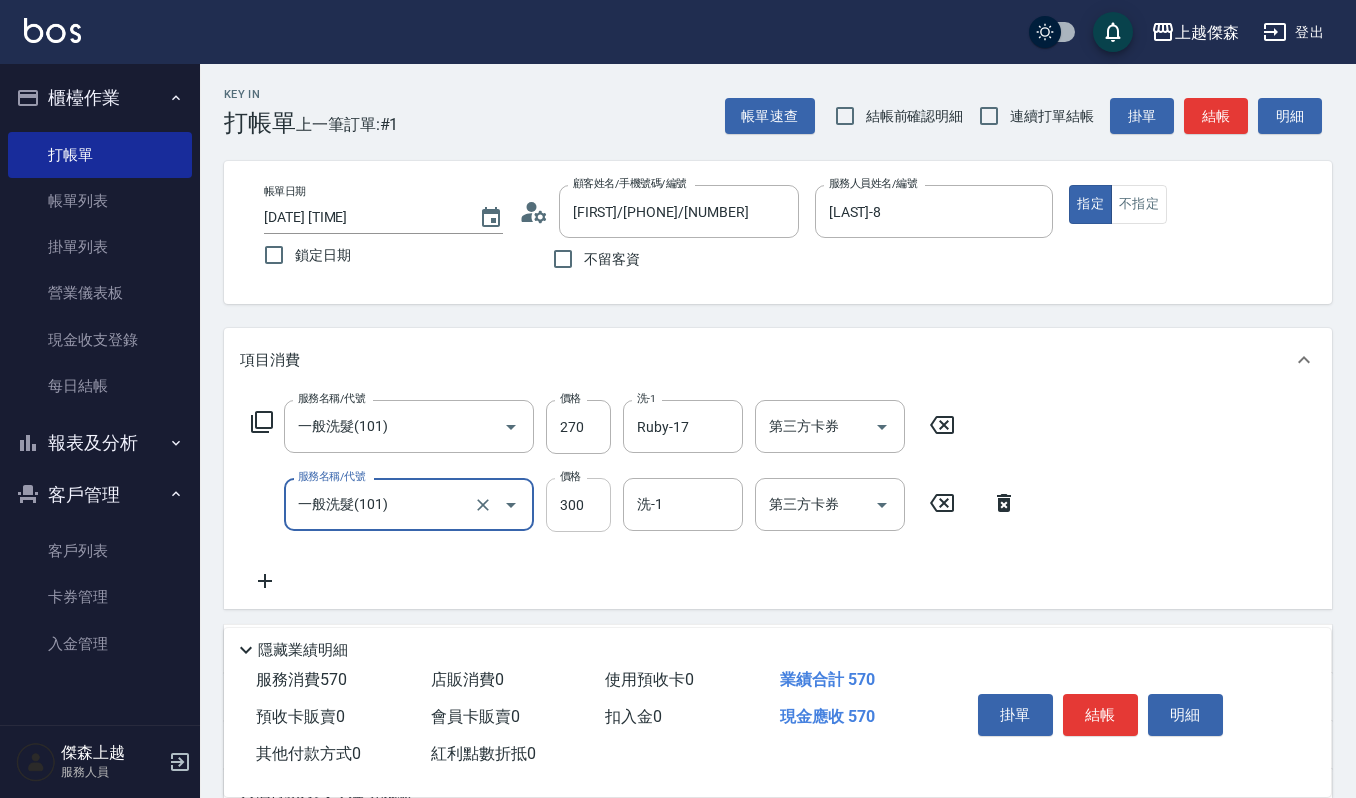 click on "300" at bounding box center [578, 505] 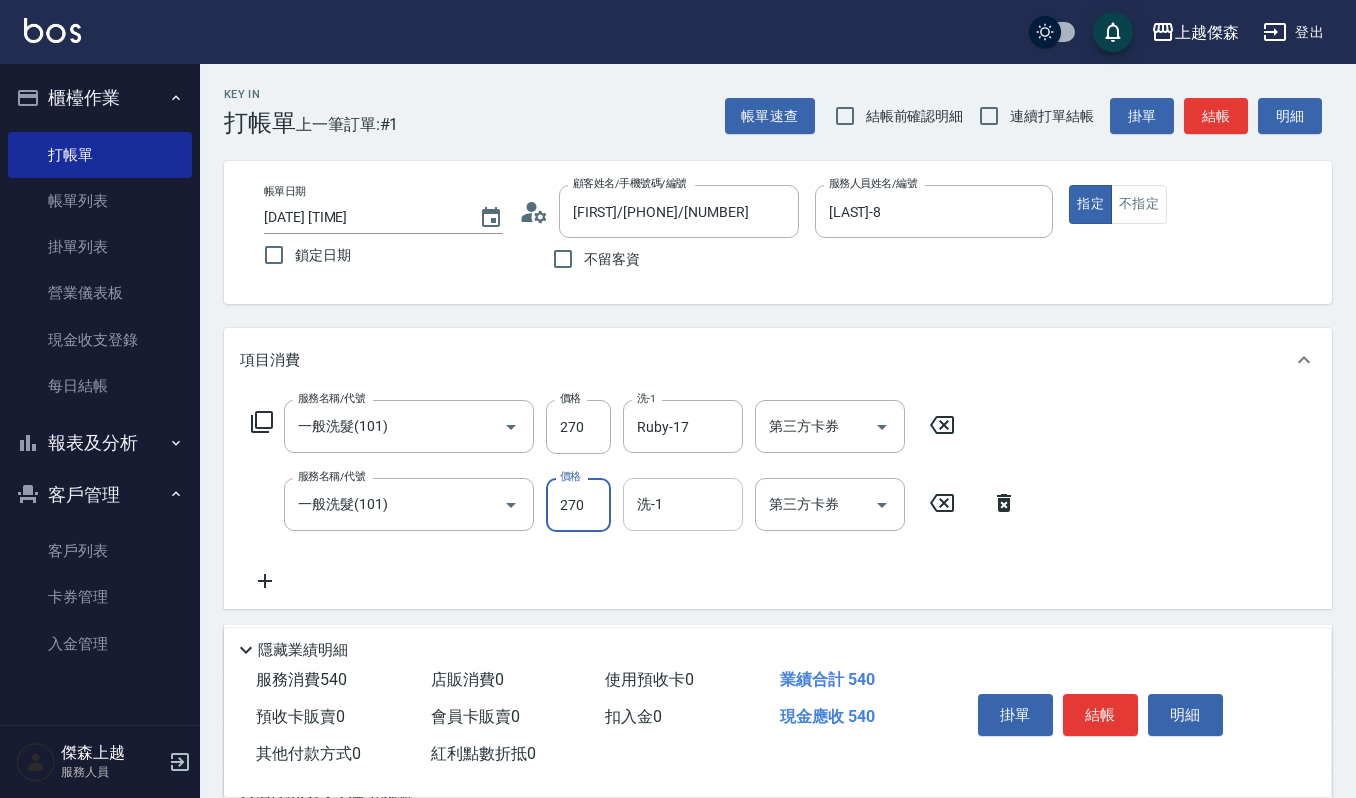 type on "270" 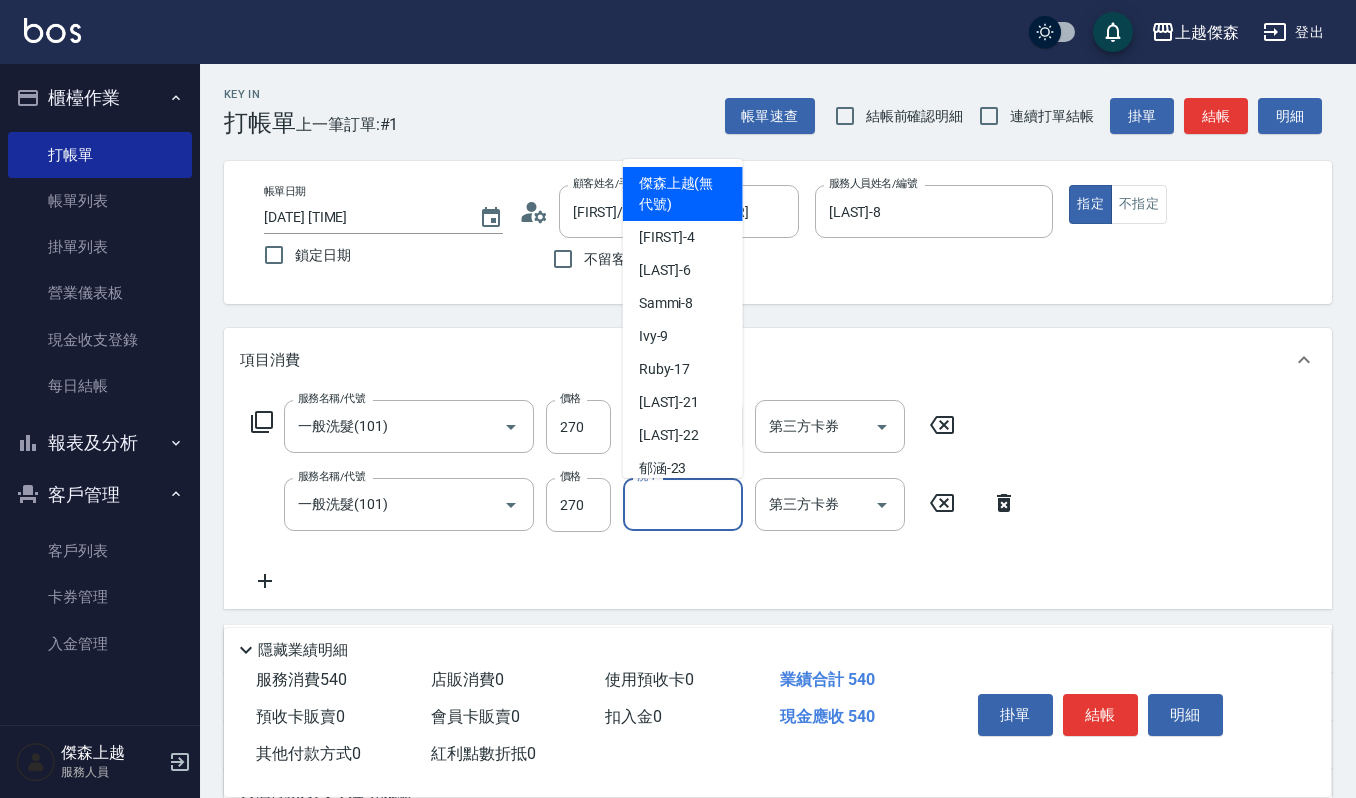 click on "洗-1" at bounding box center (683, 504) 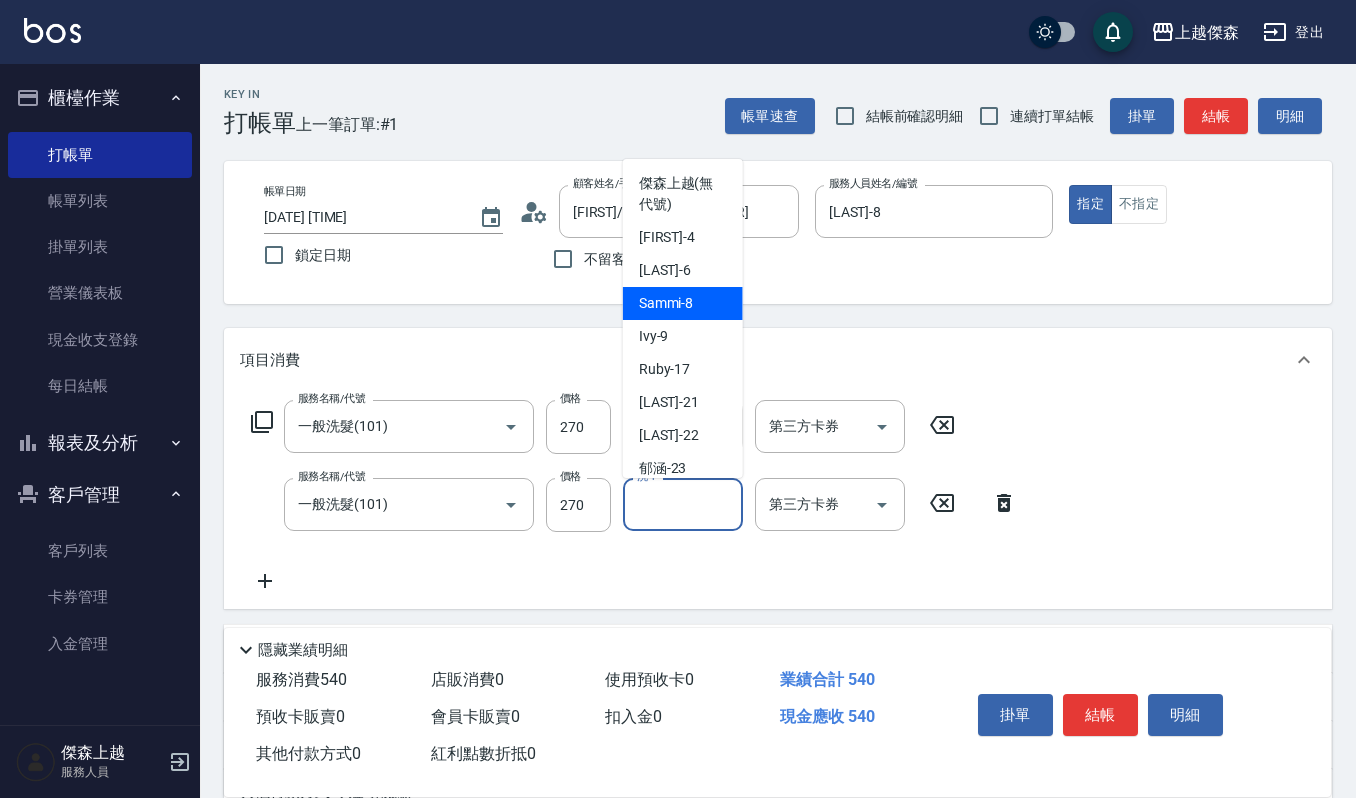 click on "[FIRST] -[NUMBER]" at bounding box center [666, 303] 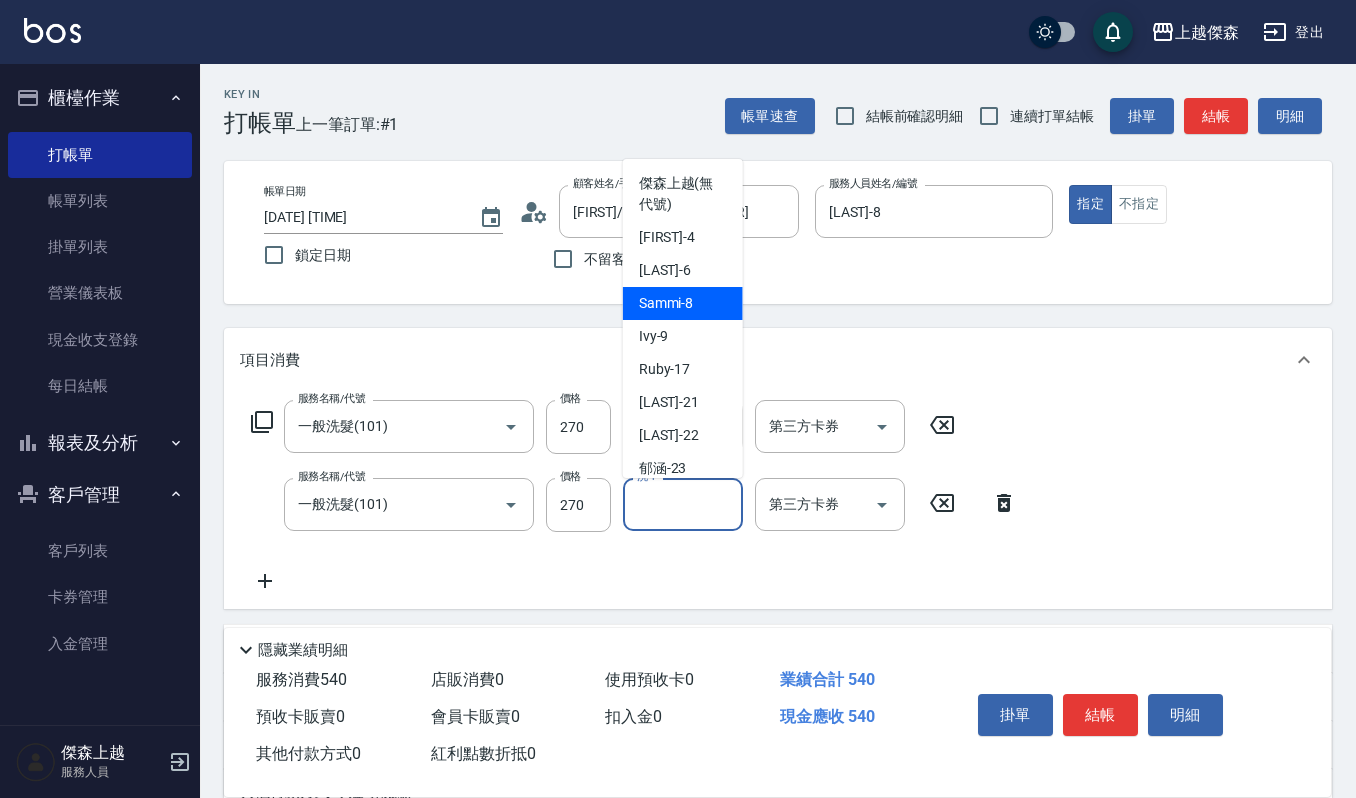 type on "[LAST]-8" 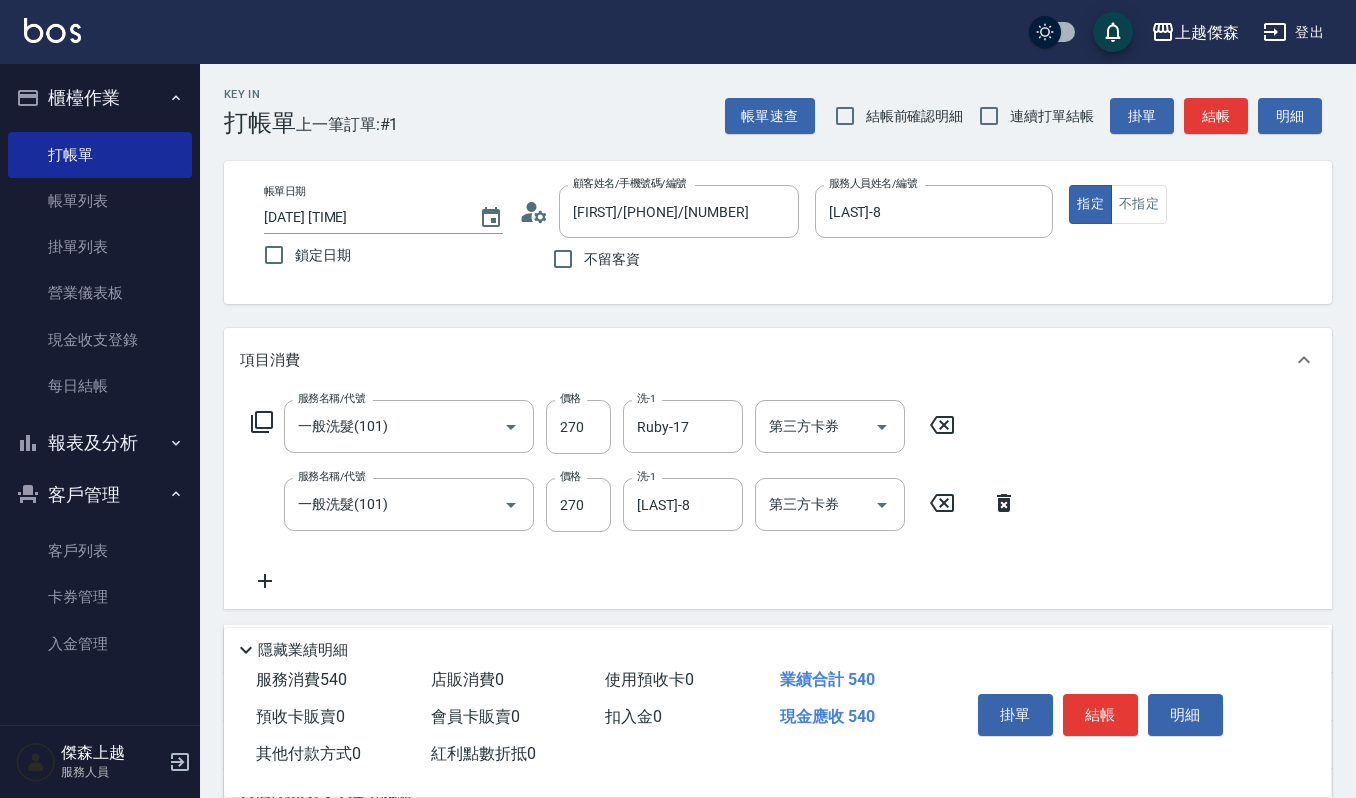 click 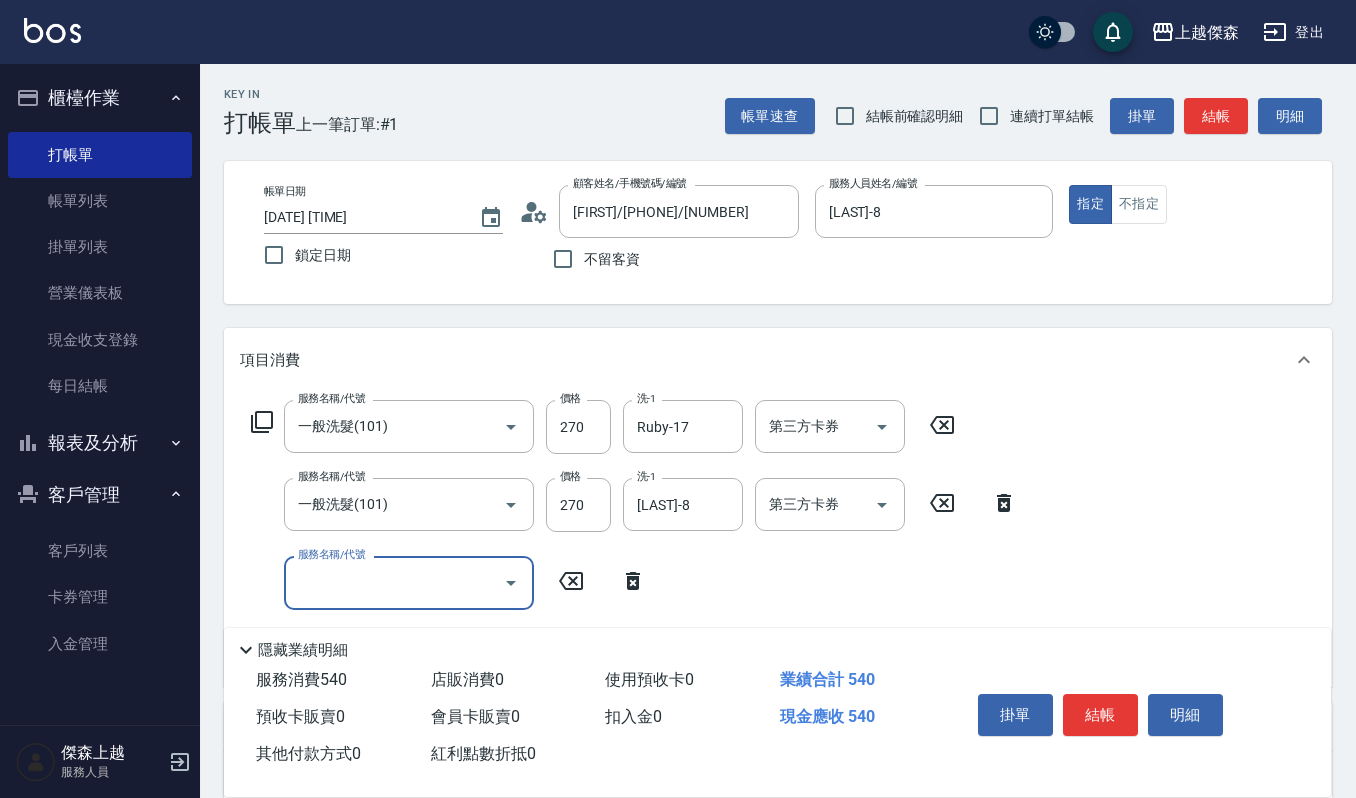 click 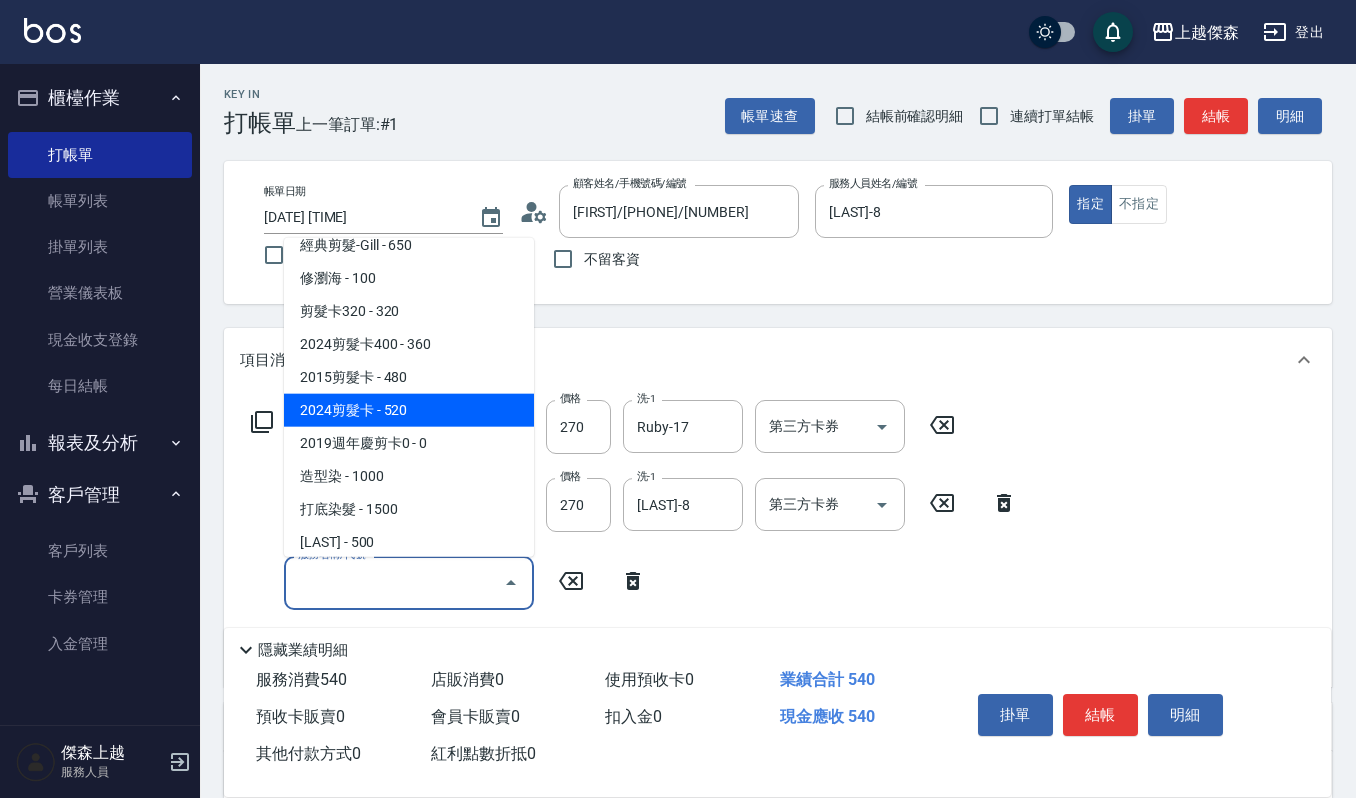 scroll, scrollTop: 533, scrollLeft: 0, axis: vertical 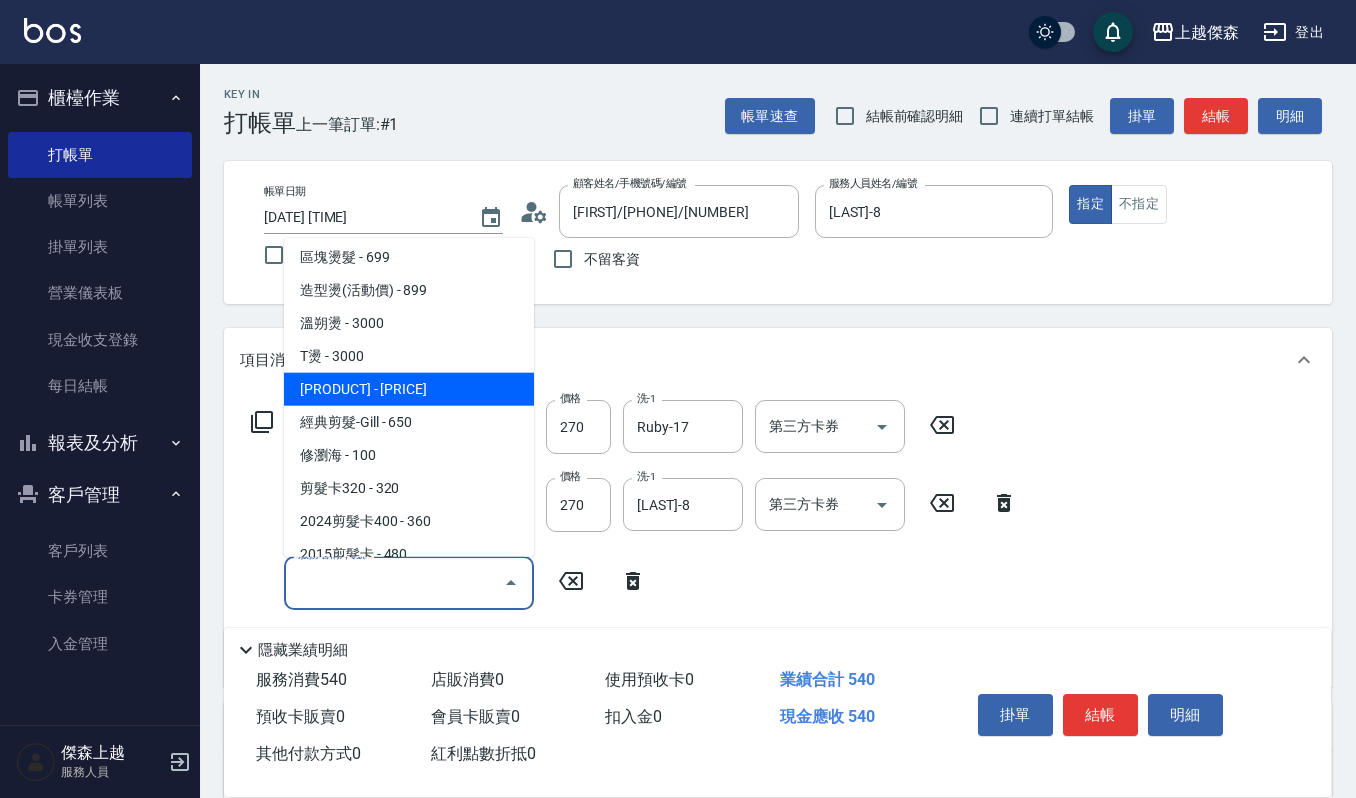 click on "[PRODUCT] - [PRICE]" at bounding box center [409, 388] 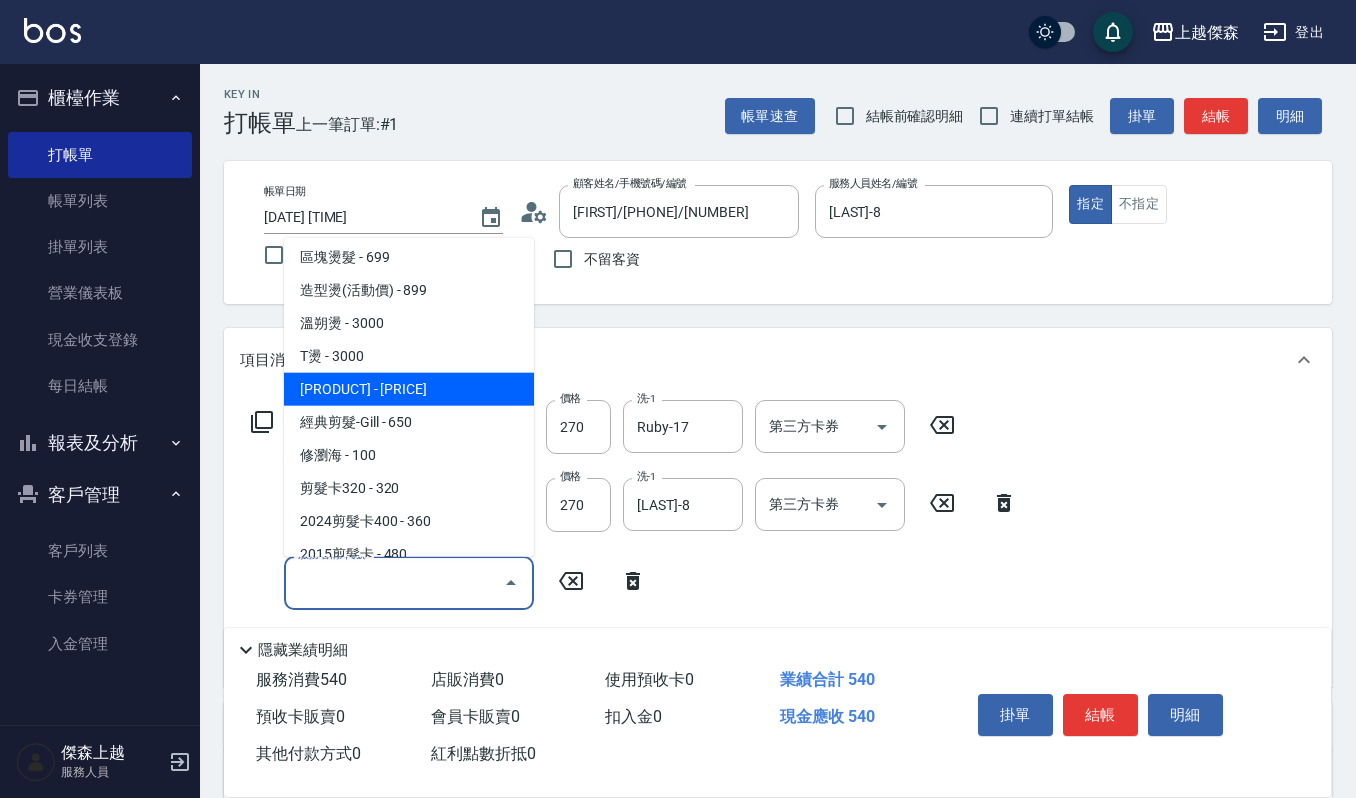 type on "創意剪髮([NUMBER])" 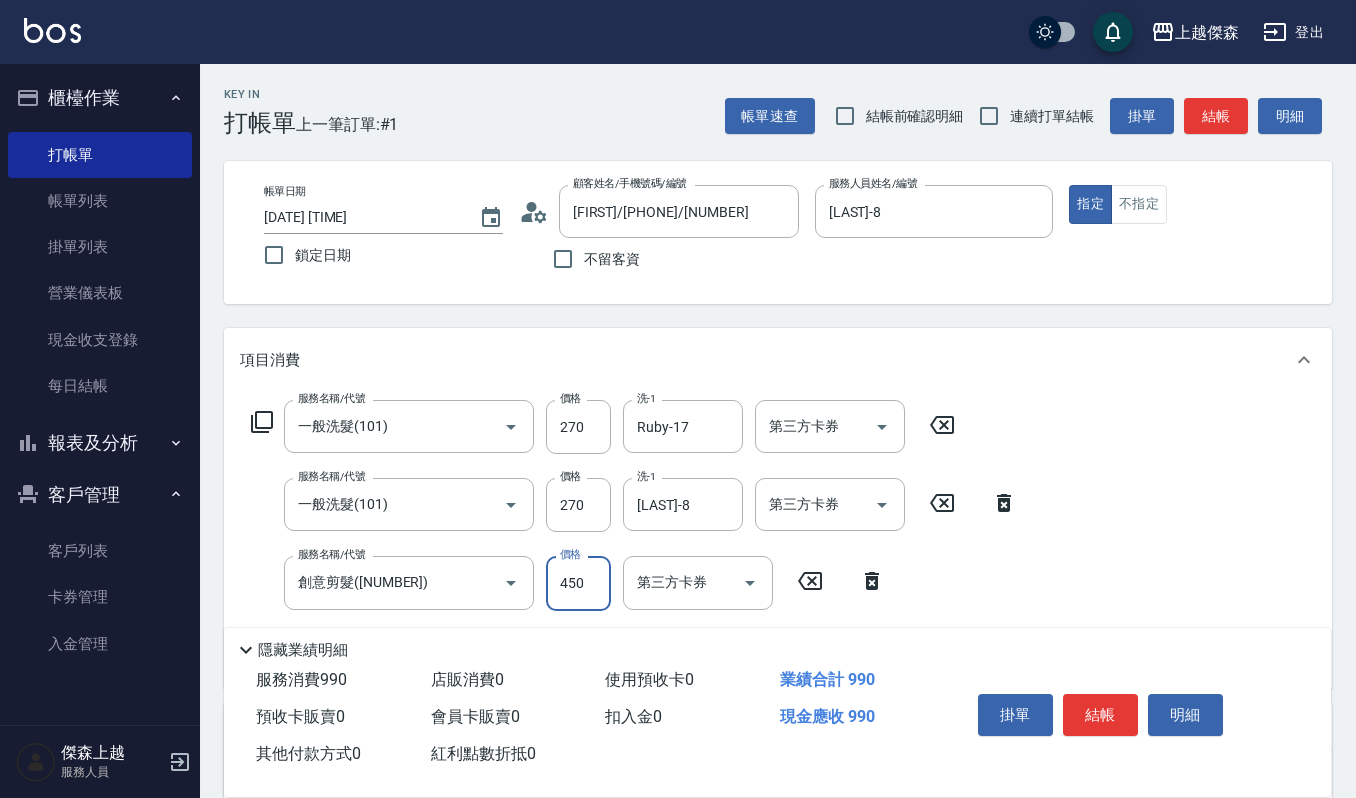 click on "450" at bounding box center [578, 583] 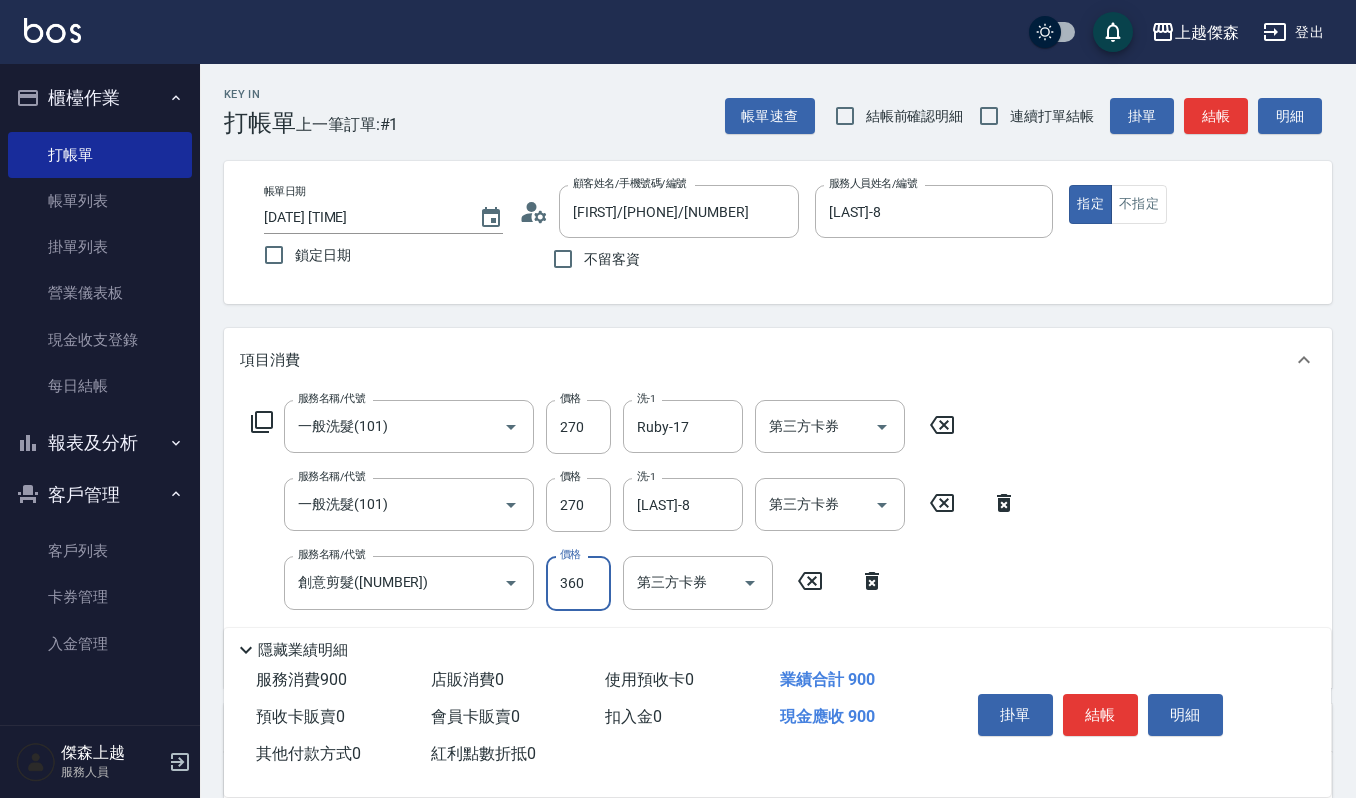 type on "360" 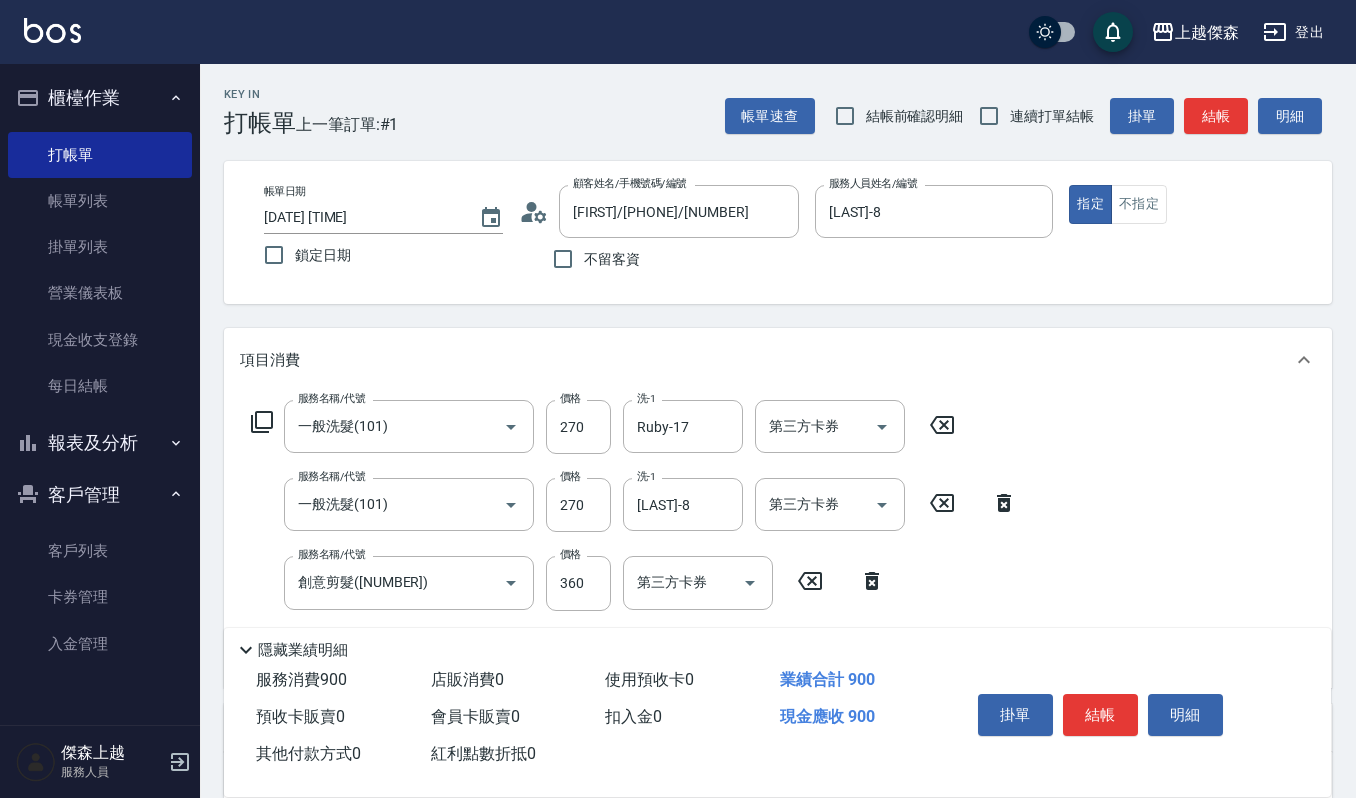 click on "掛單 結帳 明細" at bounding box center (1100, 717) 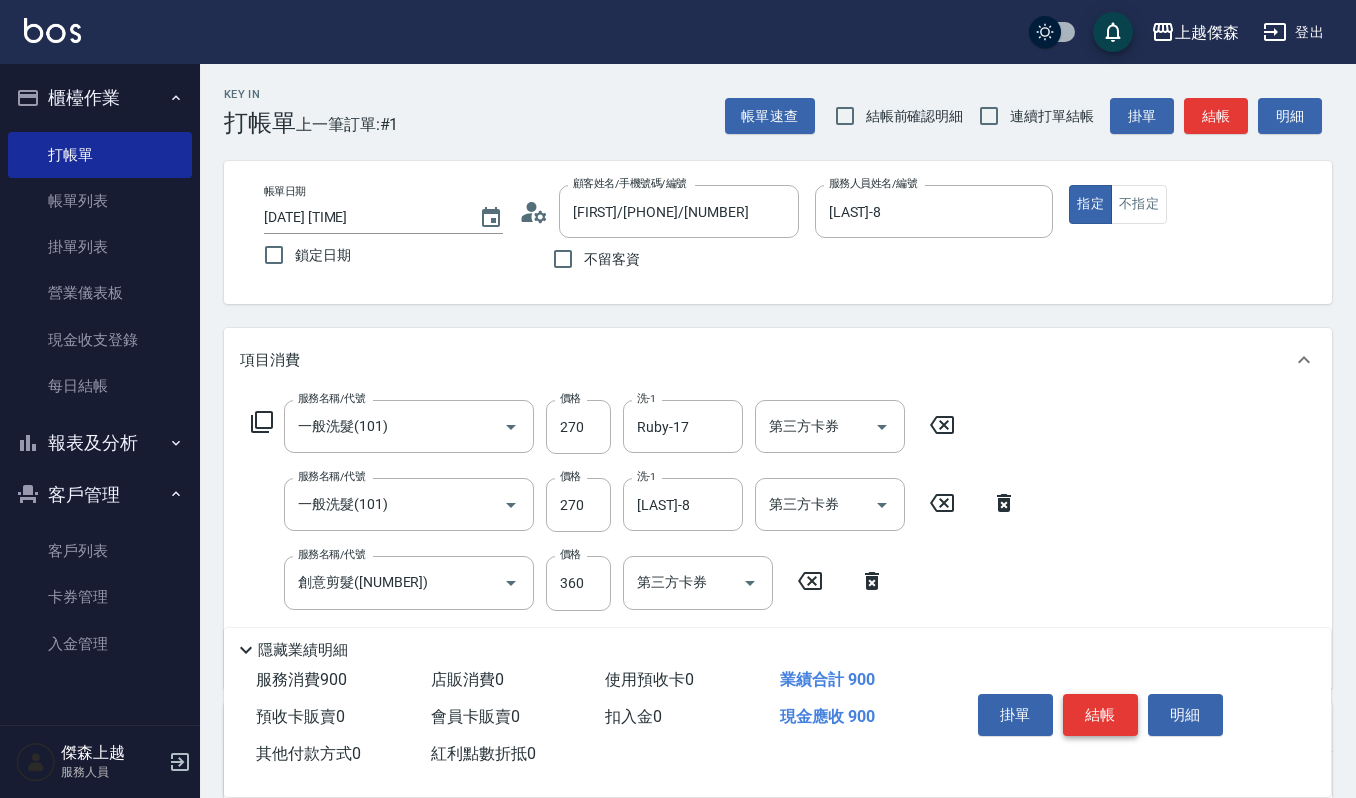 click on "結帳" at bounding box center (1100, 715) 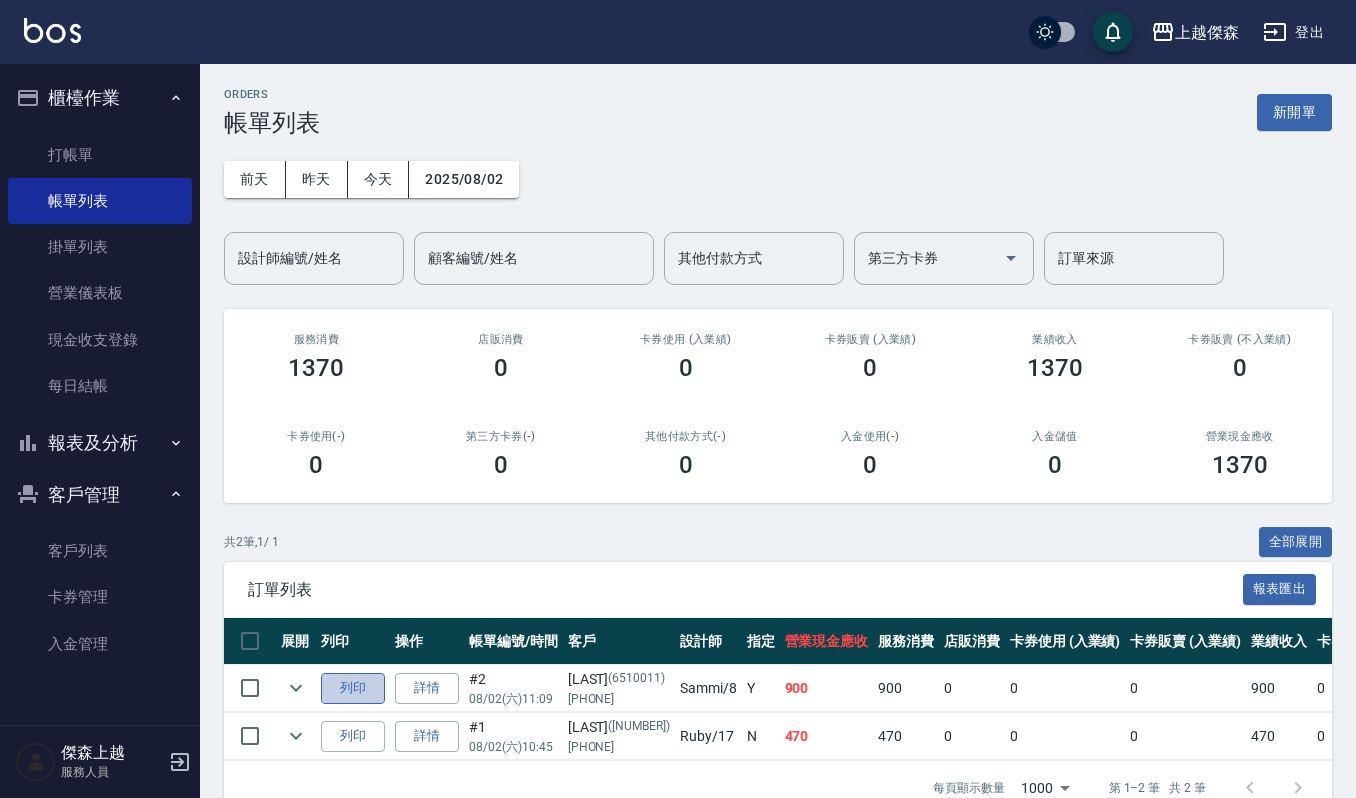 click on "列印" at bounding box center (353, 688) 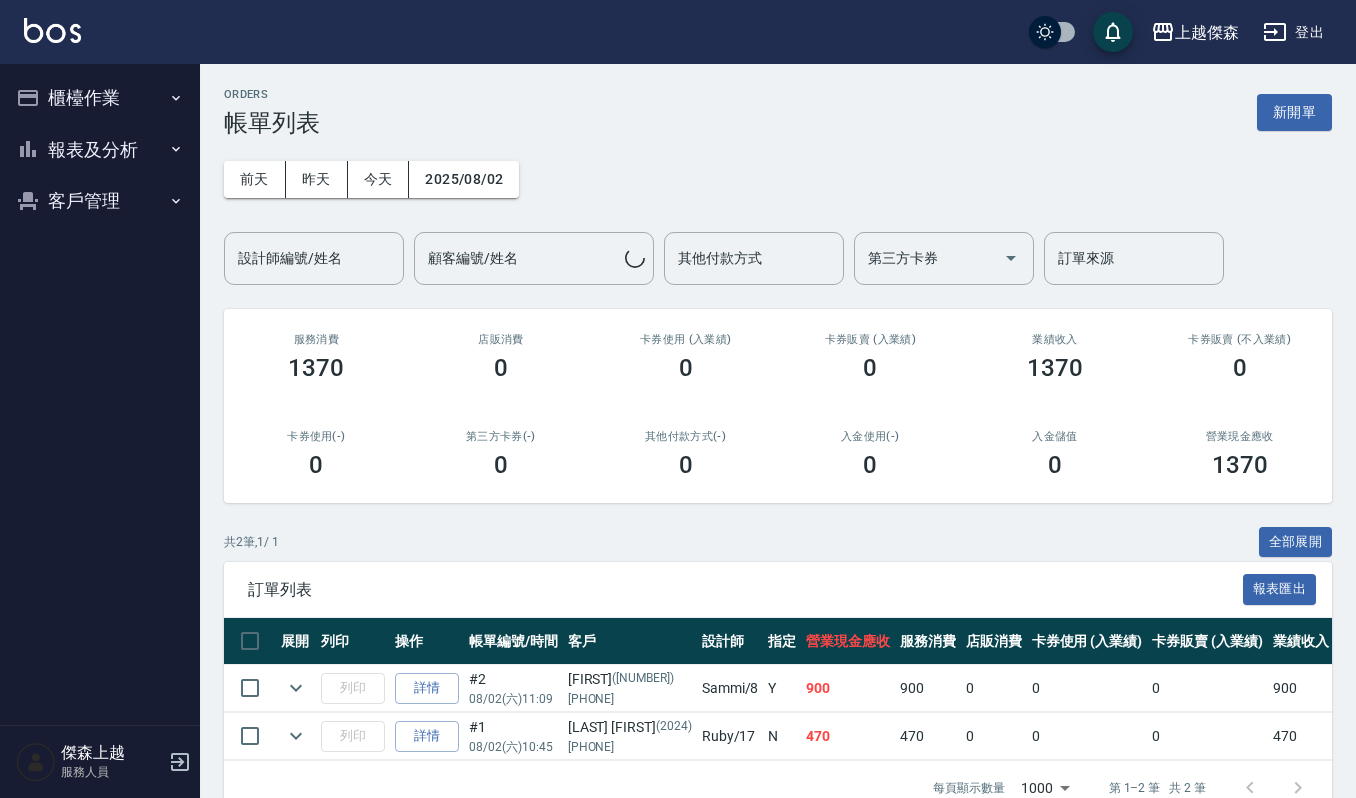 scroll, scrollTop: 0, scrollLeft: 0, axis: both 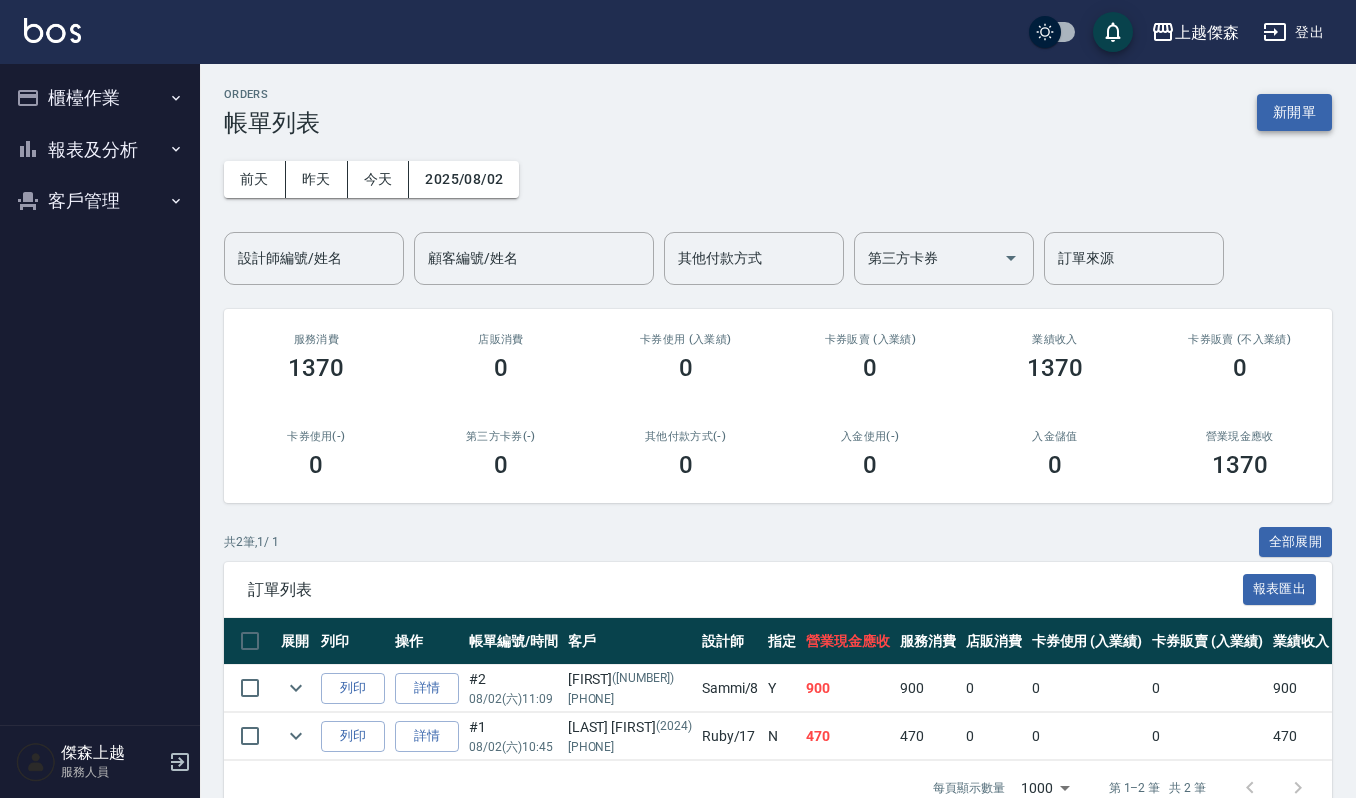 click on "新開單" at bounding box center [1294, 112] 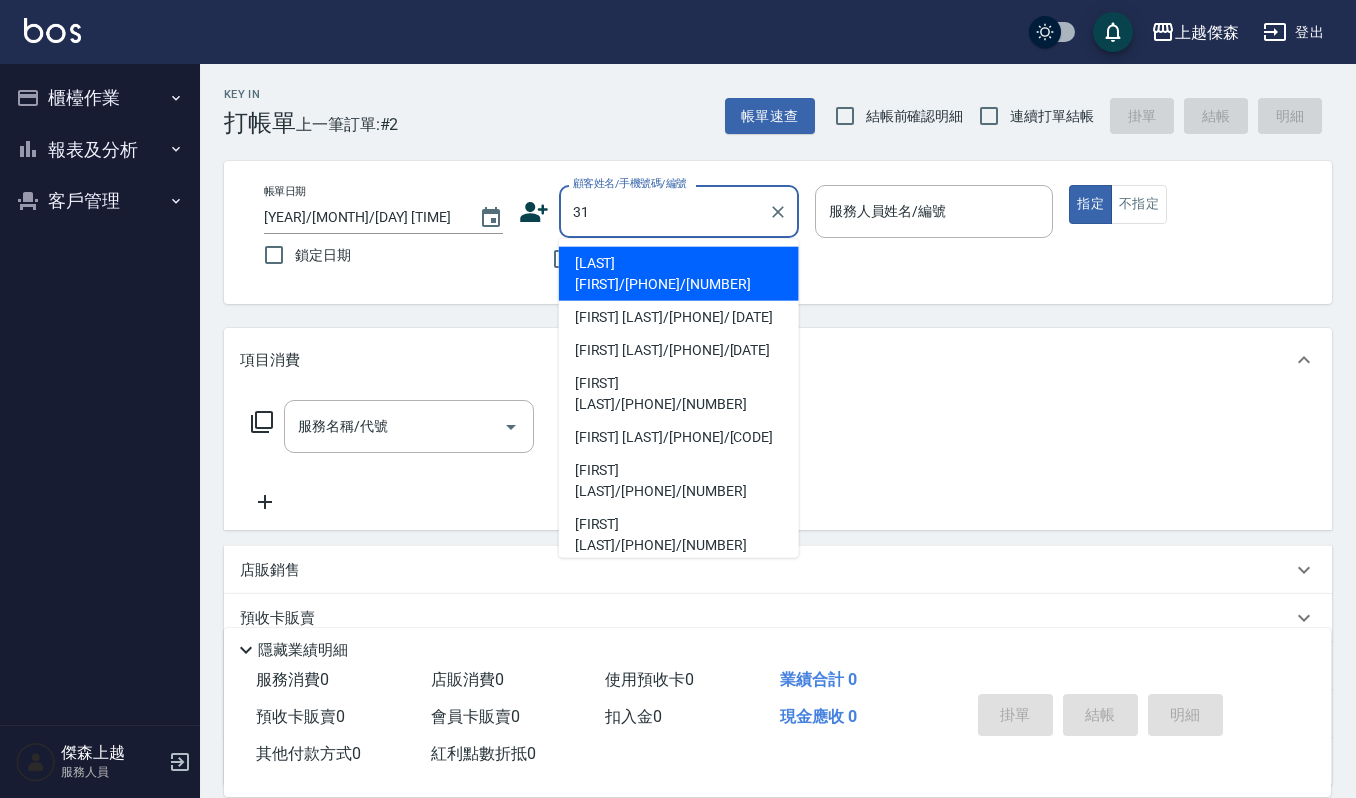 type on "3" 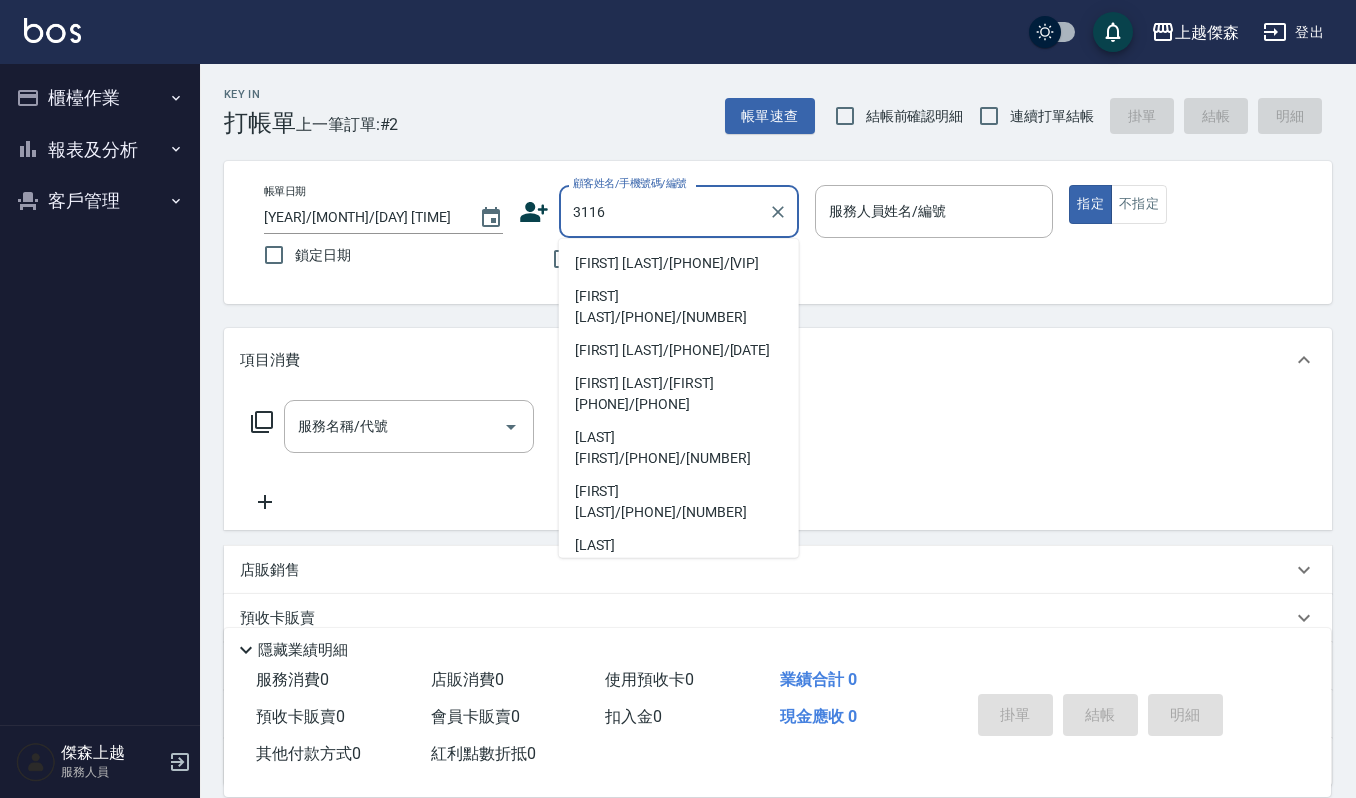 click on "林倩芸/0987277727/VIP3116" at bounding box center (679, 263) 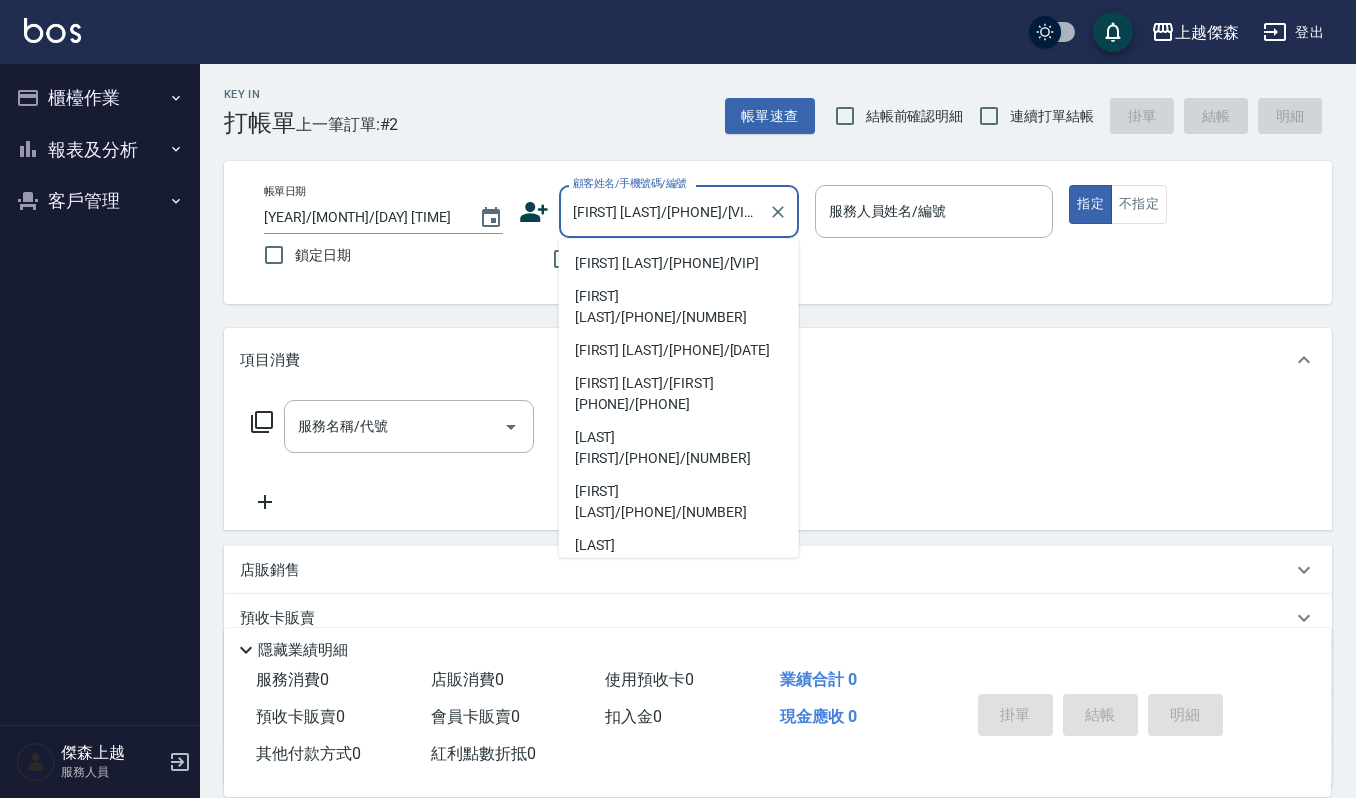 type on "Ruby-17" 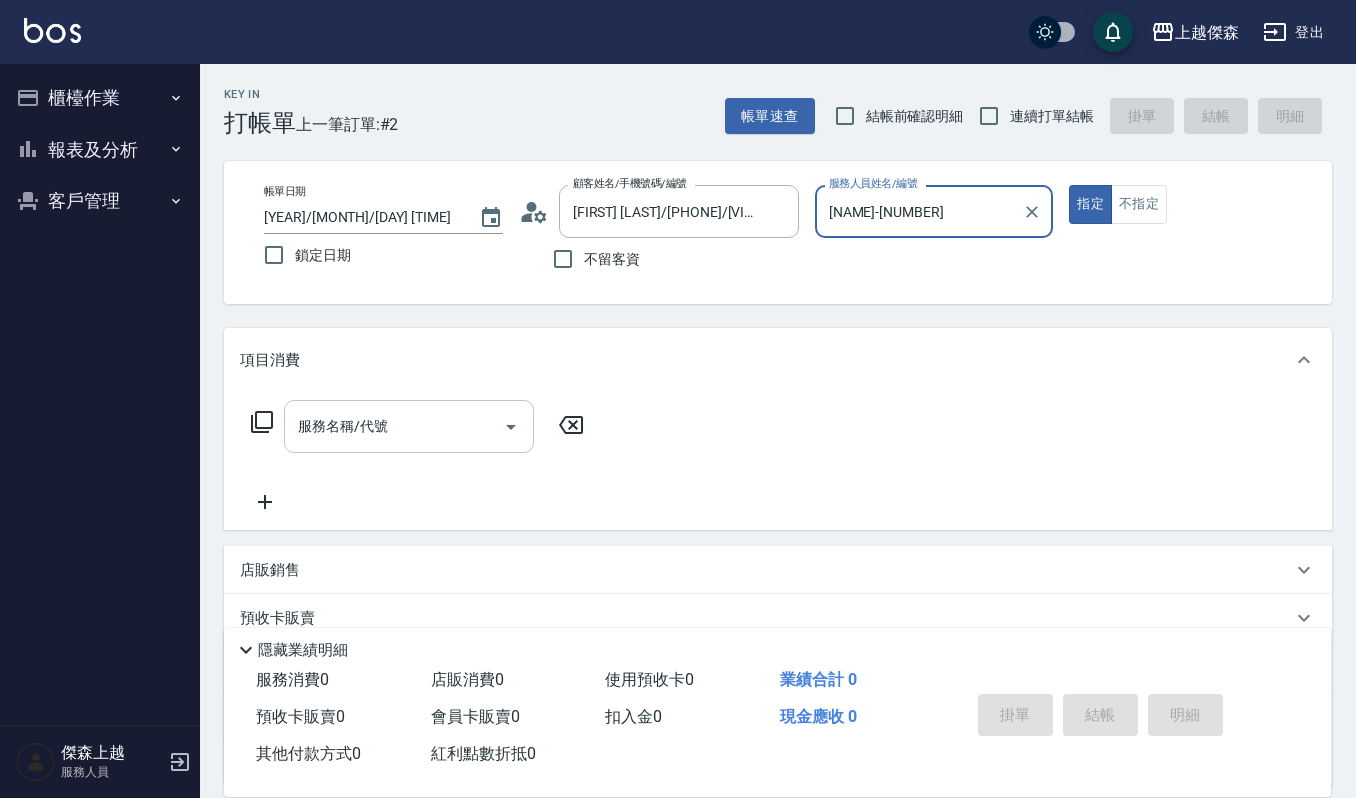 click on "服務名稱/代號" at bounding box center [394, 426] 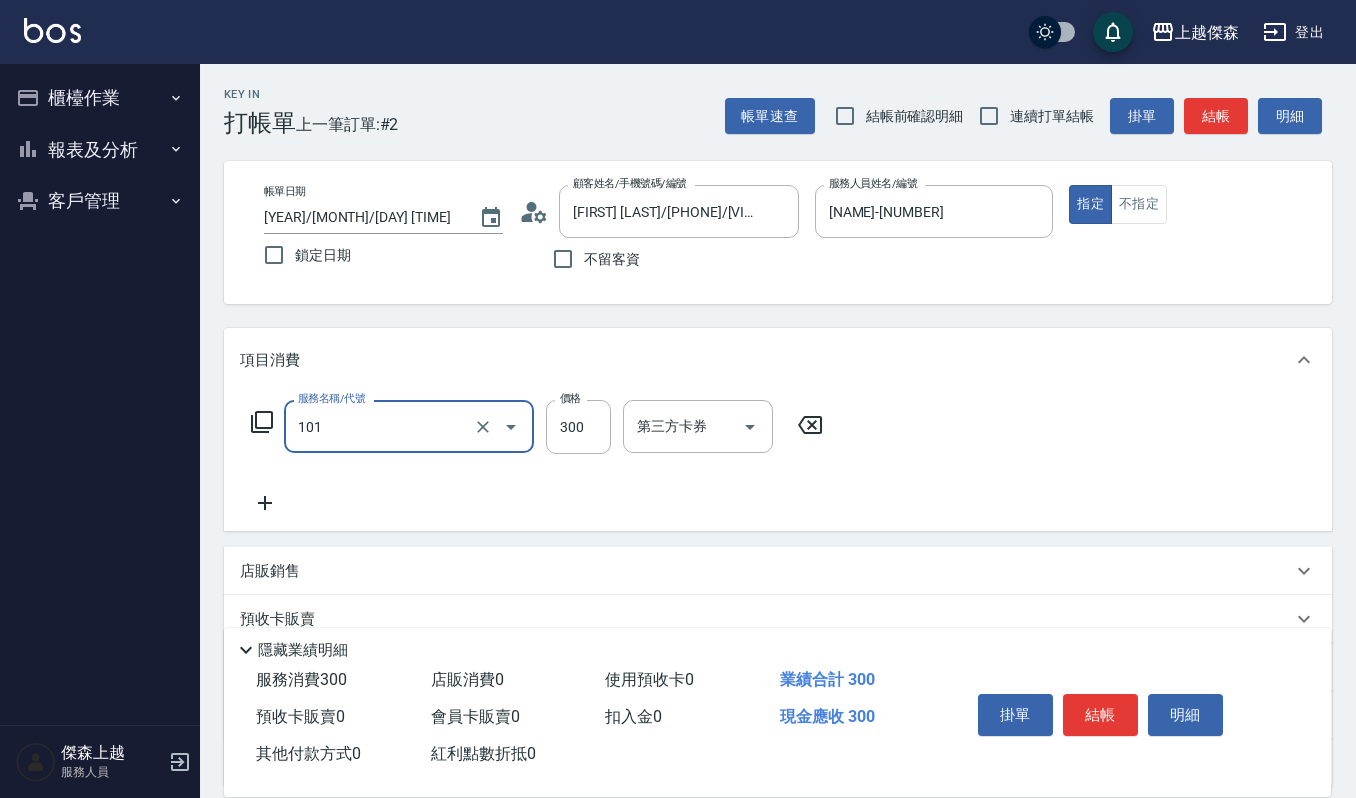 type on "一般洗髮(101)" 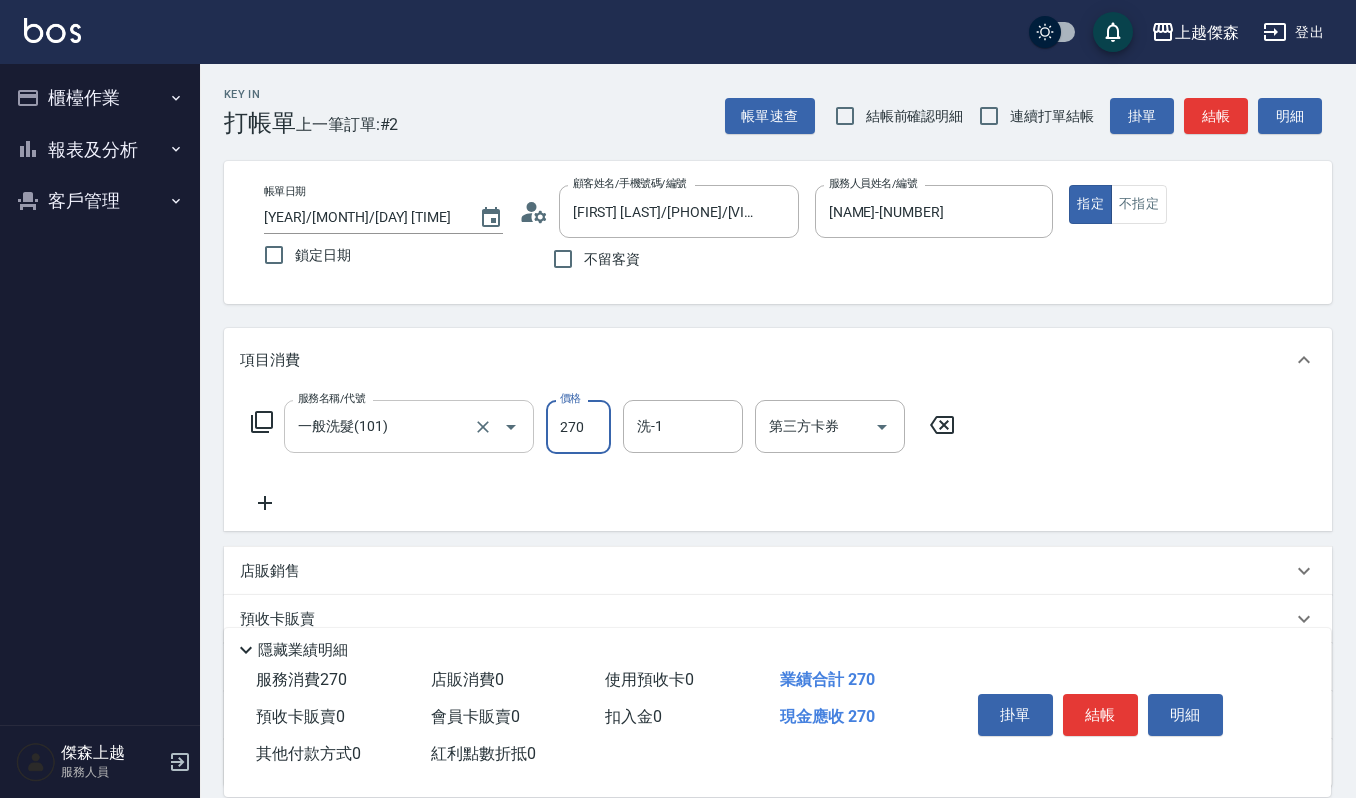 type on "270" 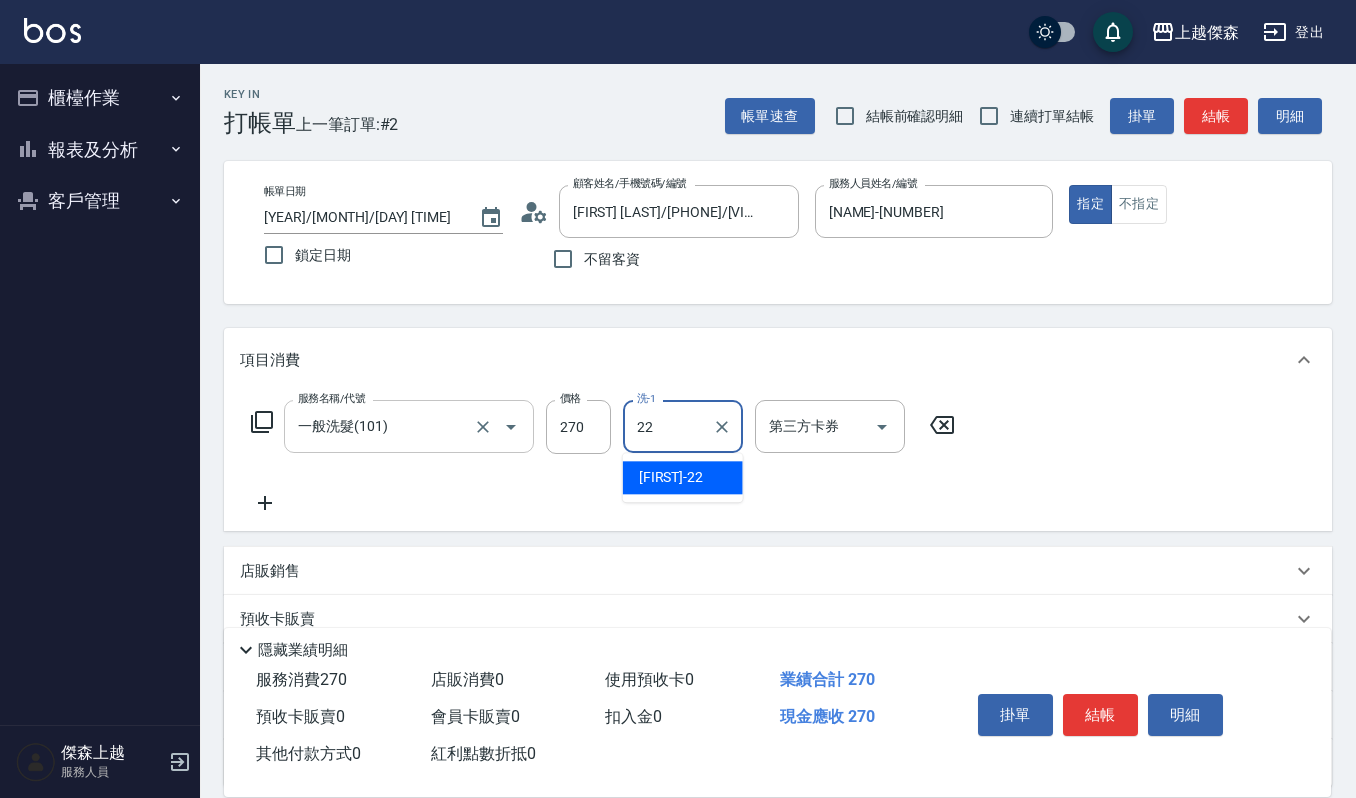 type on "[LAST]-22" 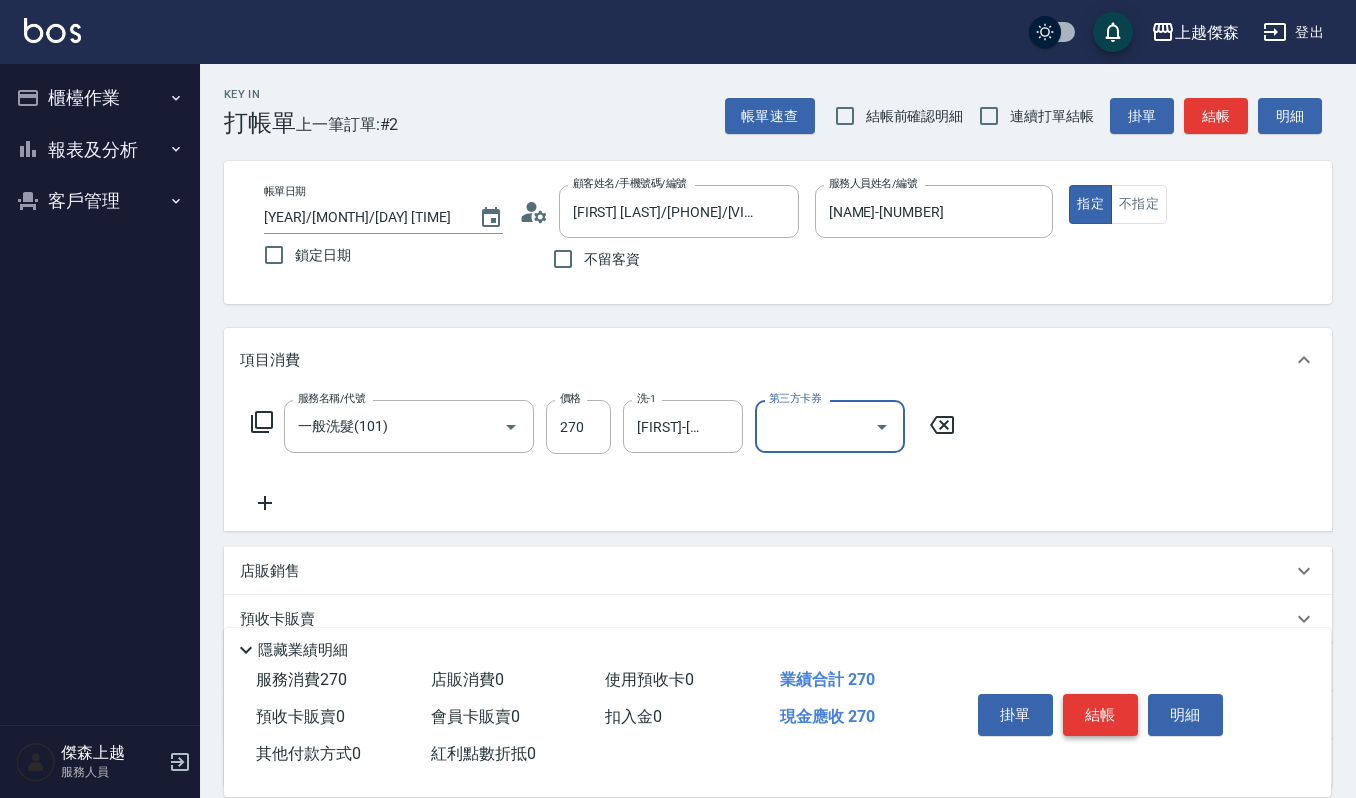 click on "結帳" at bounding box center [1100, 715] 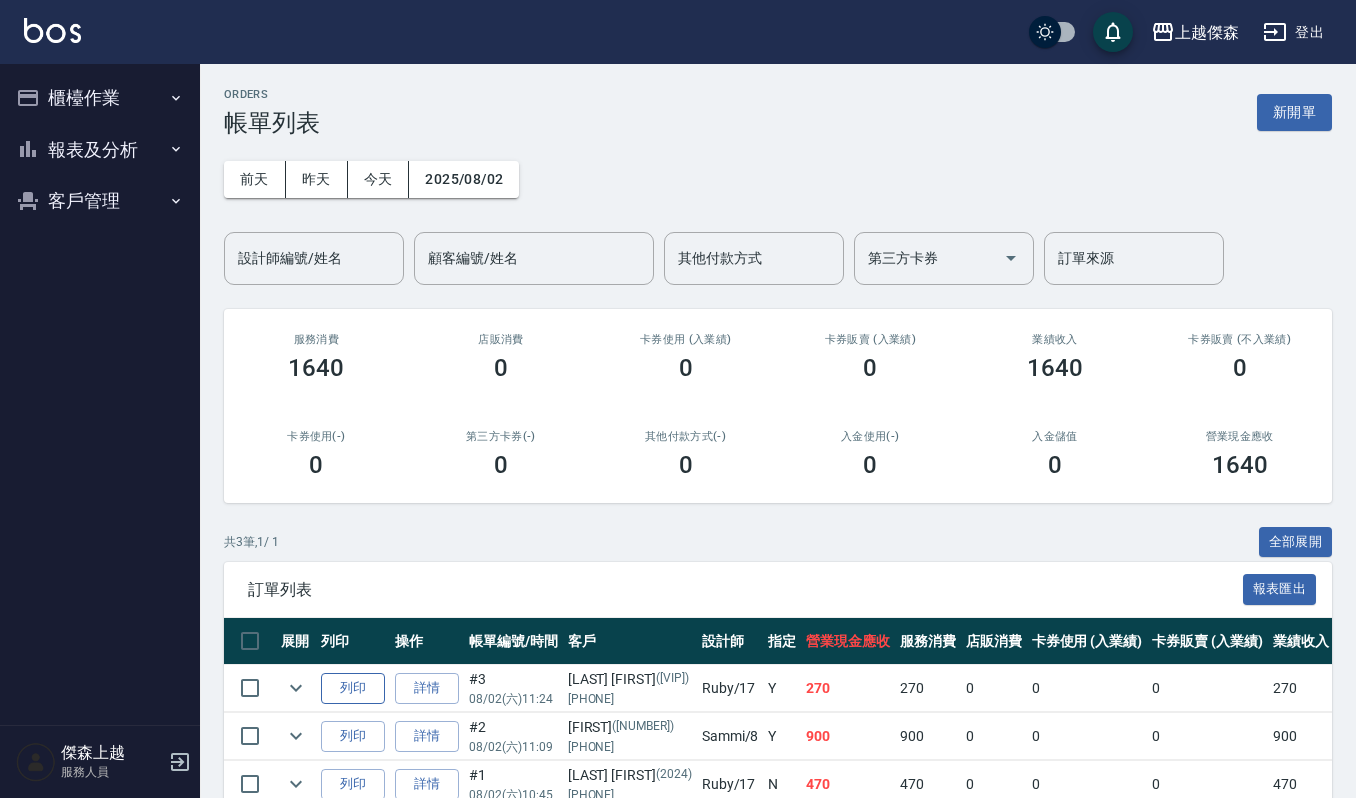 click on "列印" at bounding box center [353, 688] 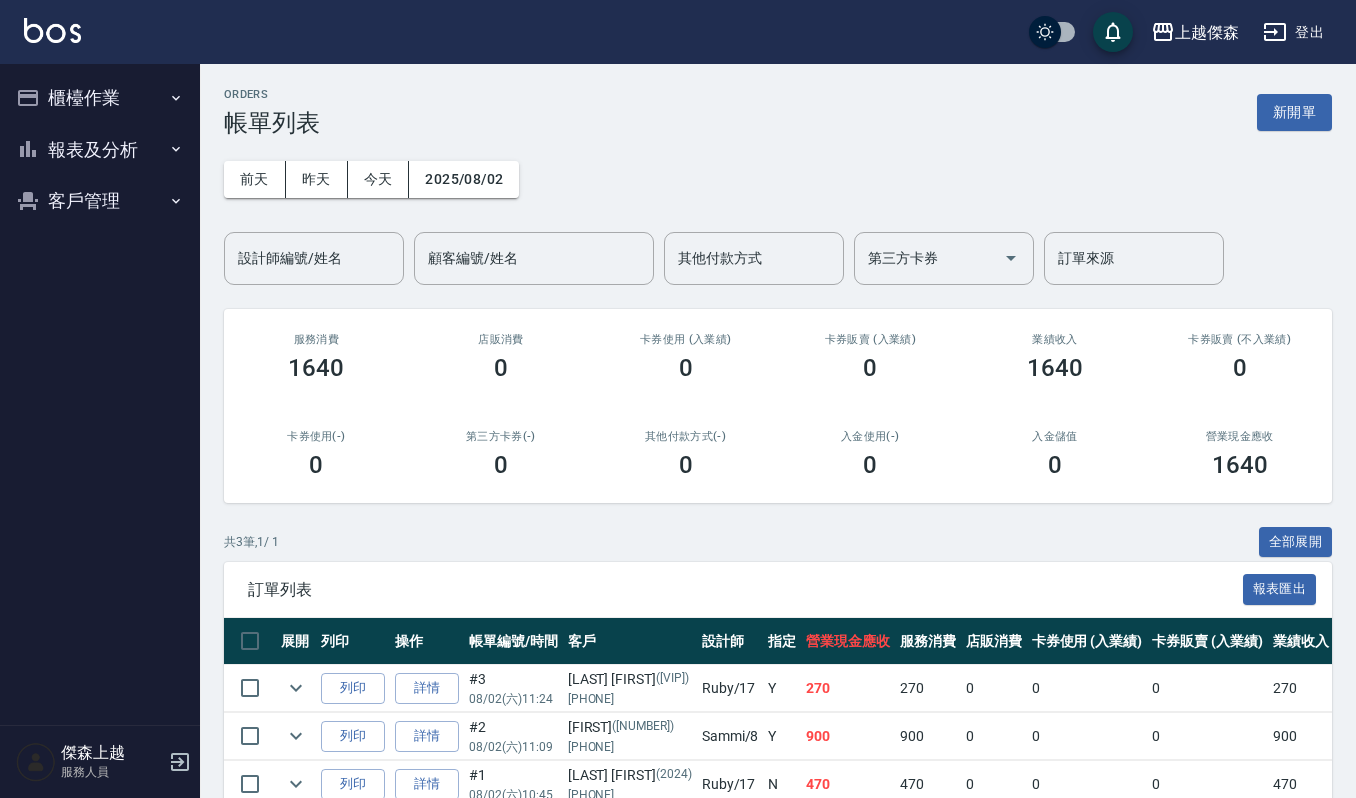click on "客戶管理" at bounding box center (100, 201) 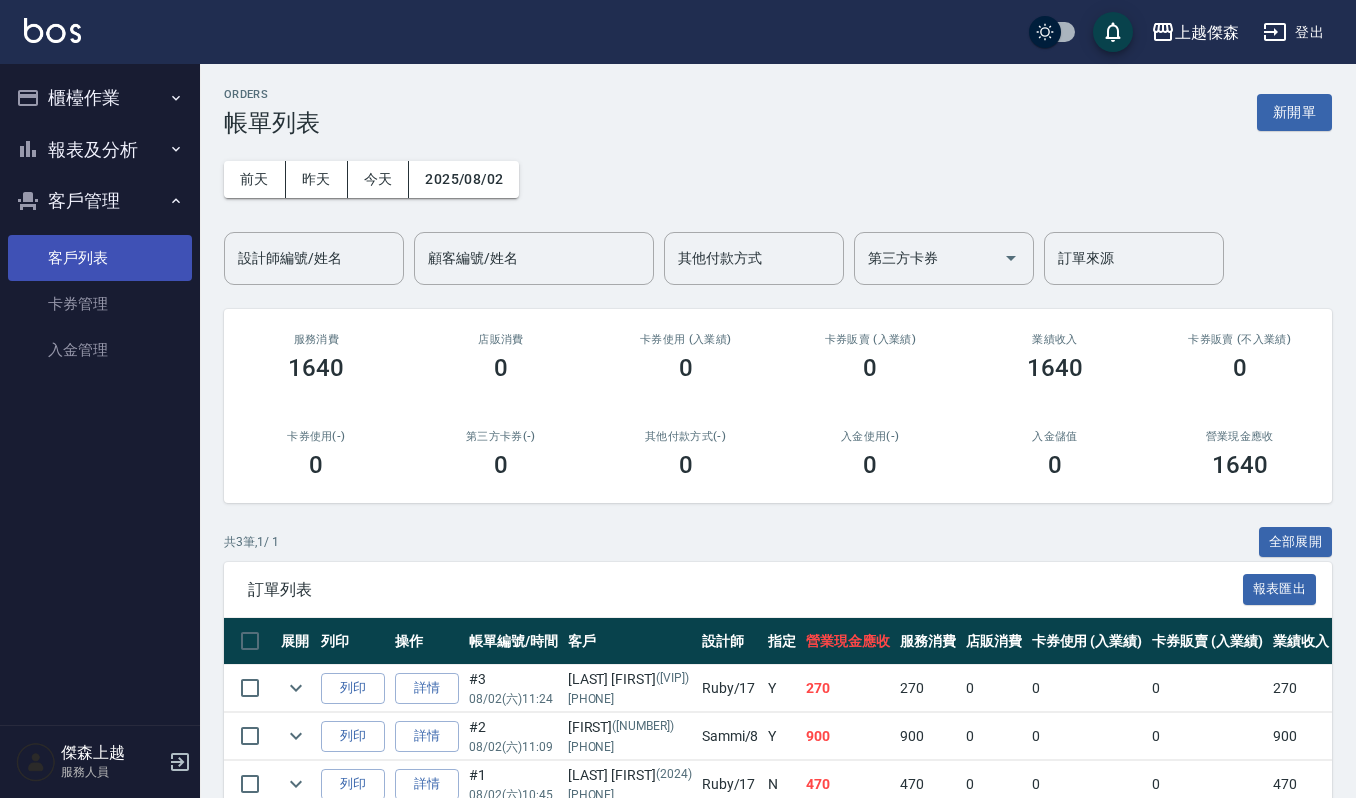click on "客戶列表" at bounding box center [100, 258] 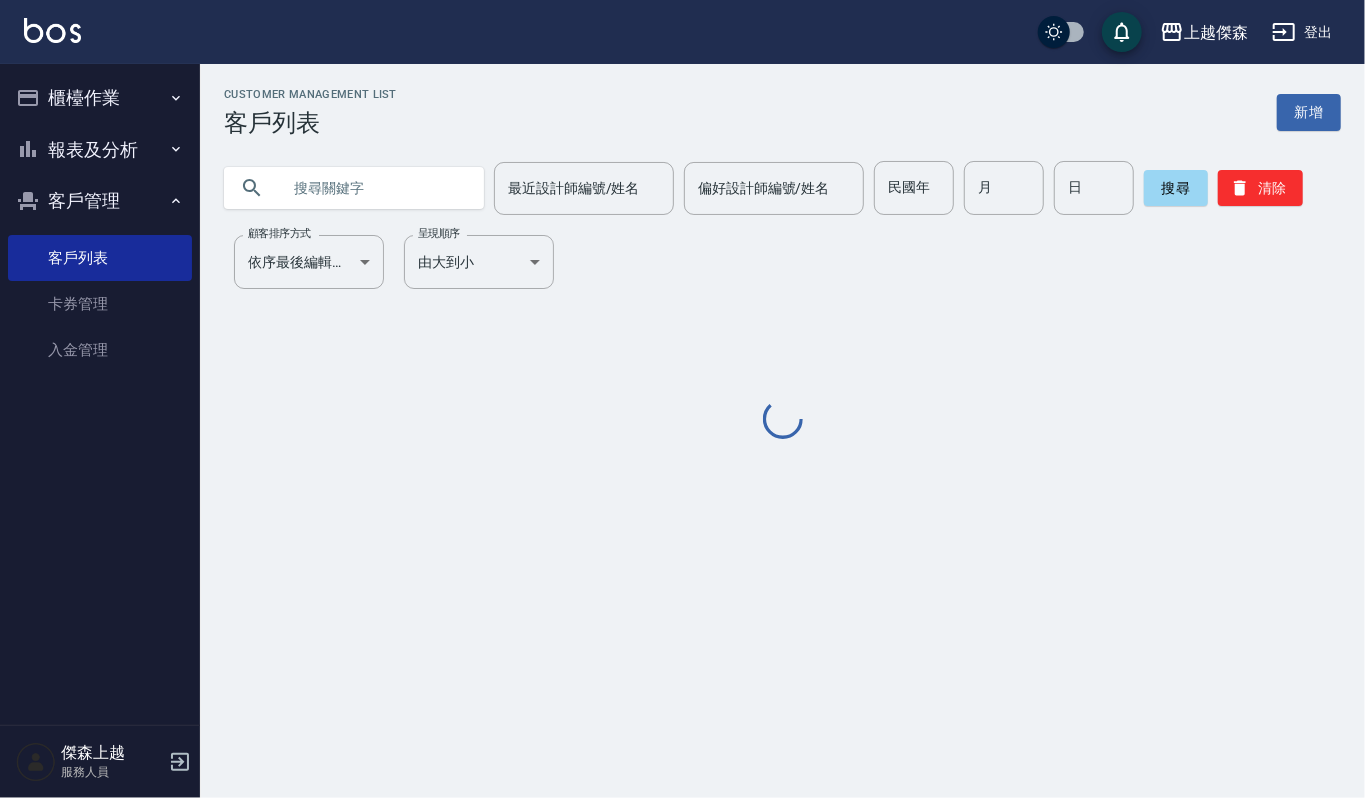 click at bounding box center (374, 188) 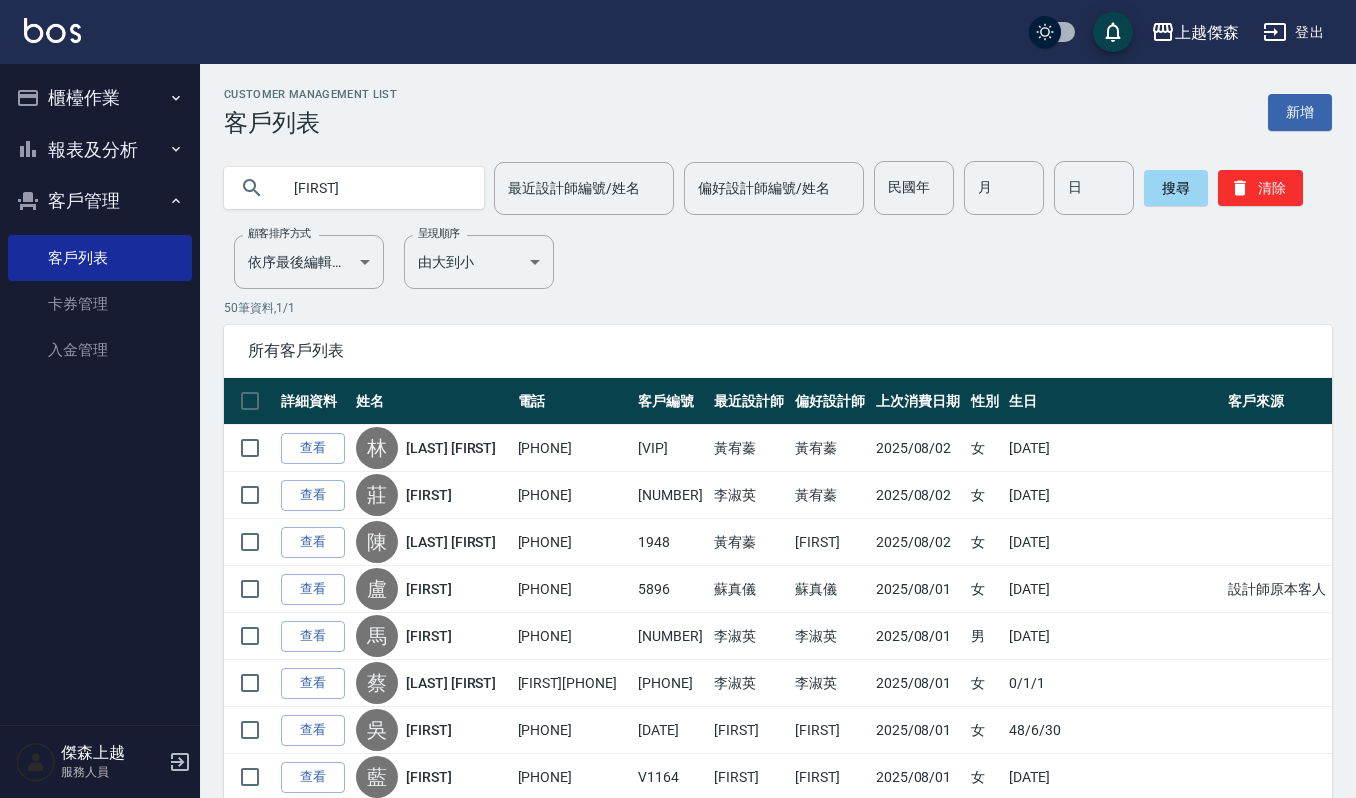 type on "黃玉蓁" 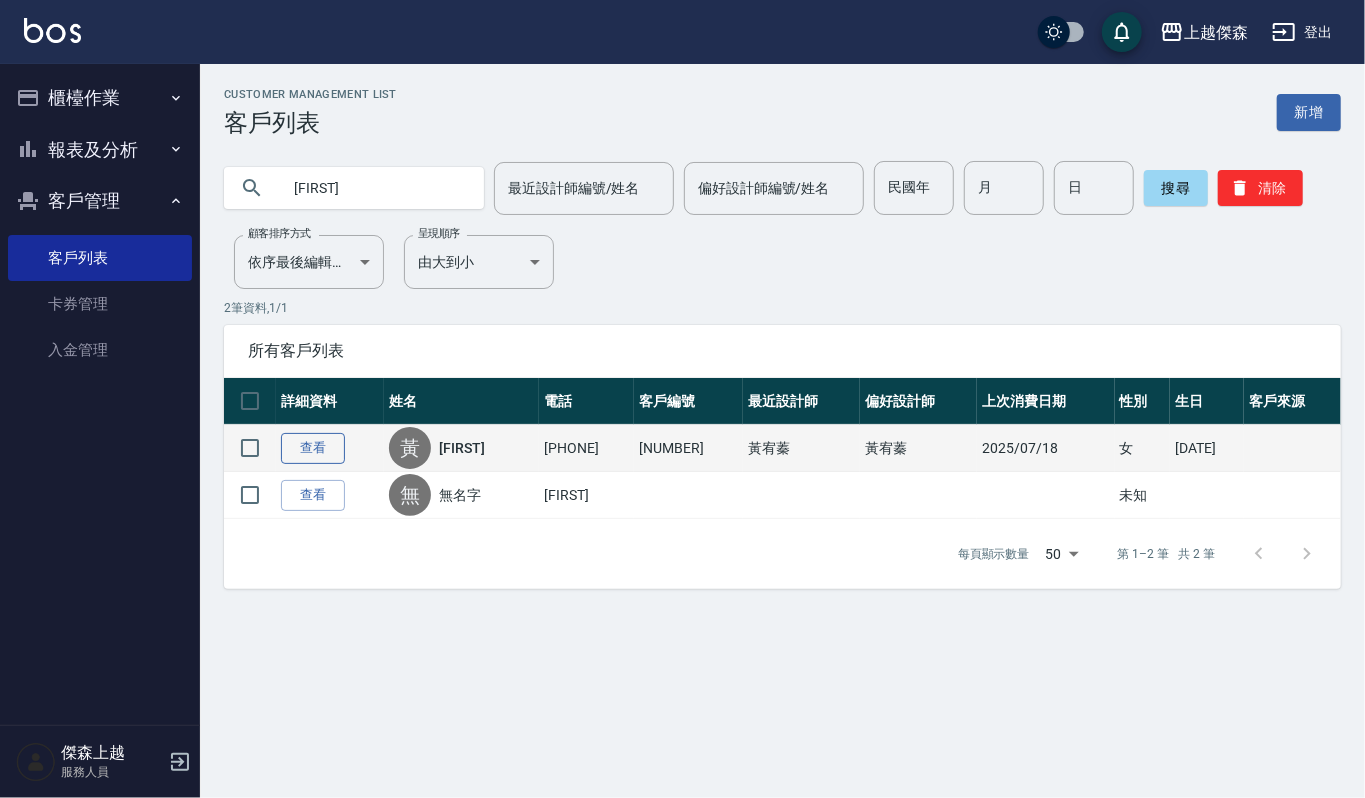 click on "查看" at bounding box center (313, 448) 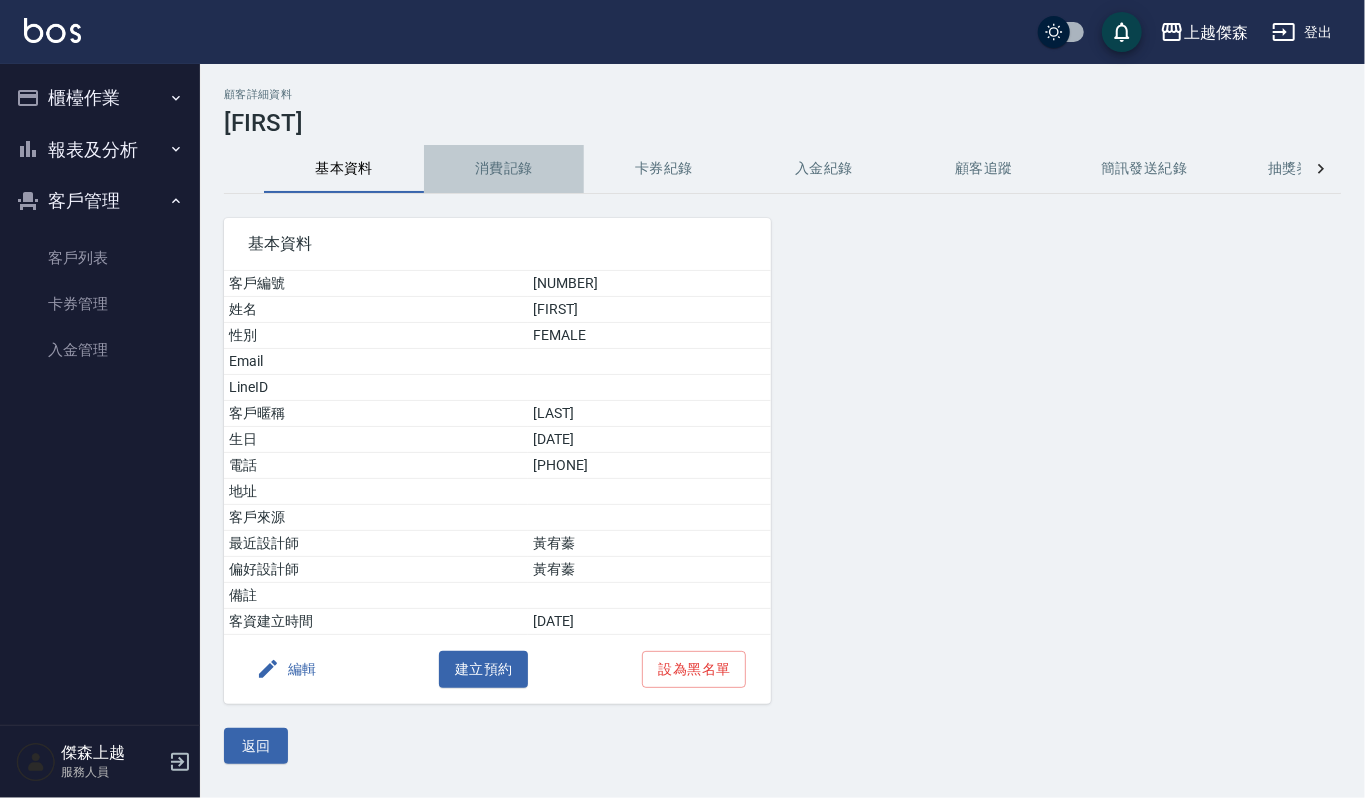 click on "消費記錄" at bounding box center [504, 169] 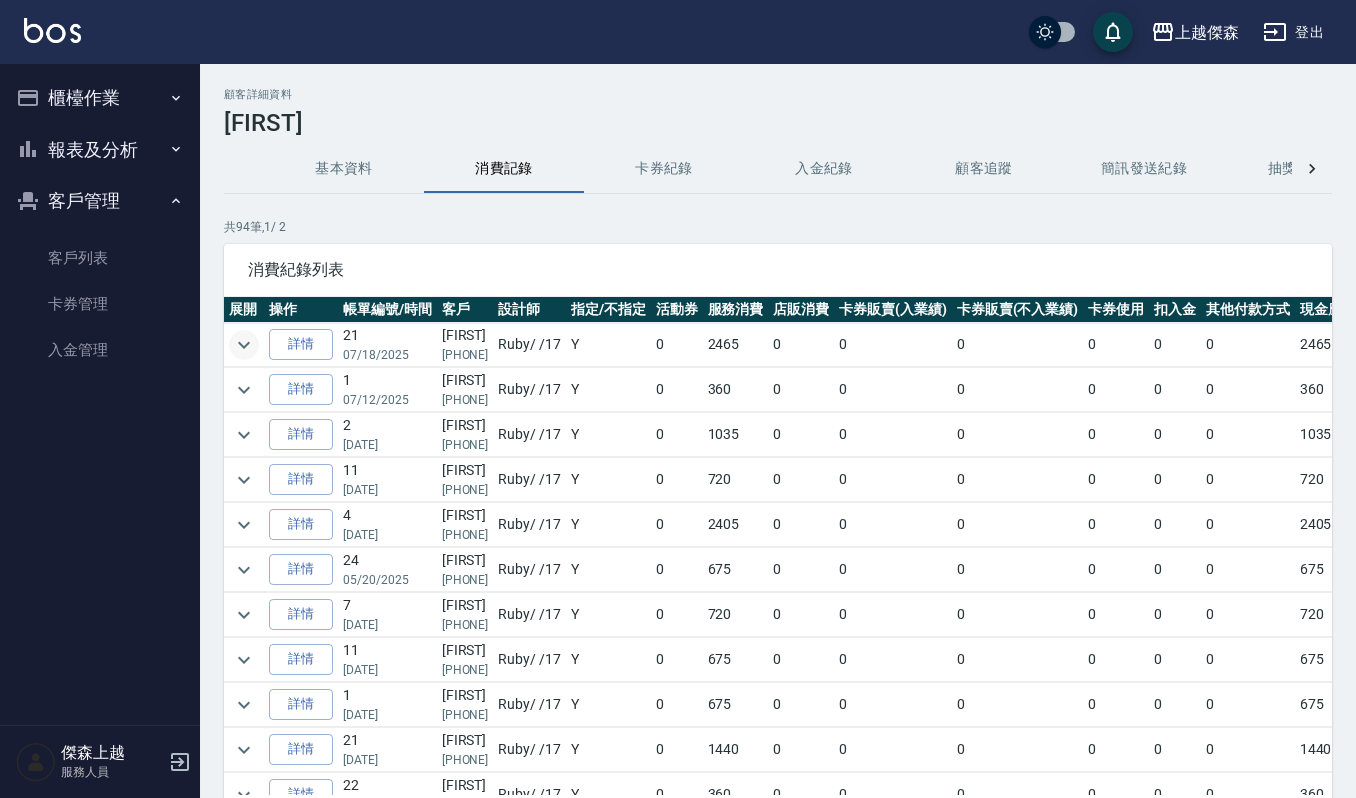 click 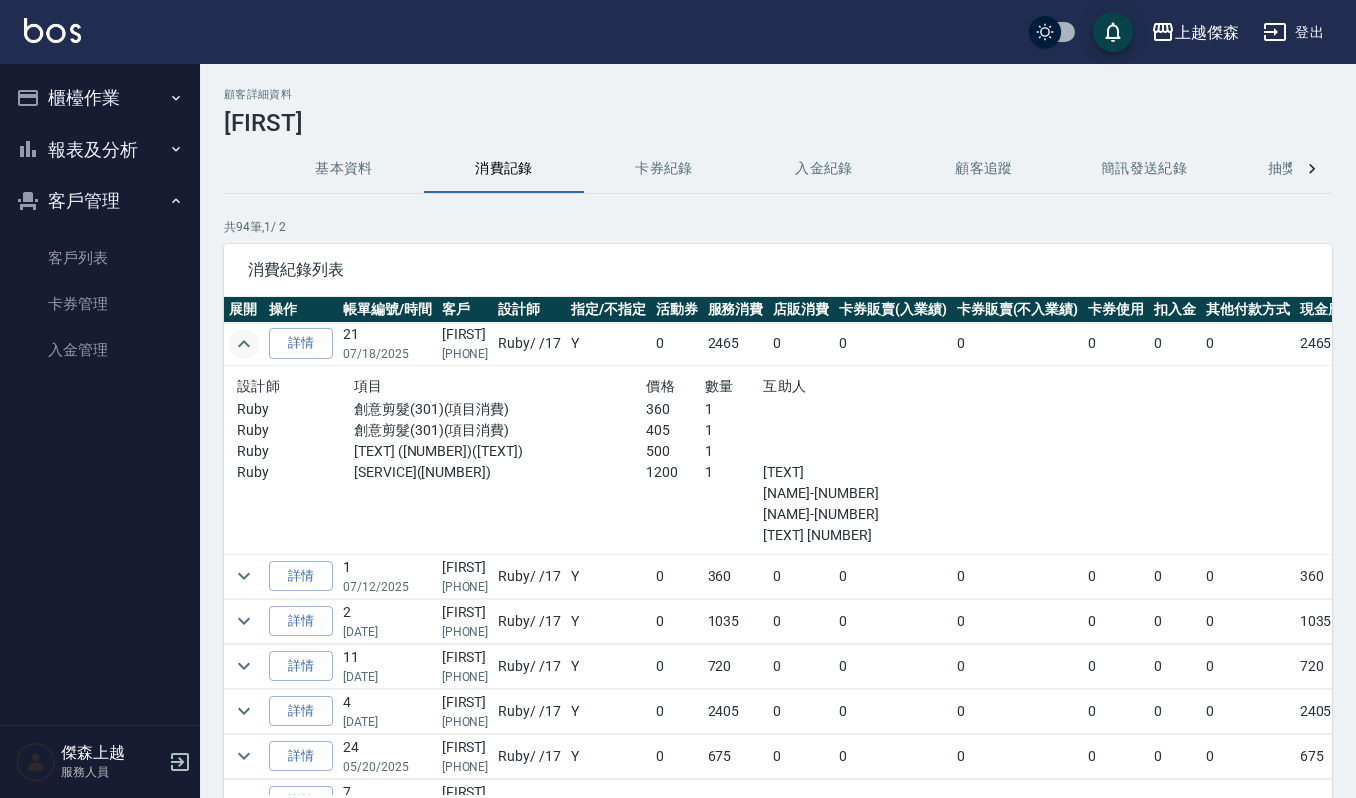 scroll, scrollTop: 0, scrollLeft: 0, axis: both 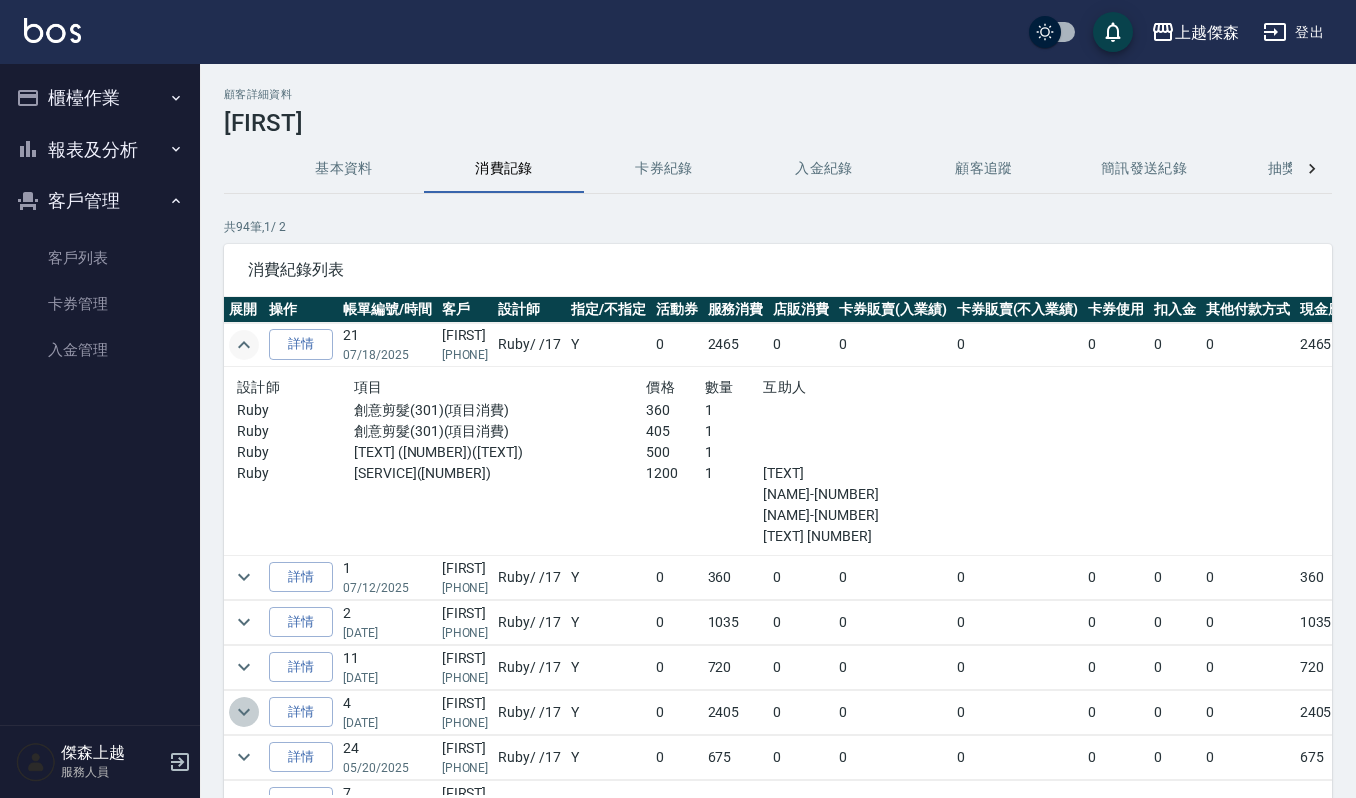 click 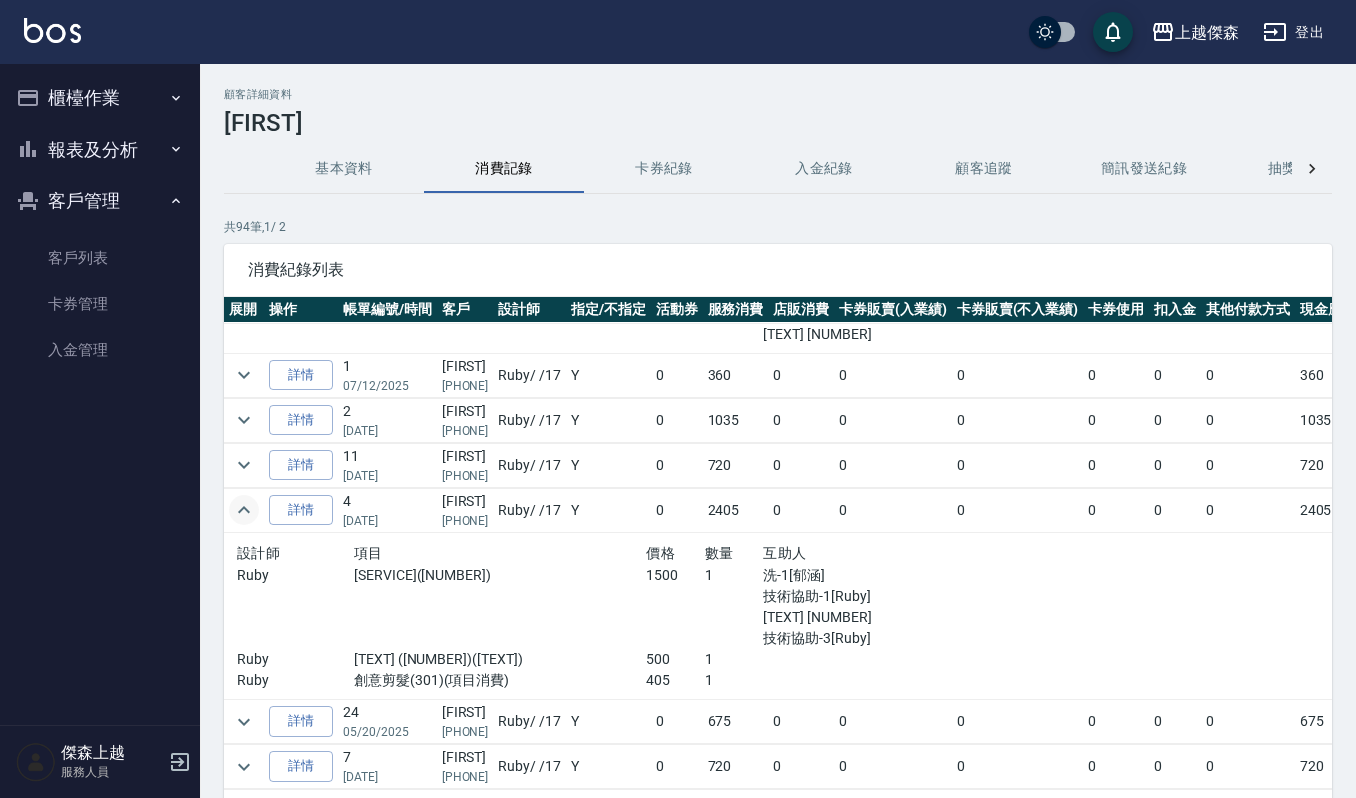 scroll, scrollTop: 266, scrollLeft: 0, axis: vertical 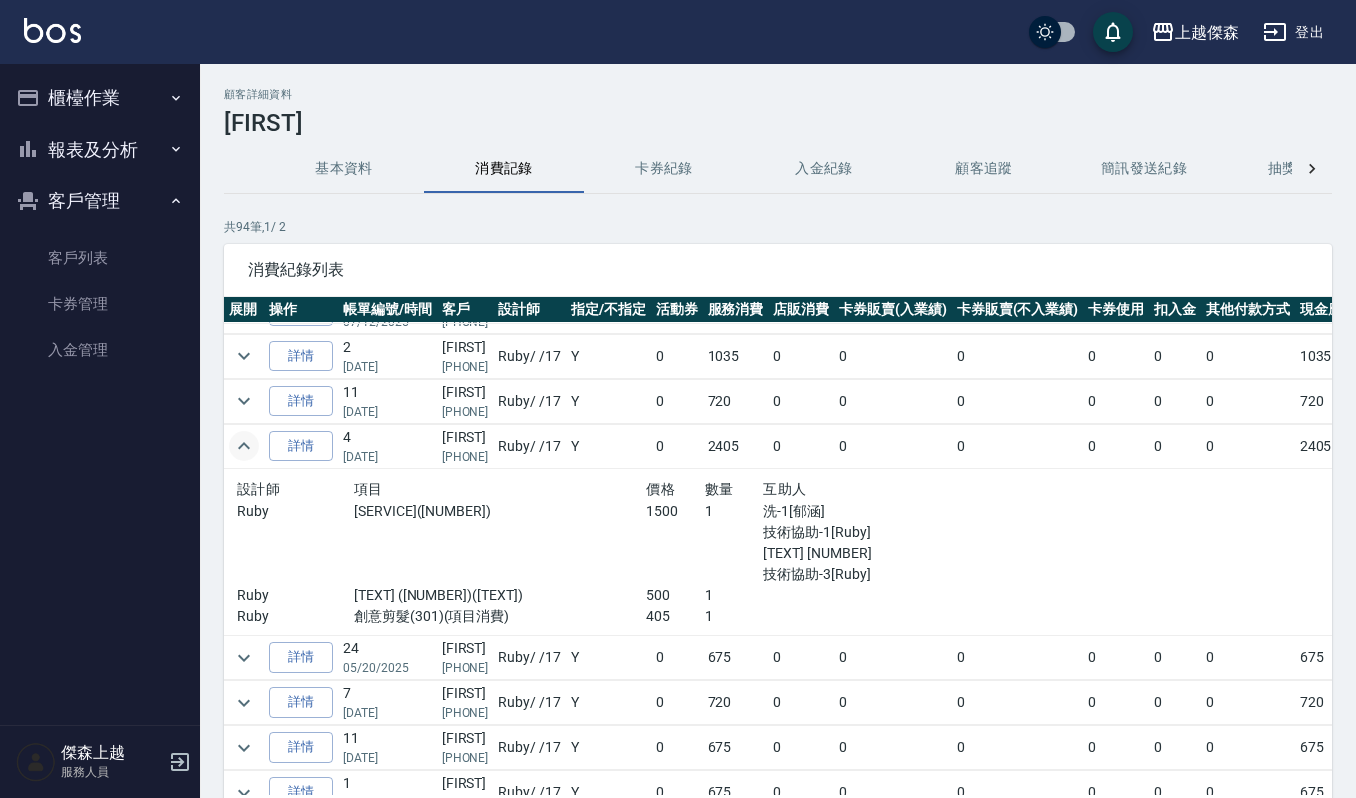 click on "櫃檯作業" at bounding box center (100, 98) 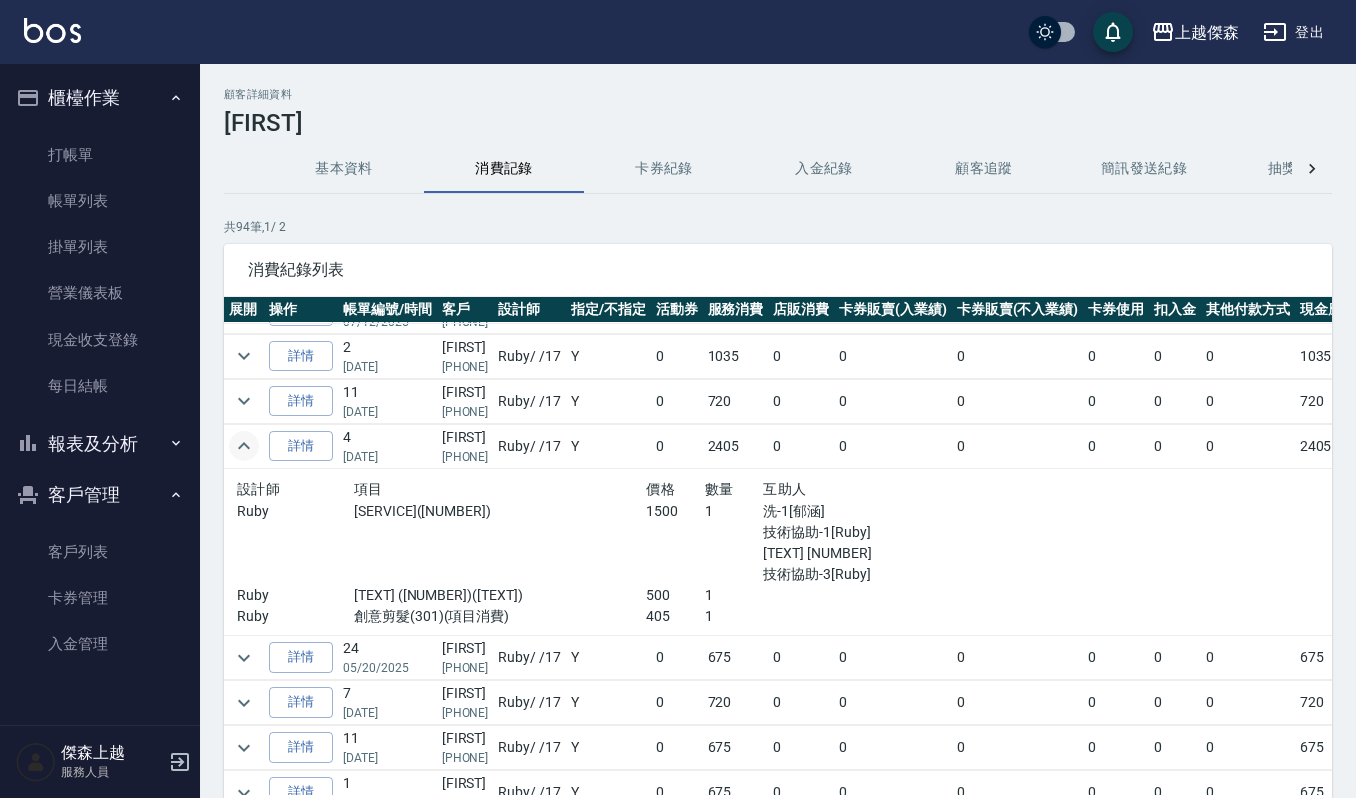 click on "櫃檯作業" at bounding box center (100, 98) 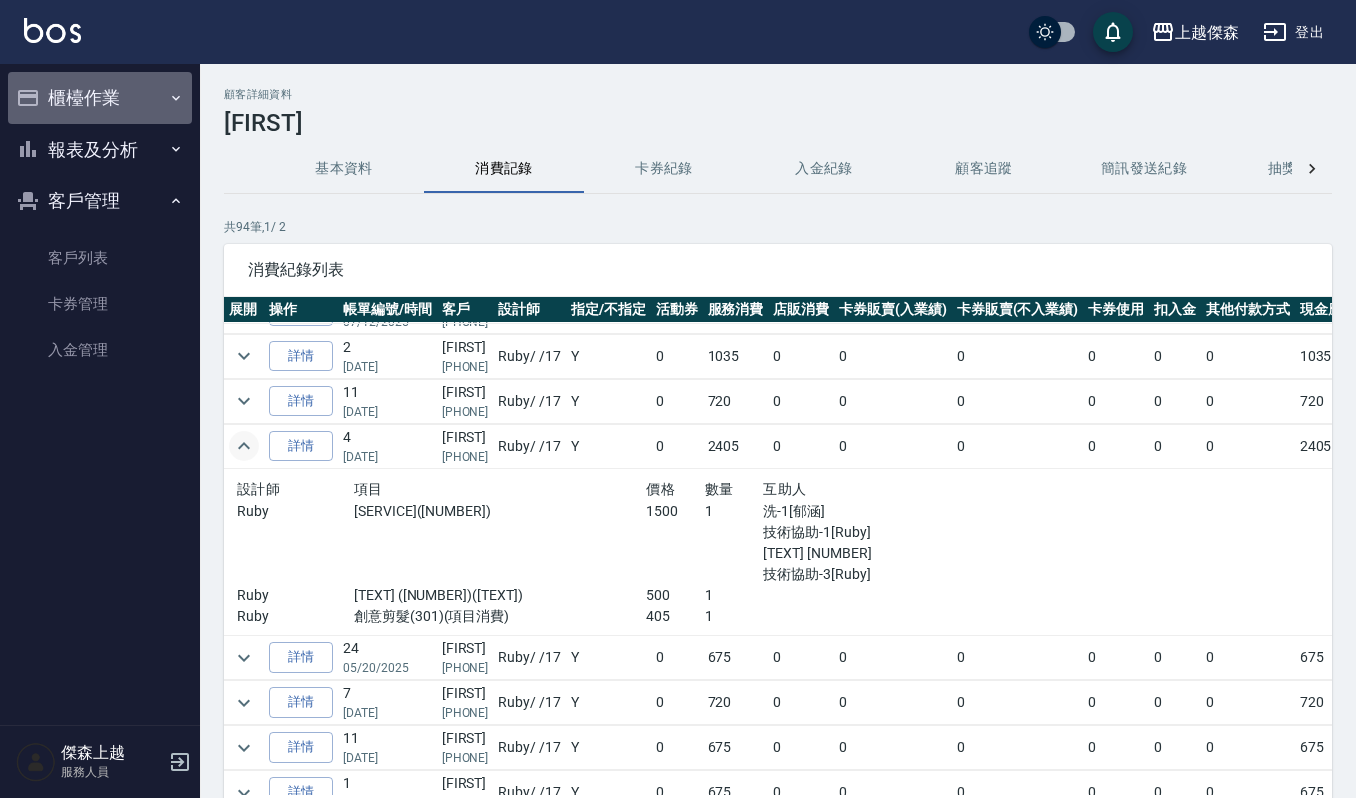 click on "櫃檯作業" at bounding box center [100, 98] 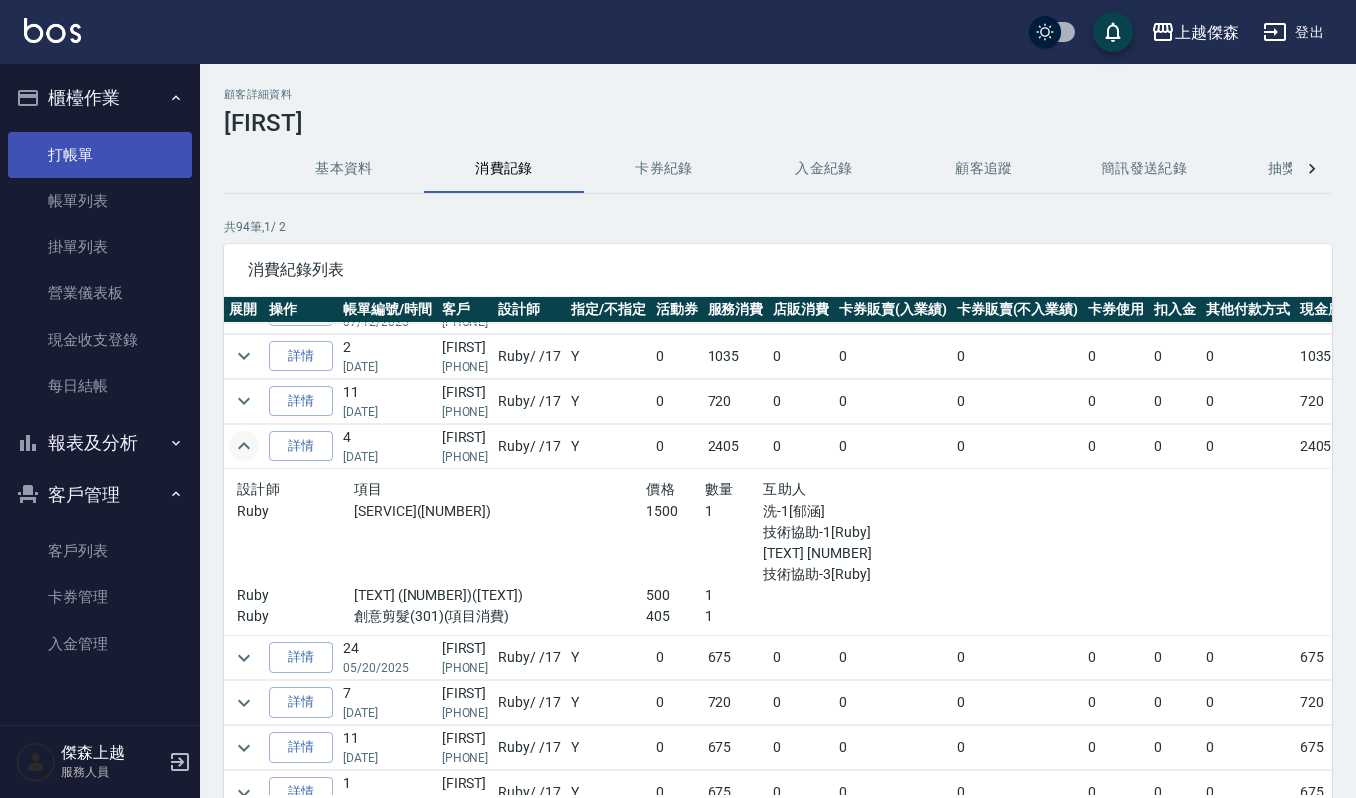 click on "打帳單" at bounding box center [100, 155] 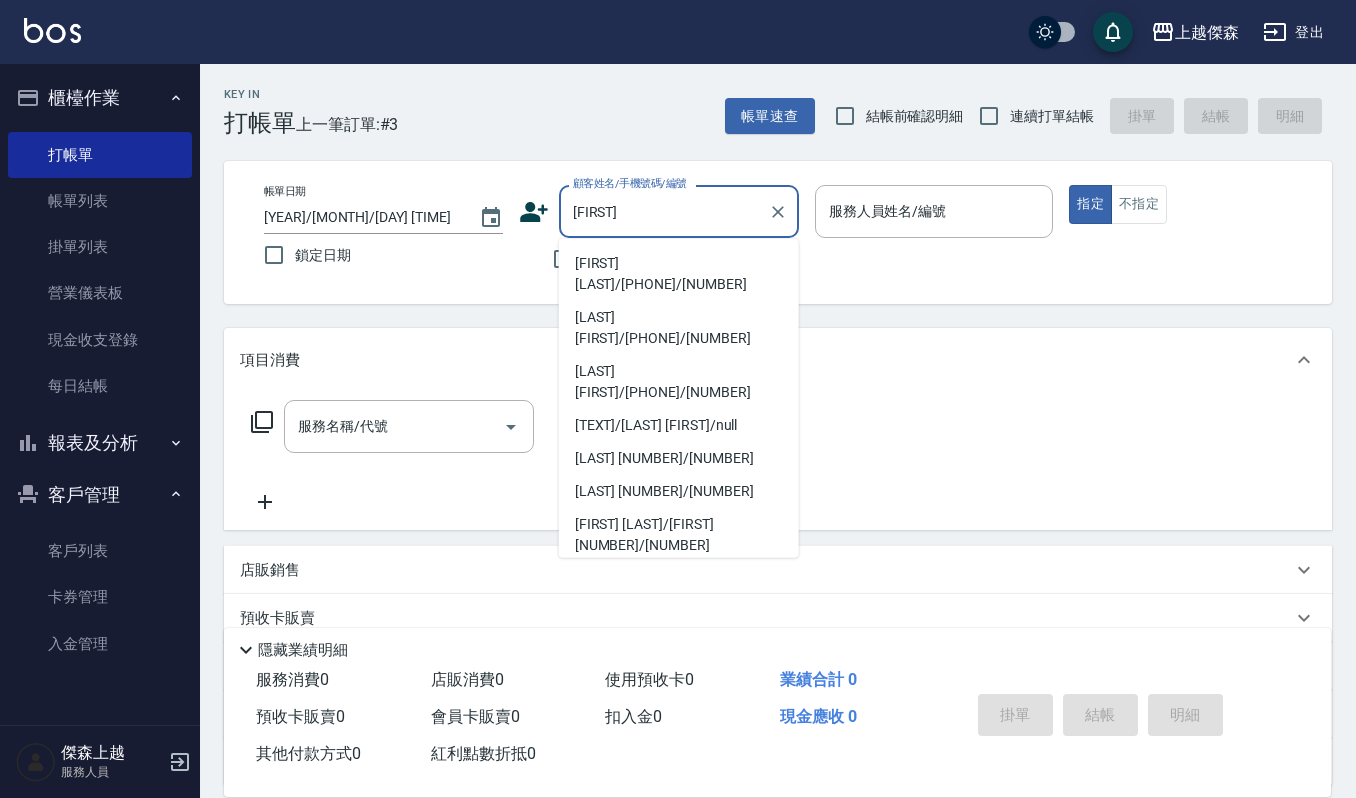 type on "黃玉蓁/0929300242/300242" 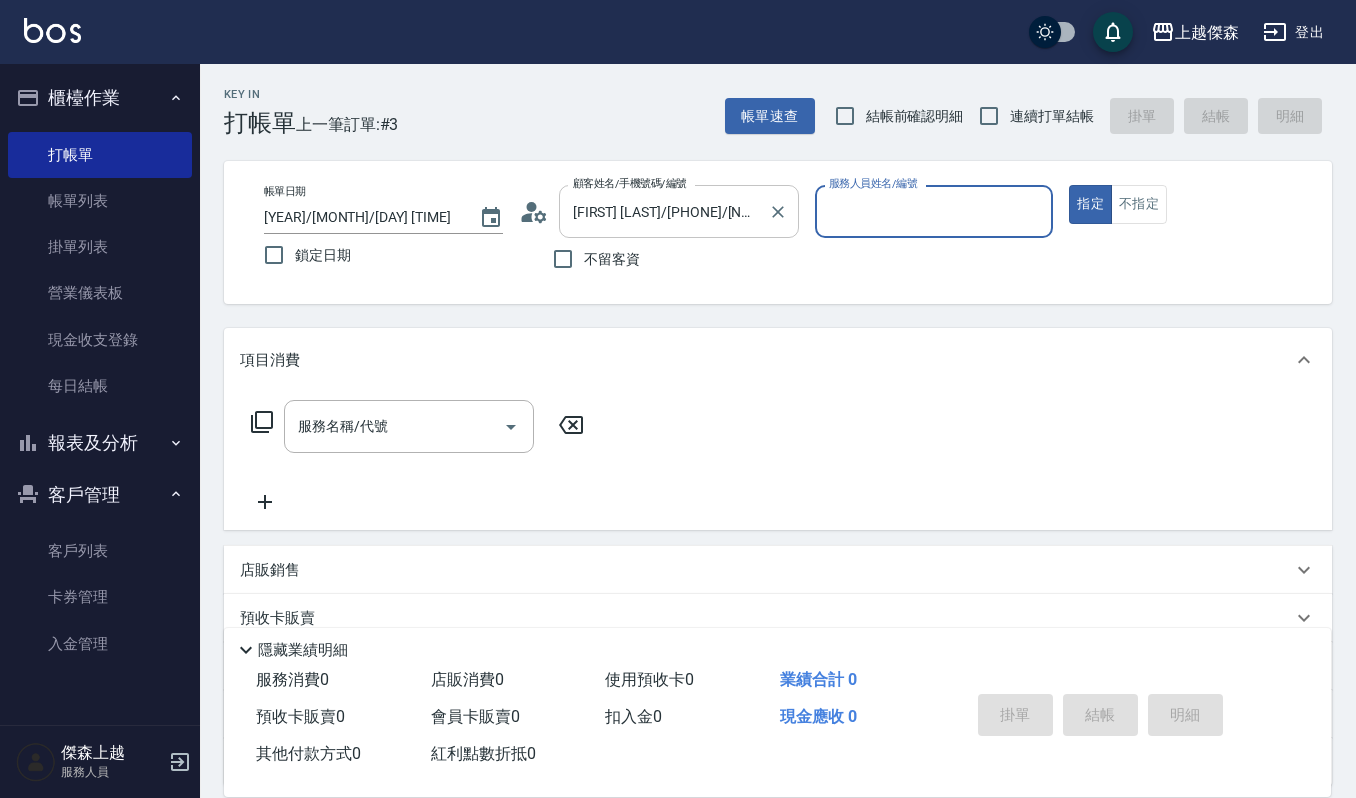 type on "Ruby-17" 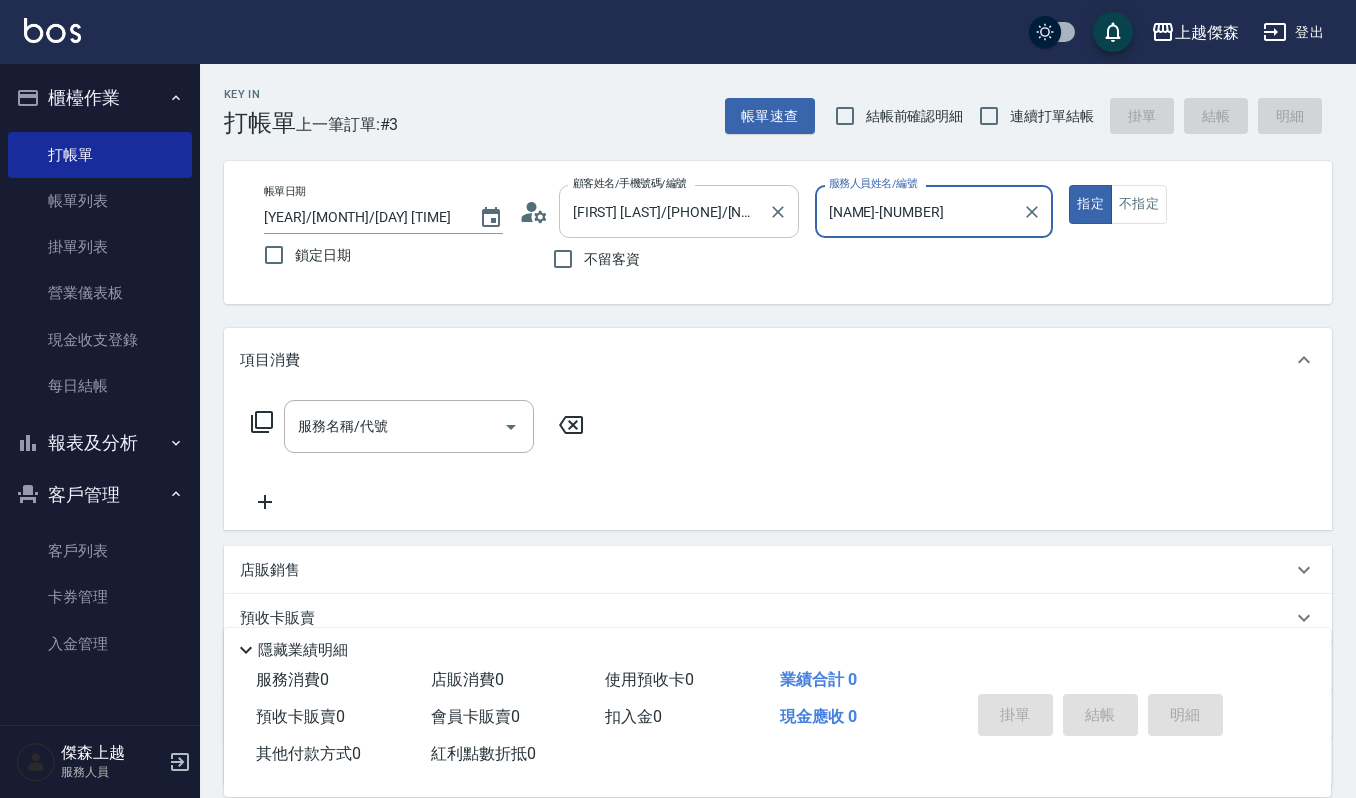 click on "指定" at bounding box center [1090, 204] 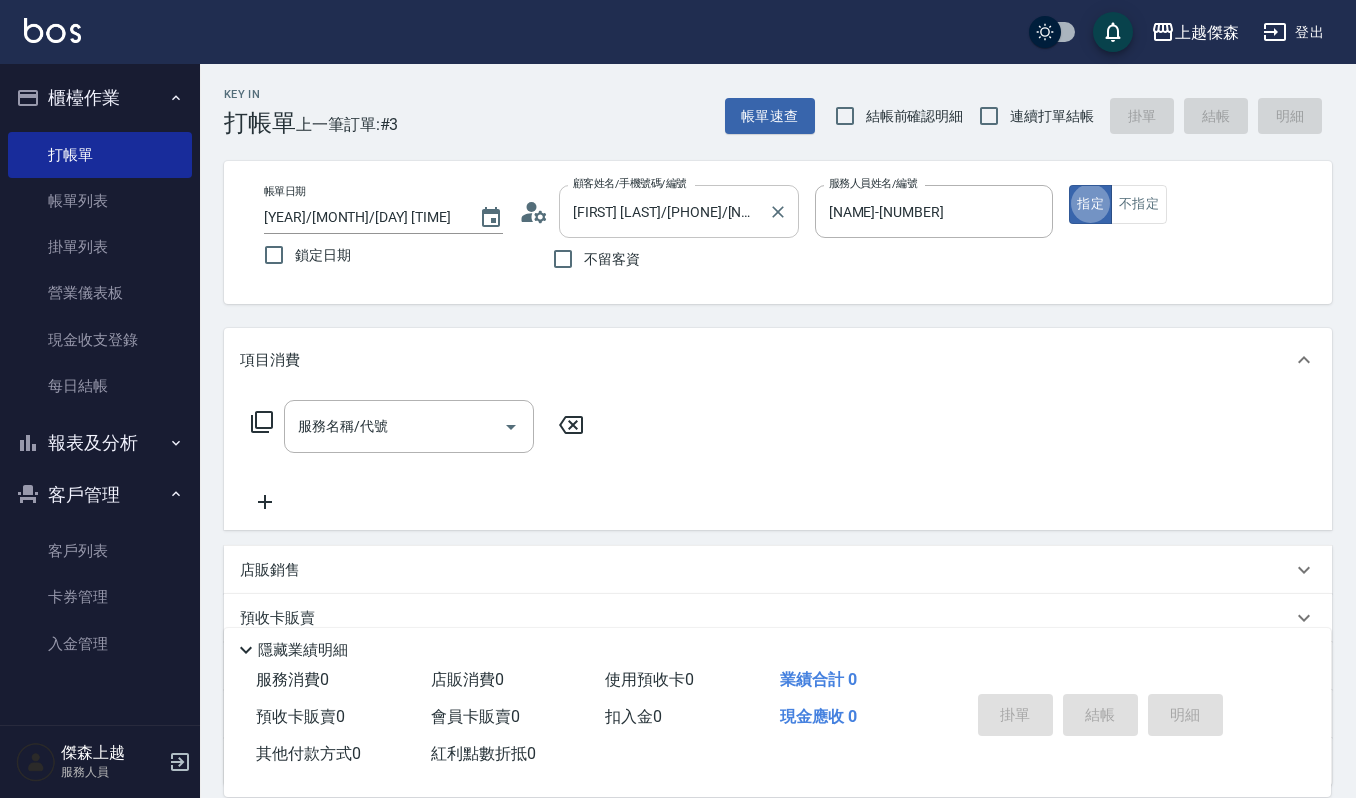 type on "true" 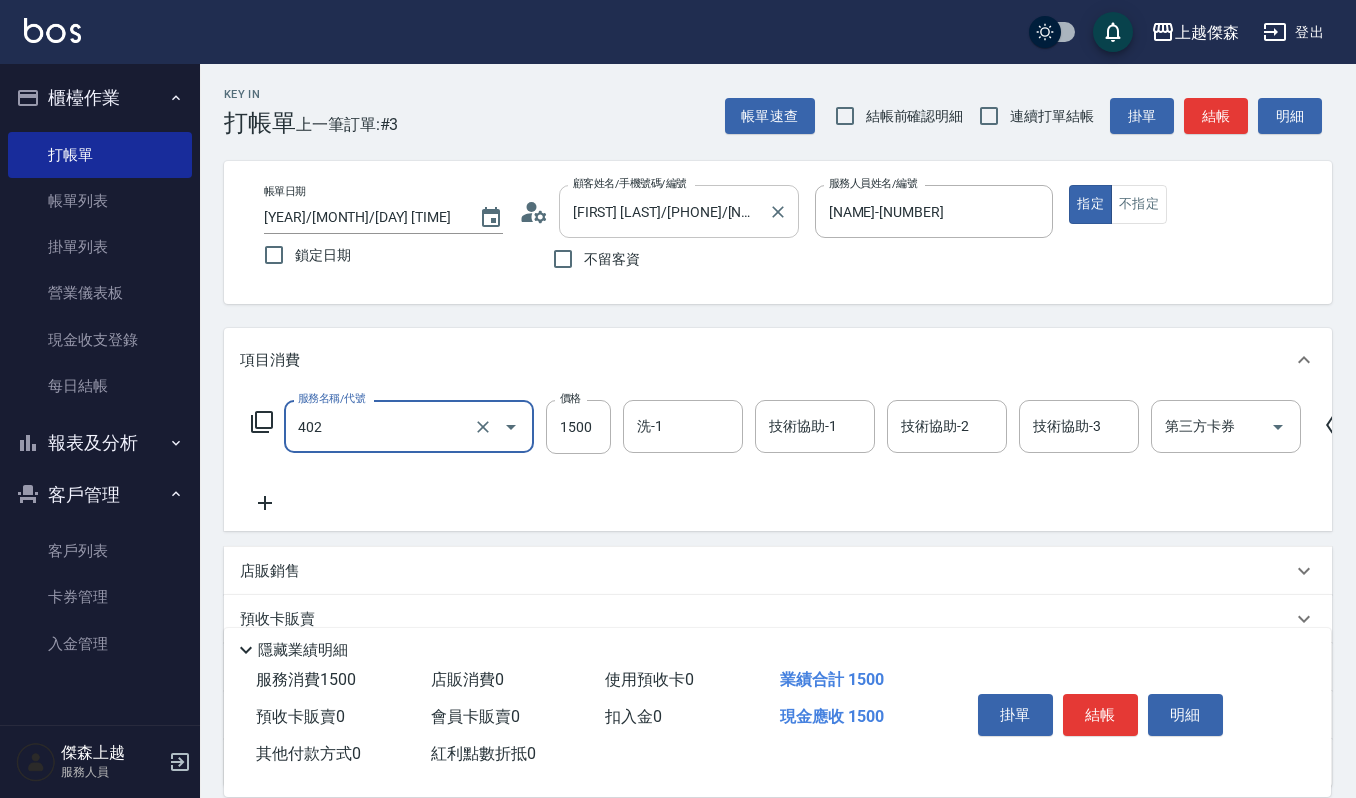type on "打底染髮(402)" 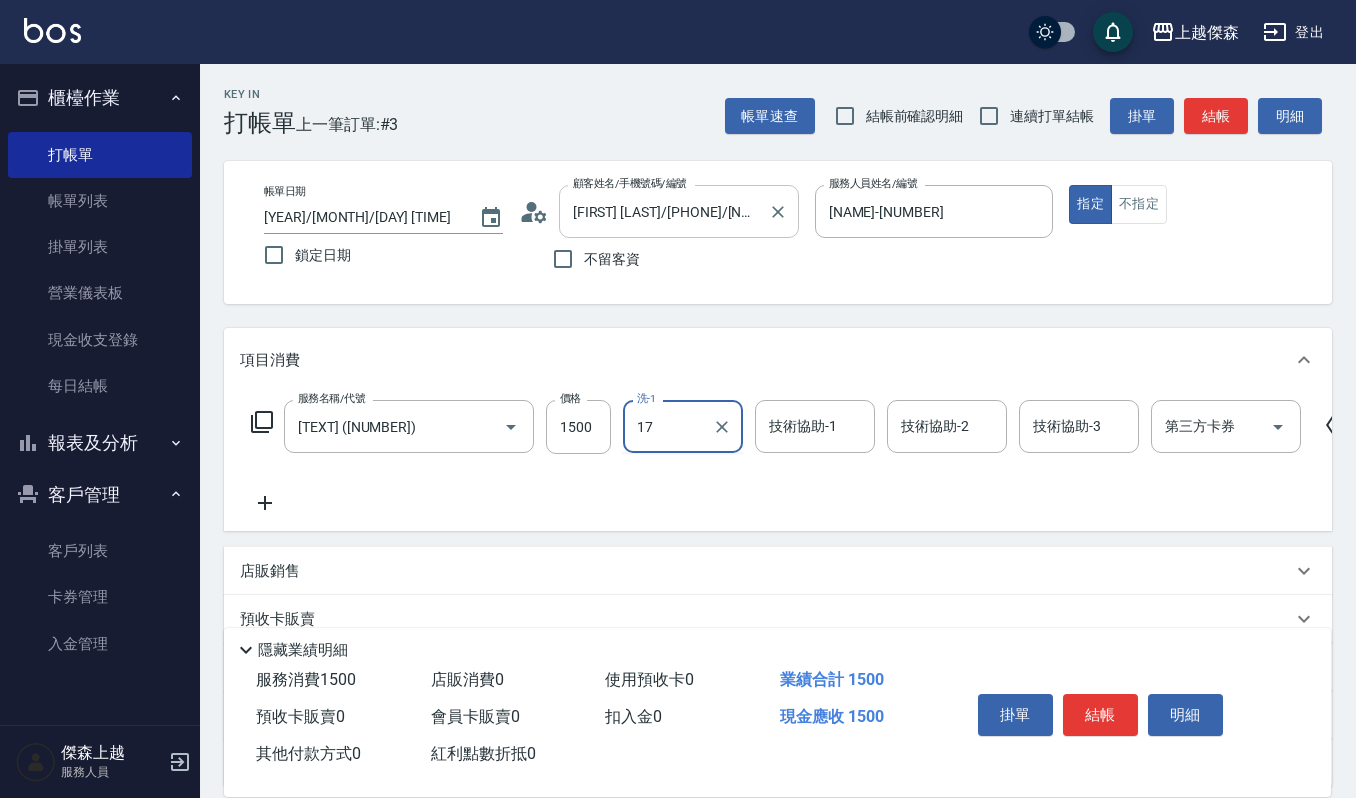 type on "Ruby-17" 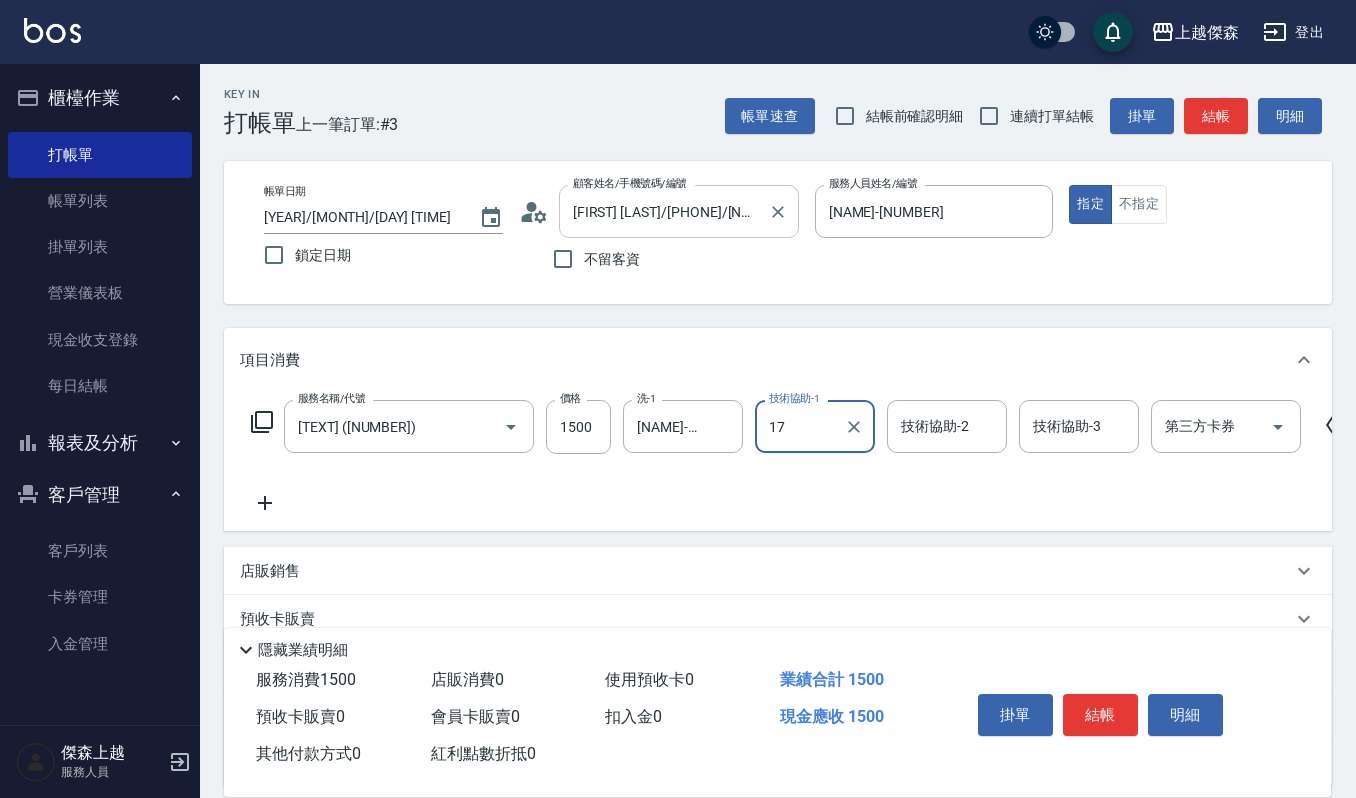 type on "Ruby-17" 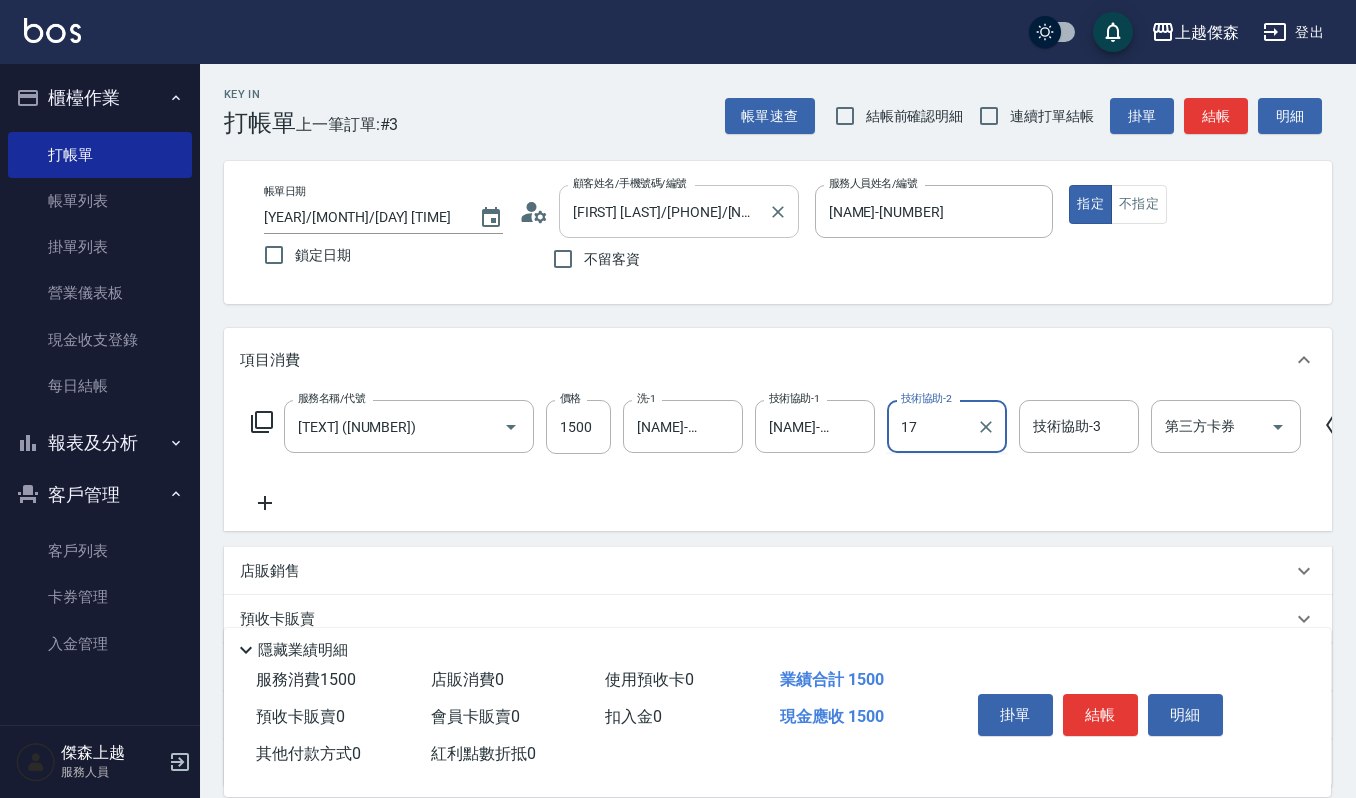 type on "Ruby-17" 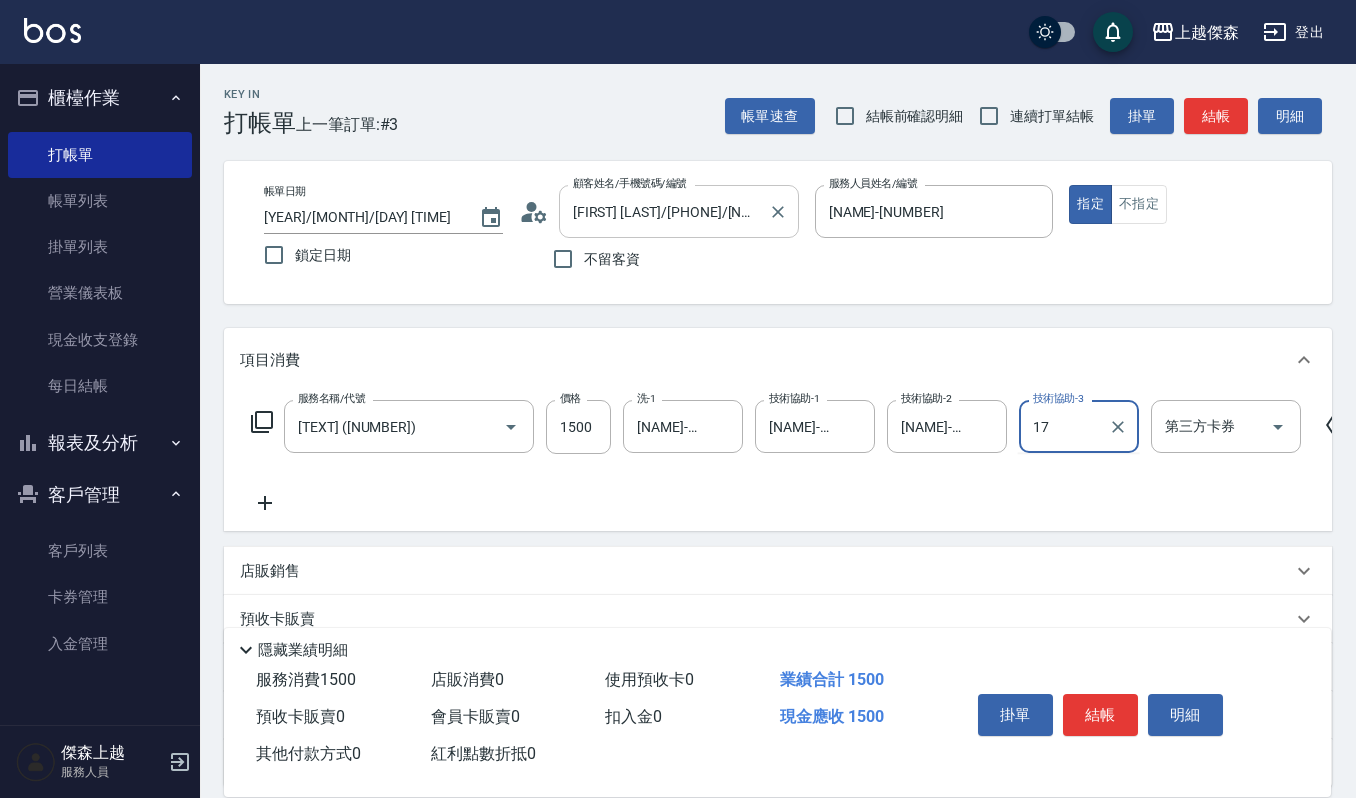 type on "Ruby-17" 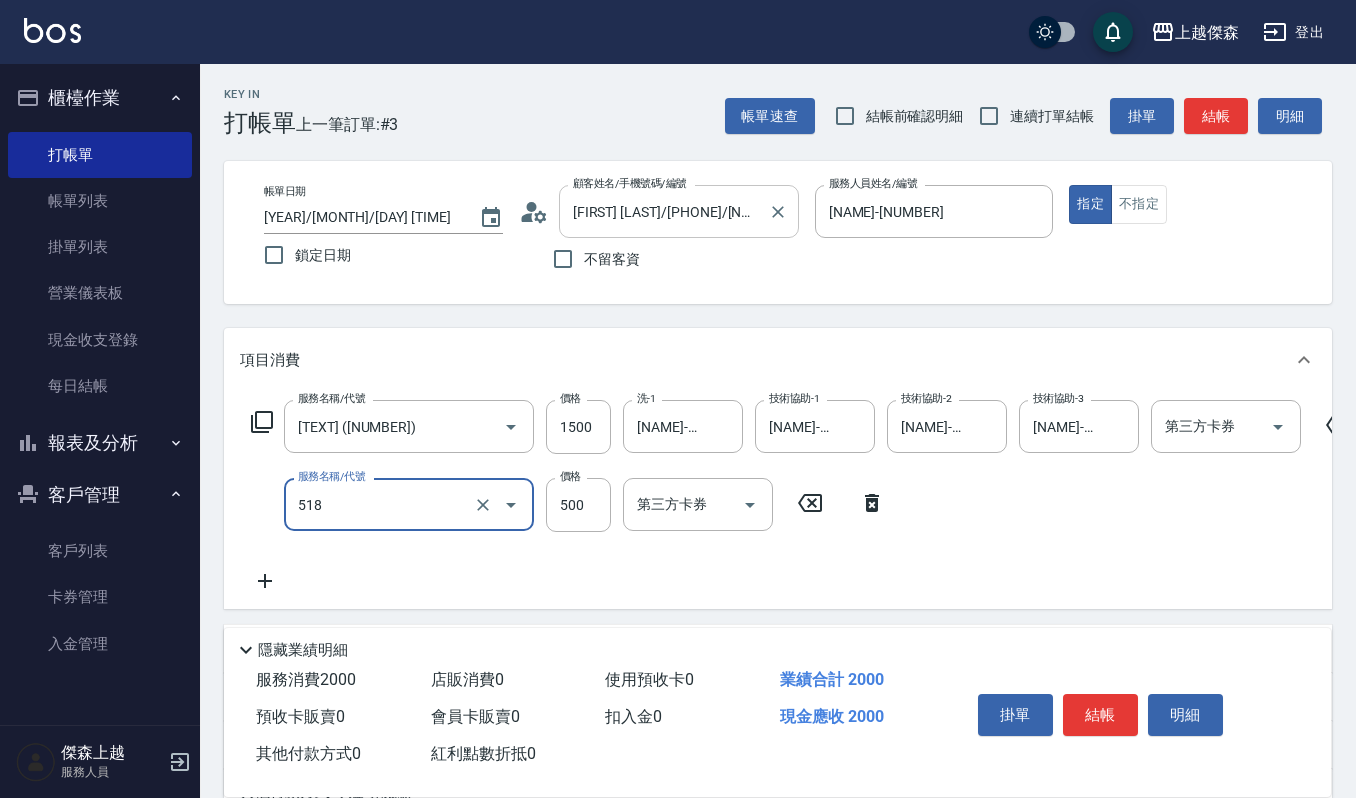 type on "(雲提)燙染前頭皮防護(518)" 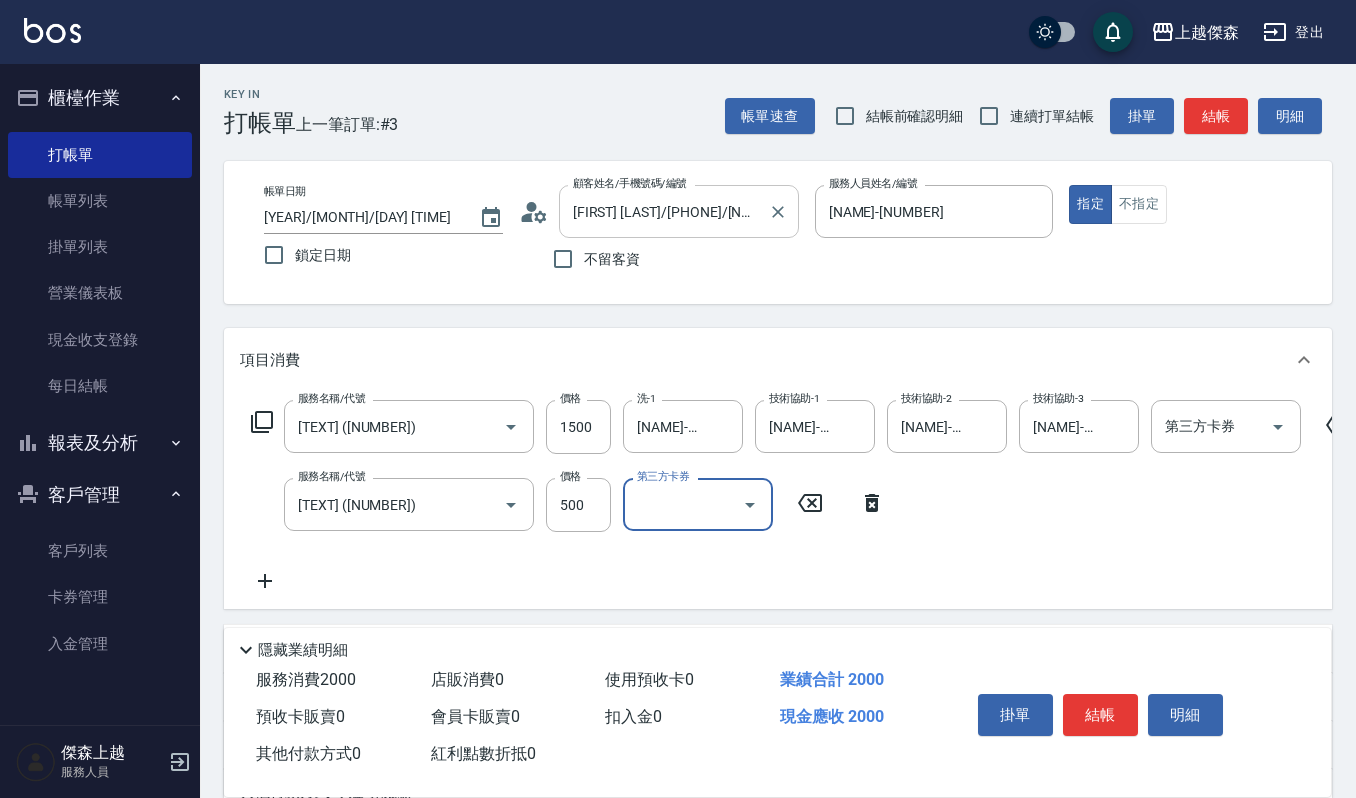 scroll, scrollTop: 0, scrollLeft: 0, axis: both 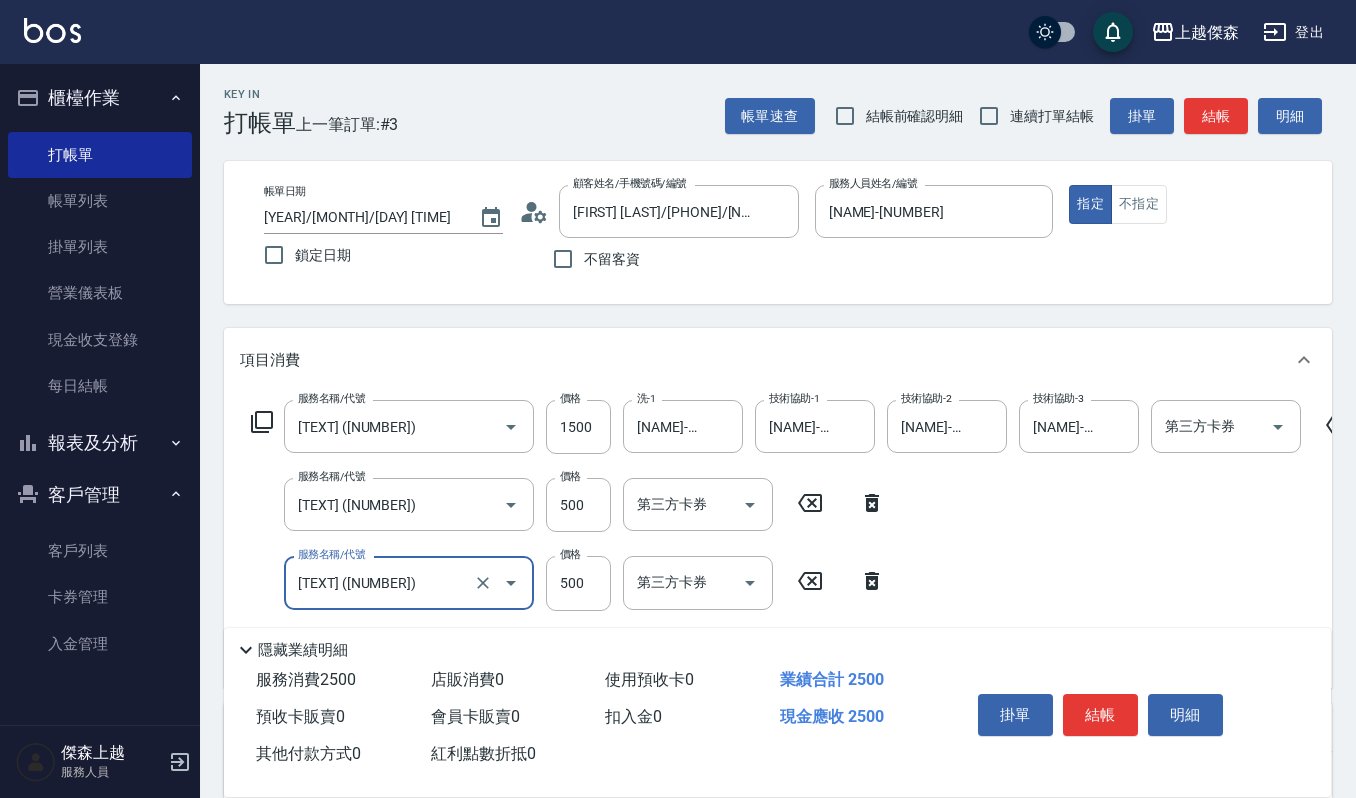 click on "(雲提)燙染前頭皮防護(518)" at bounding box center (381, 582) 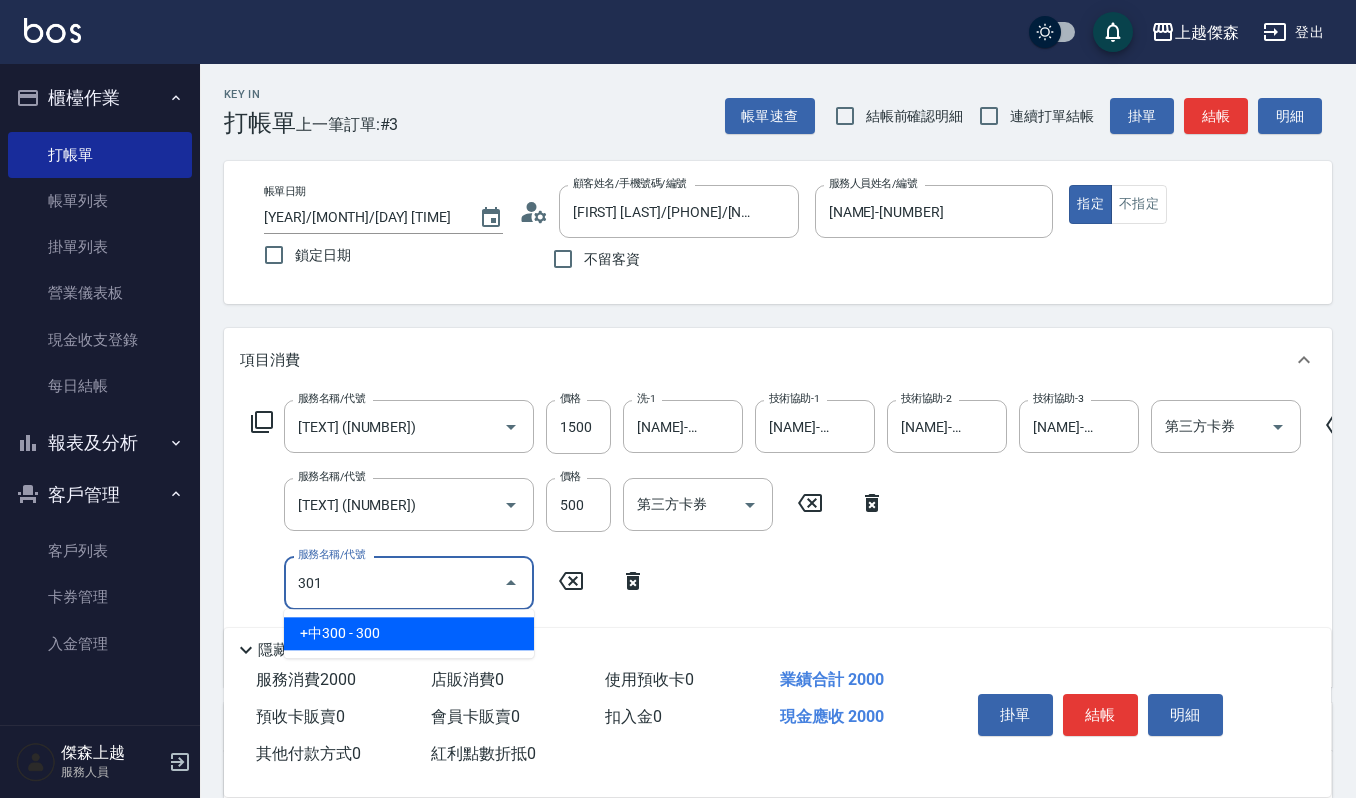 scroll, scrollTop: 0, scrollLeft: 0, axis: both 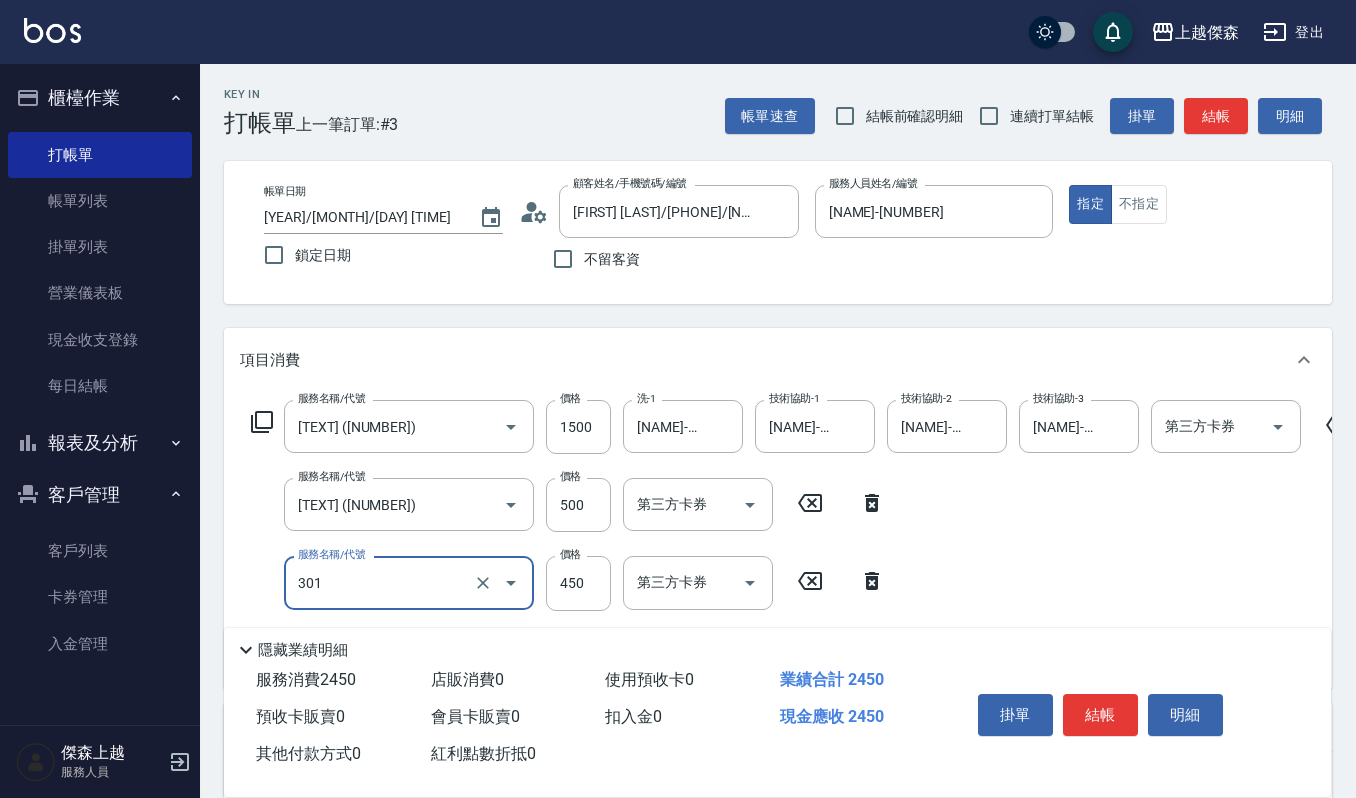 type on "創意剪髮([NUMBER])" 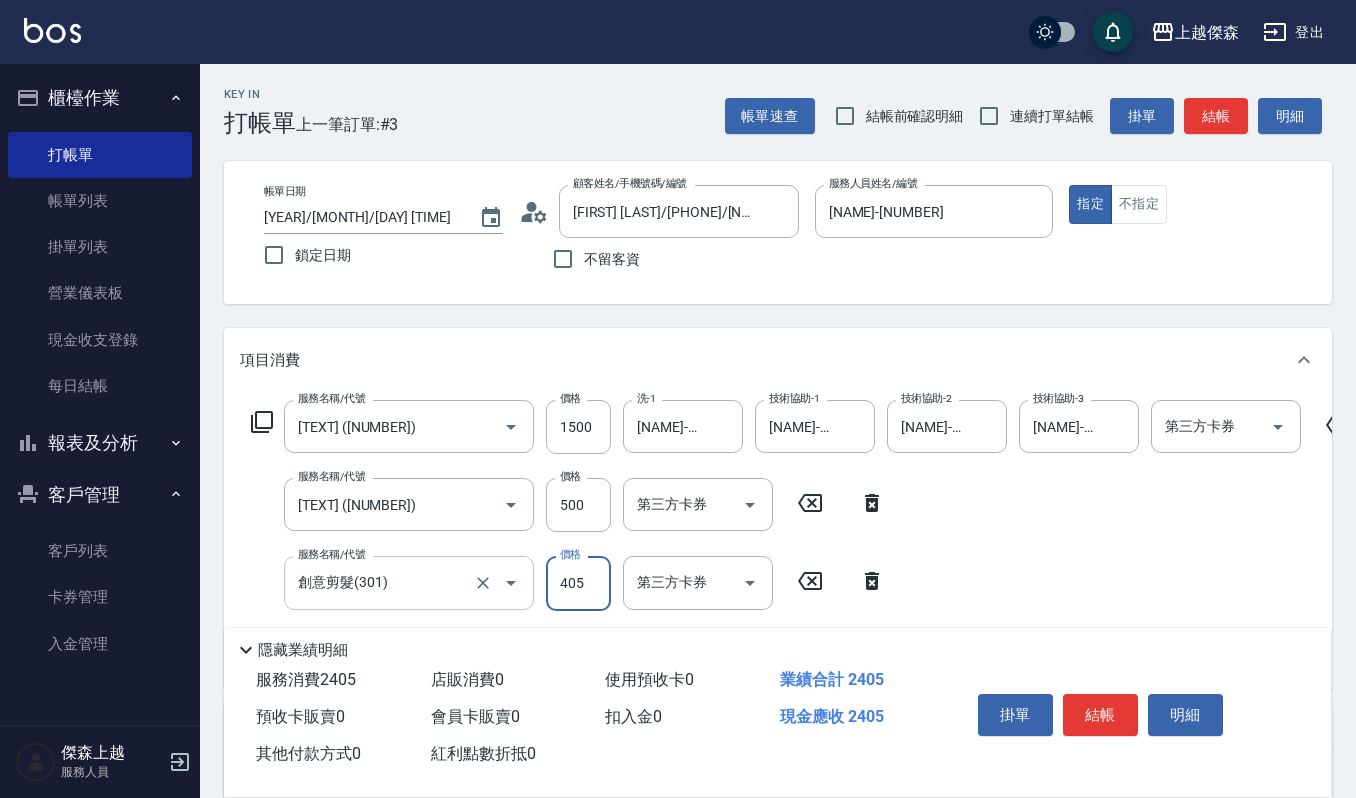 type on "405" 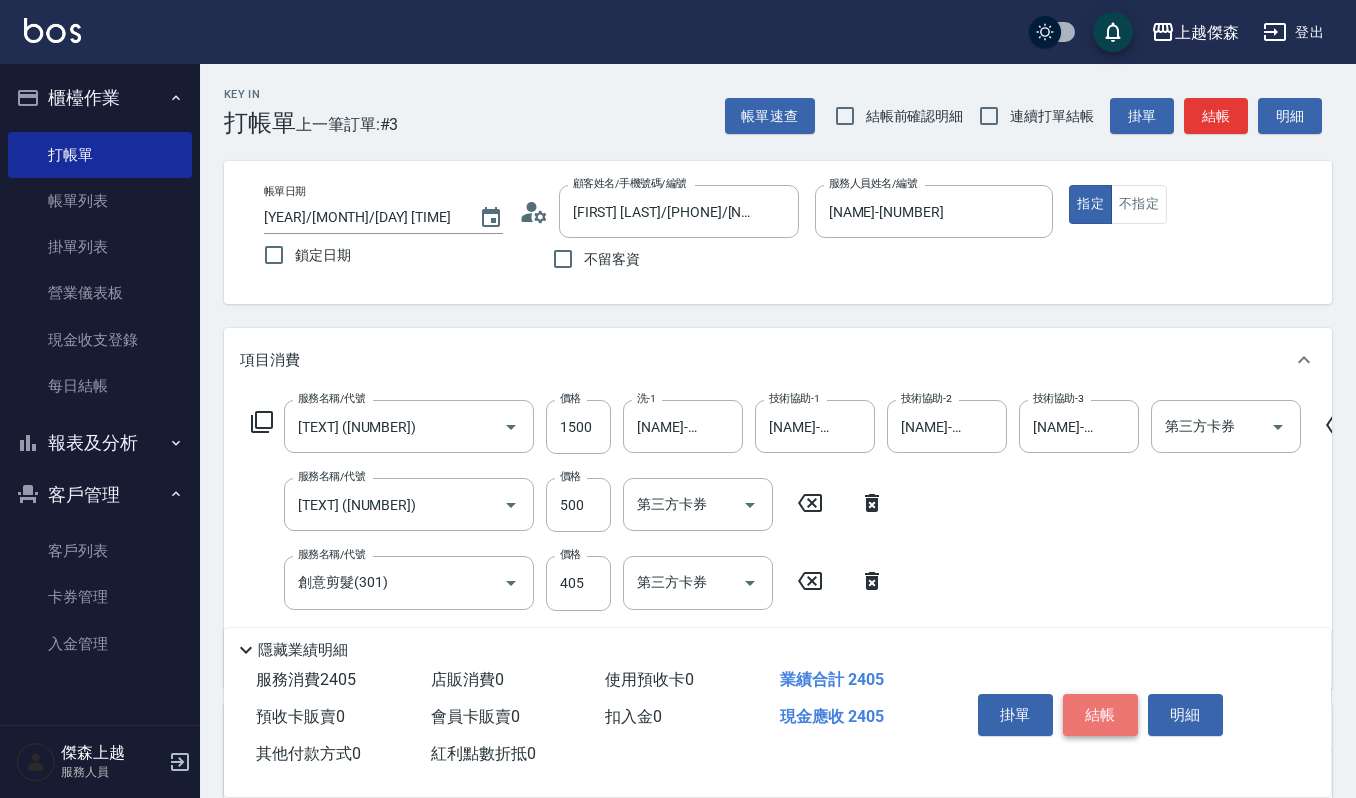 click on "結帳" at bounding box center [1100, 715] 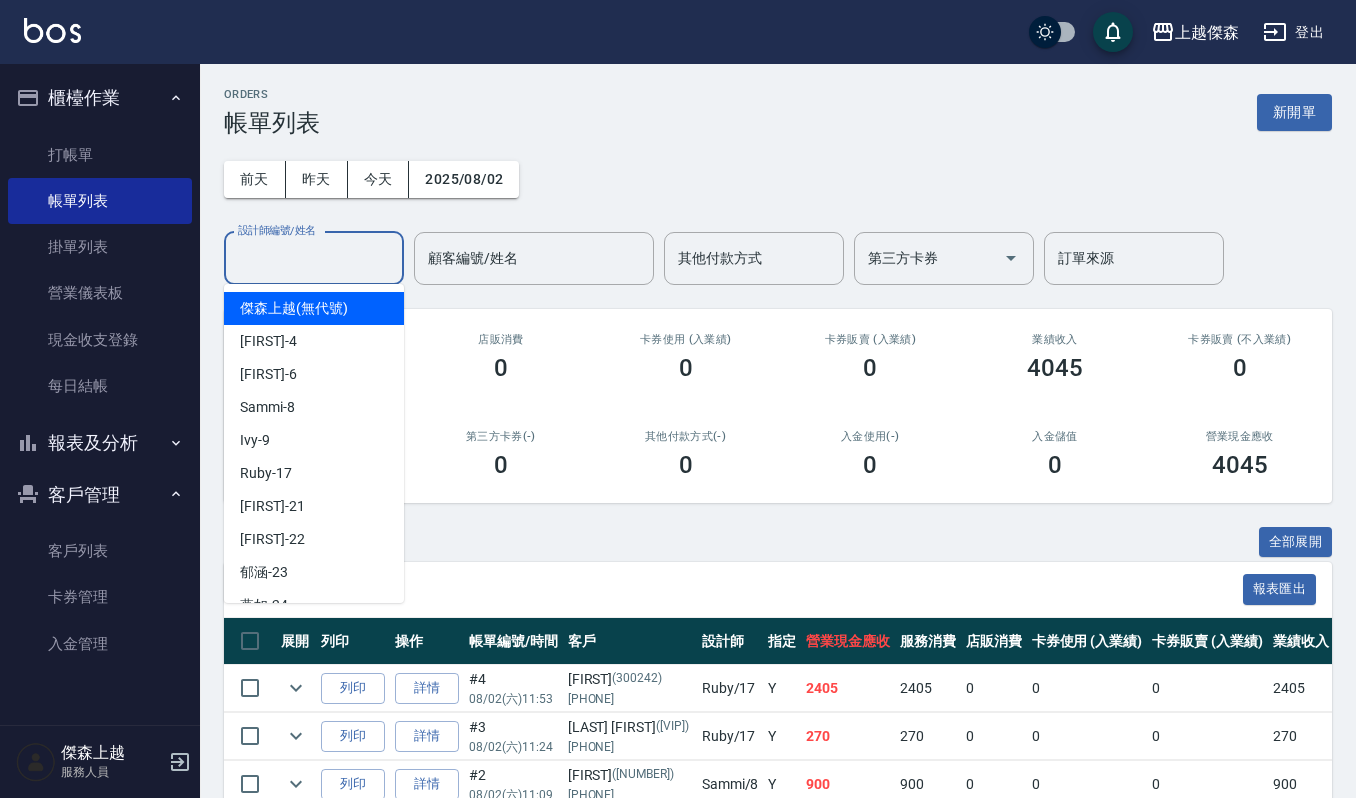 drag, startPoint x: 308, startPoint y: 256, endPoint x: 316, endPoint y: 346, distance: 90.35486 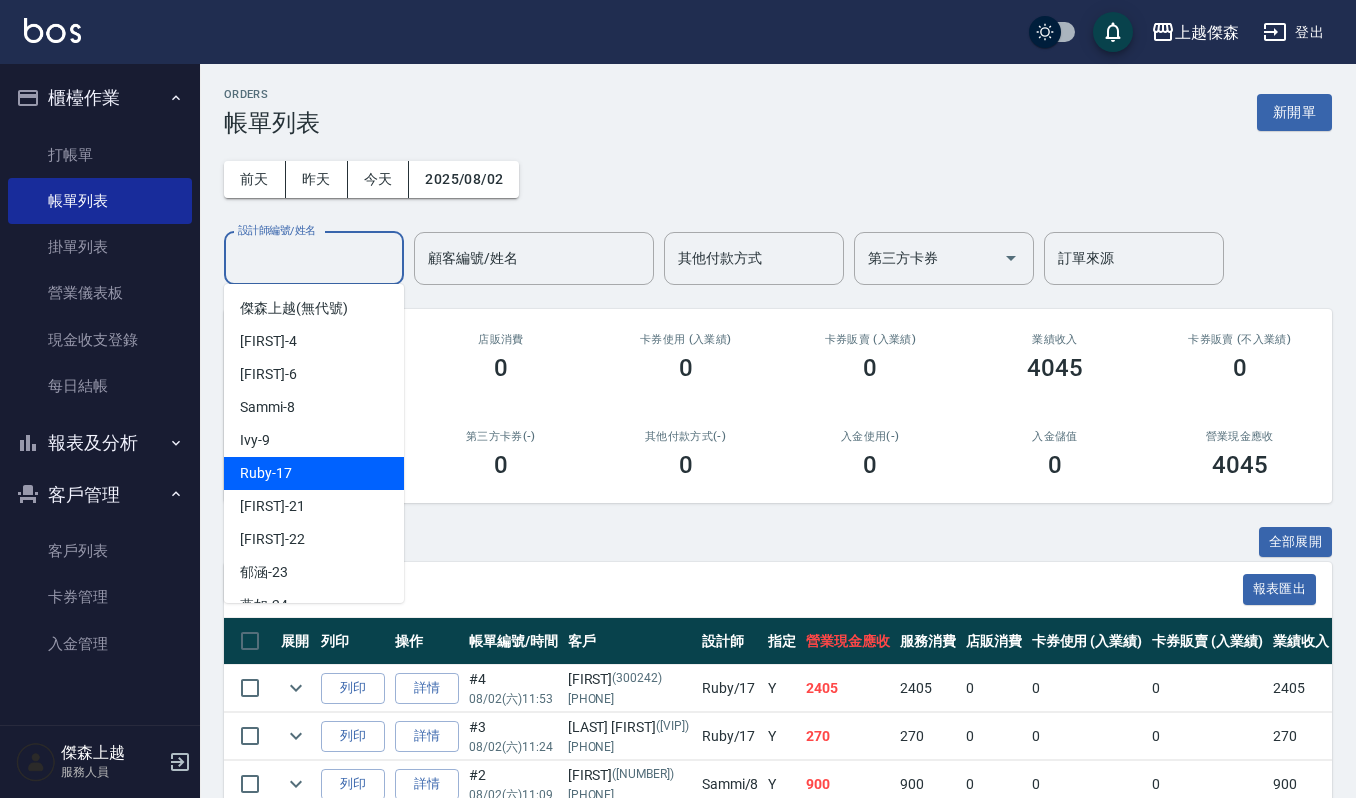 click on "[LAST] -17" at bounding box center [266, 473] 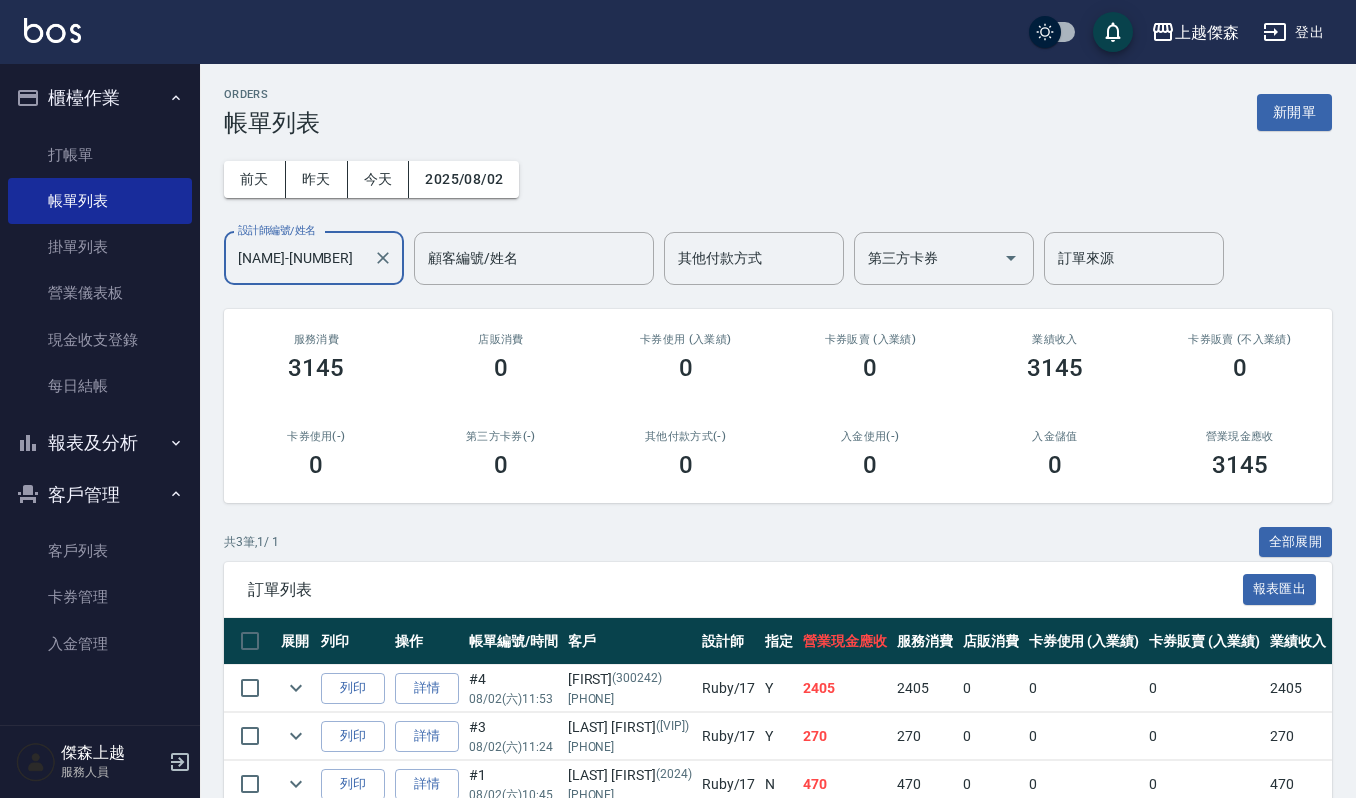 scroll, scrollTop: 110, scrollLeft: 0, axis: vertical 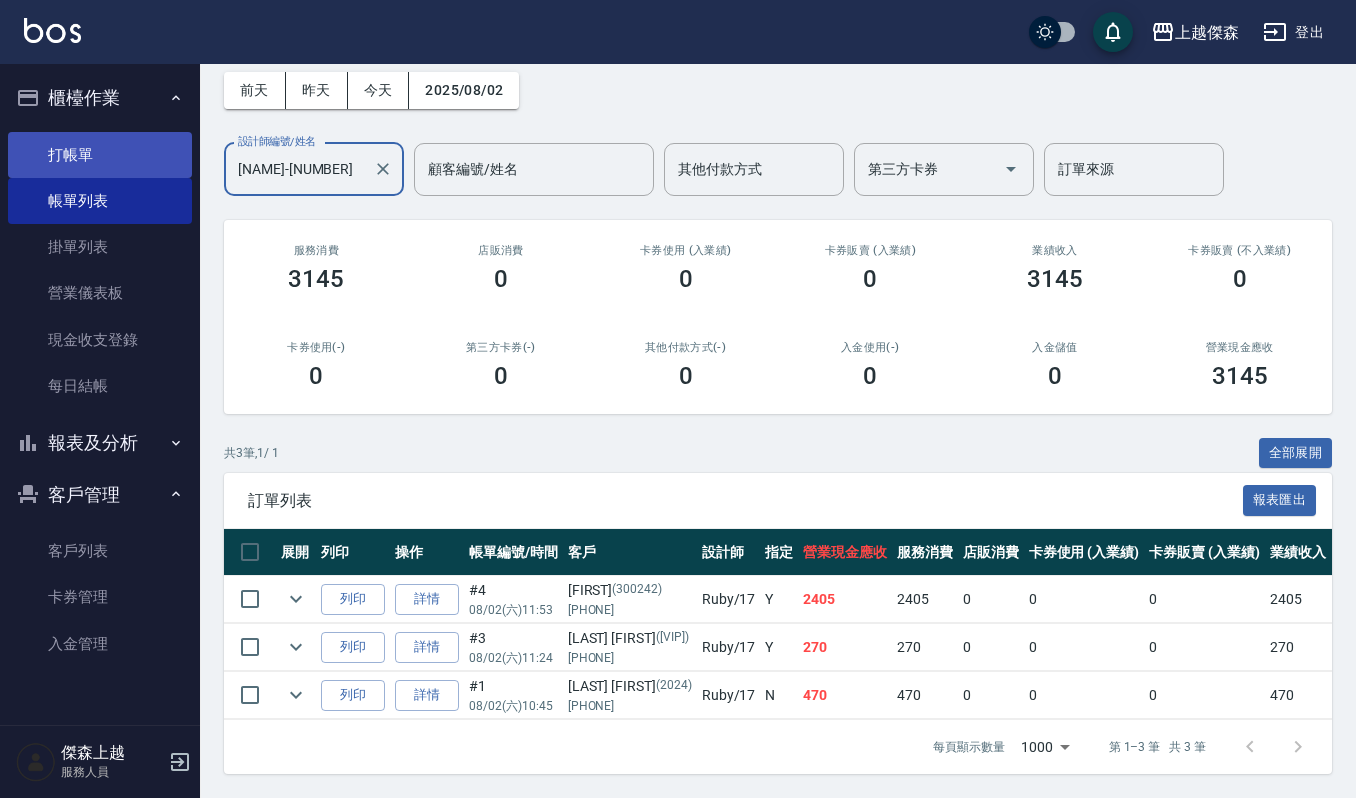 click on "打帳單" at bounding box center (100, 155) 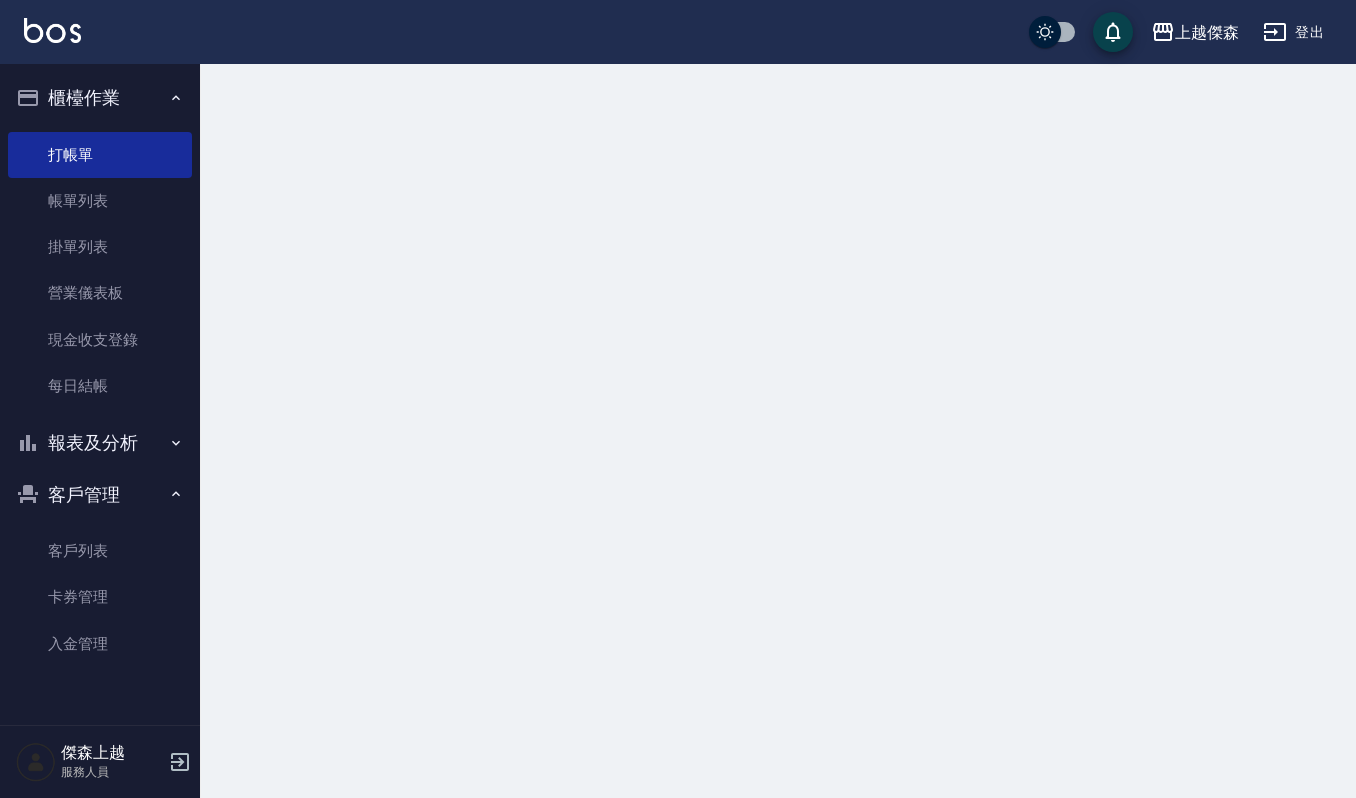 scroll, scrollTop: 0, scrollLeft: 0, axis: both 